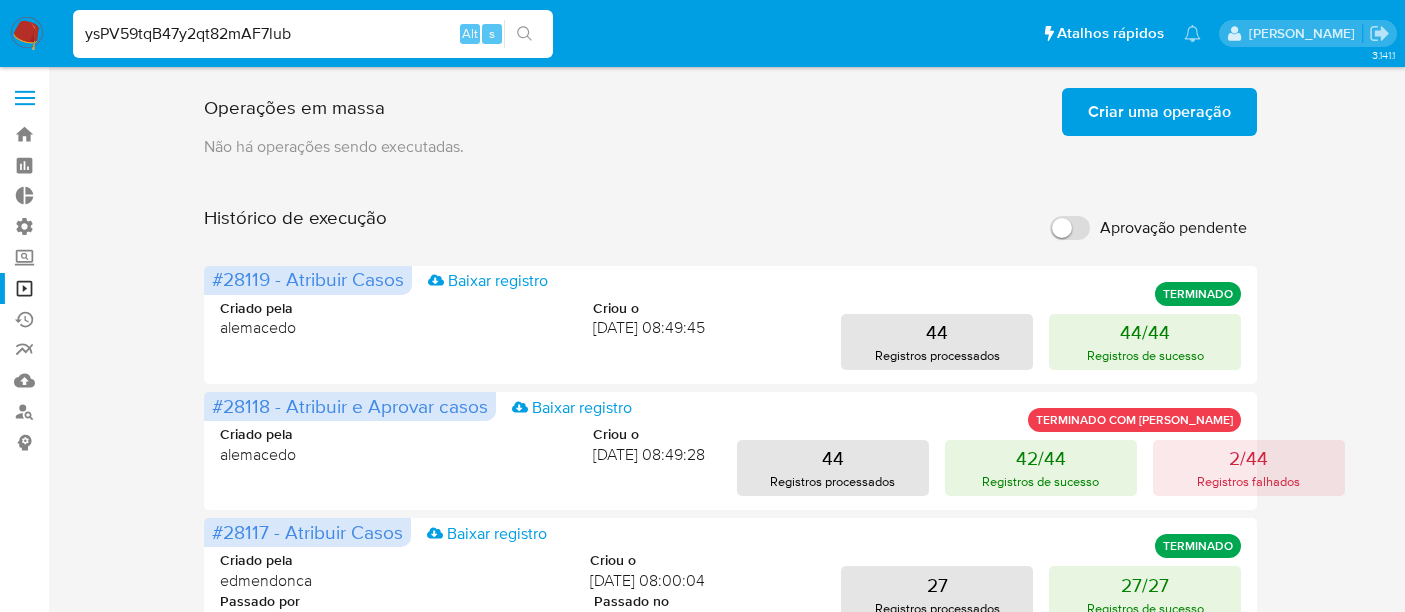 scroll, scrollTop: 0, scrollLeft: 0, axis: both 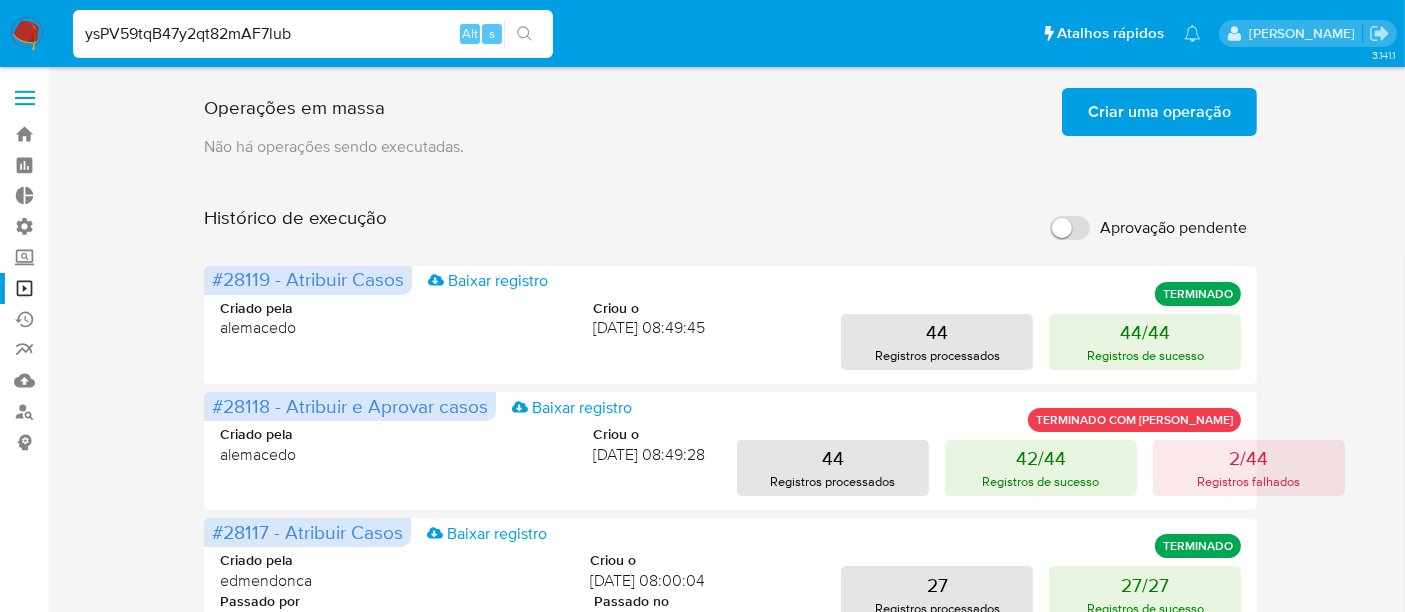 type on "ysPV59tqB47y2qt82mAF7lub" 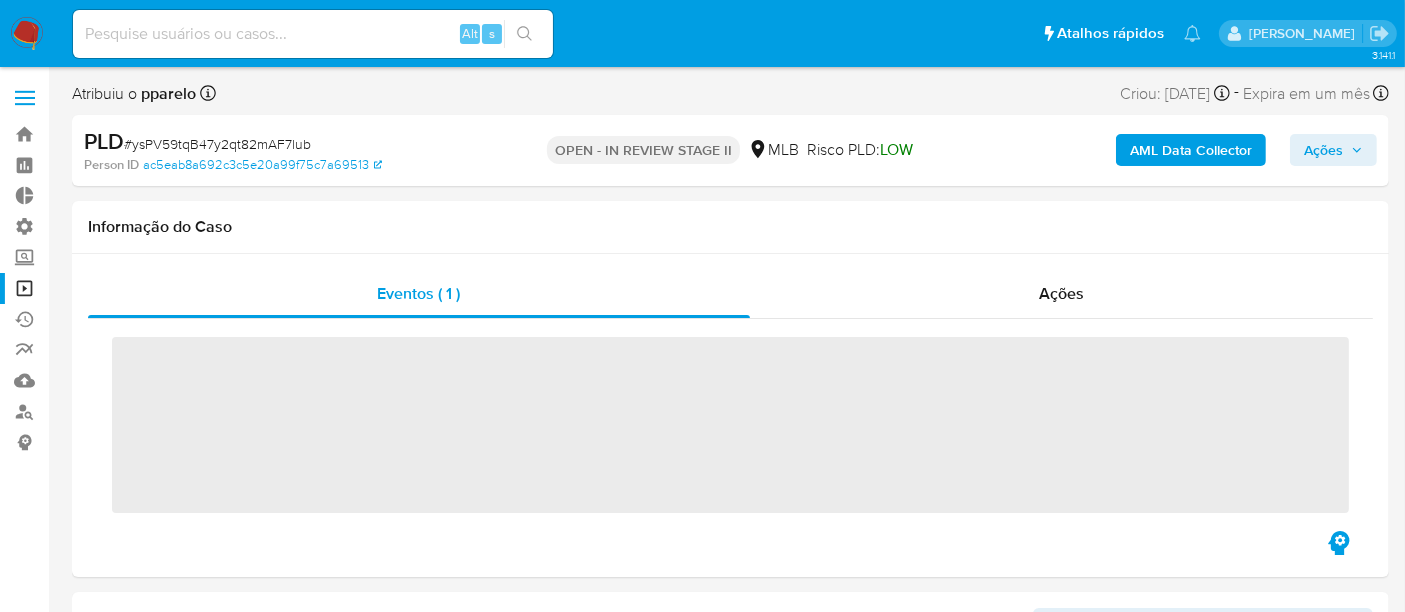 scroll, scrollTop: 844, scrollLeft: 0, axis: vertical 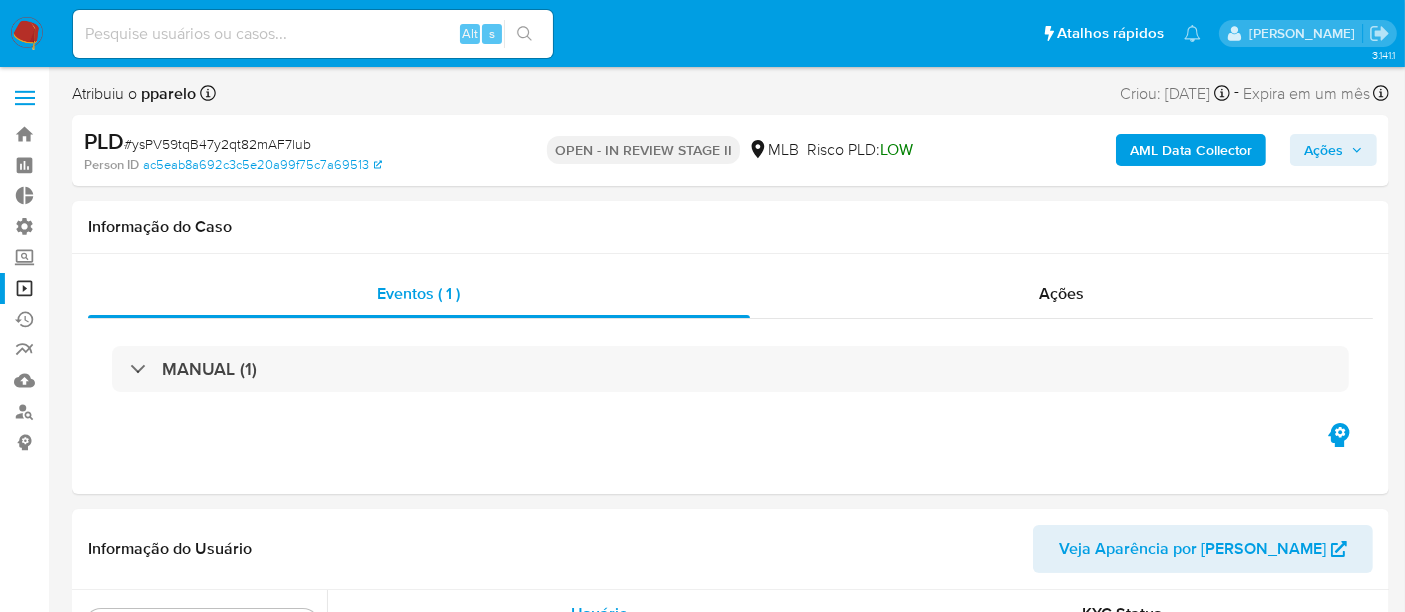 select on "10" 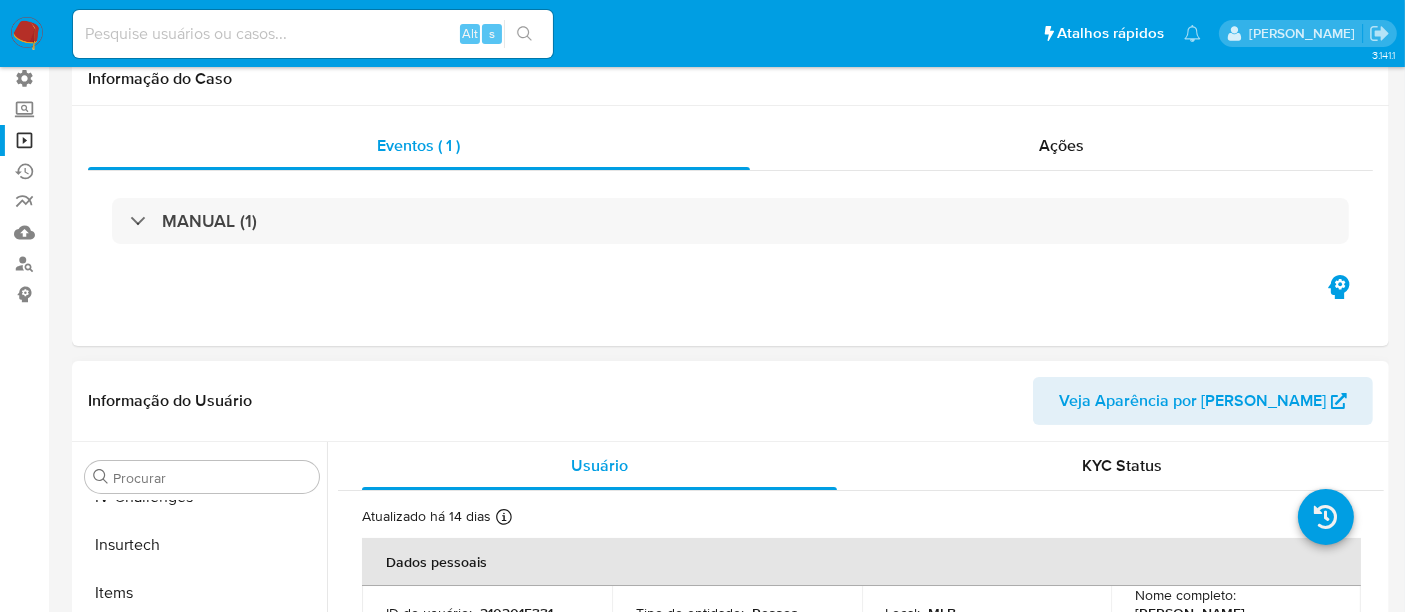 scroll, scrollTop: 333, scrollLeft: 0, axis: vertical 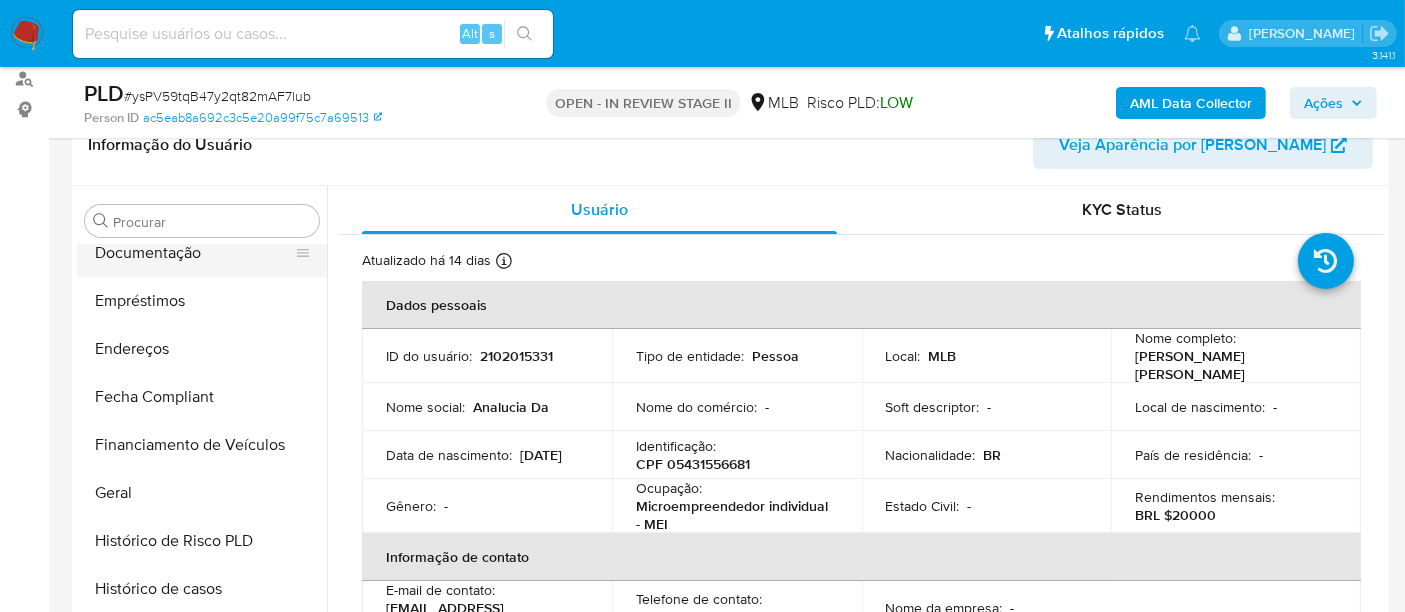 click on "Documentação" at bounding box center (194, 253) 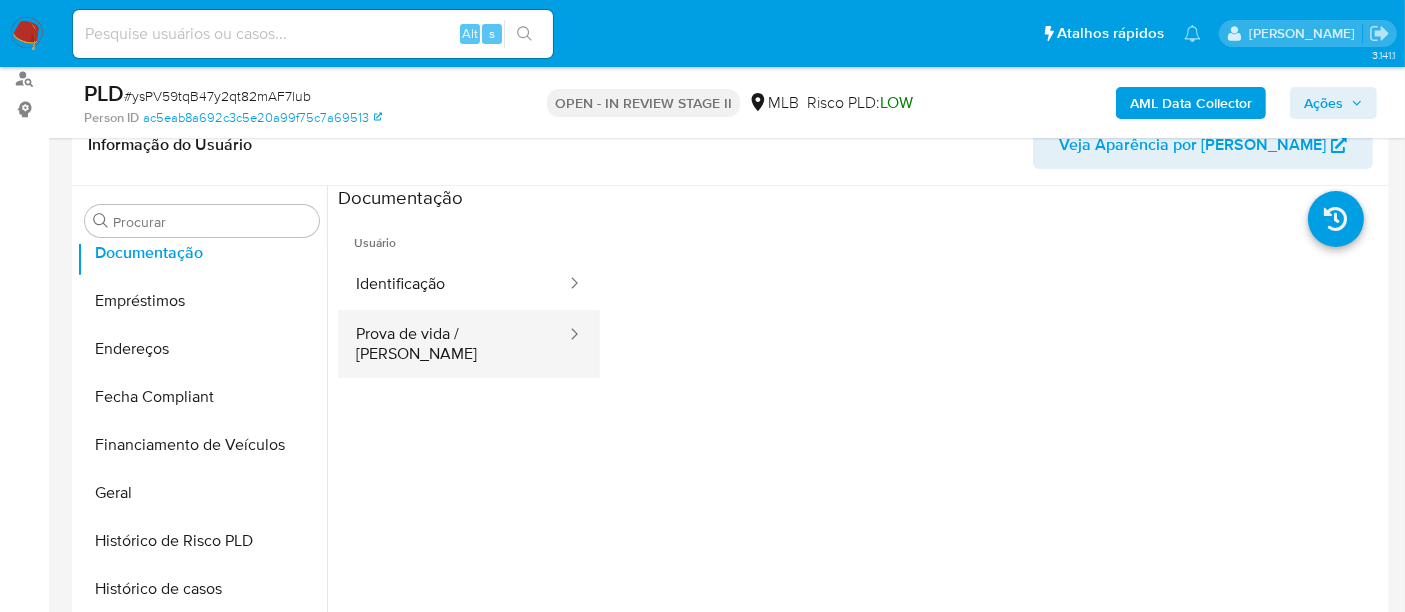 click 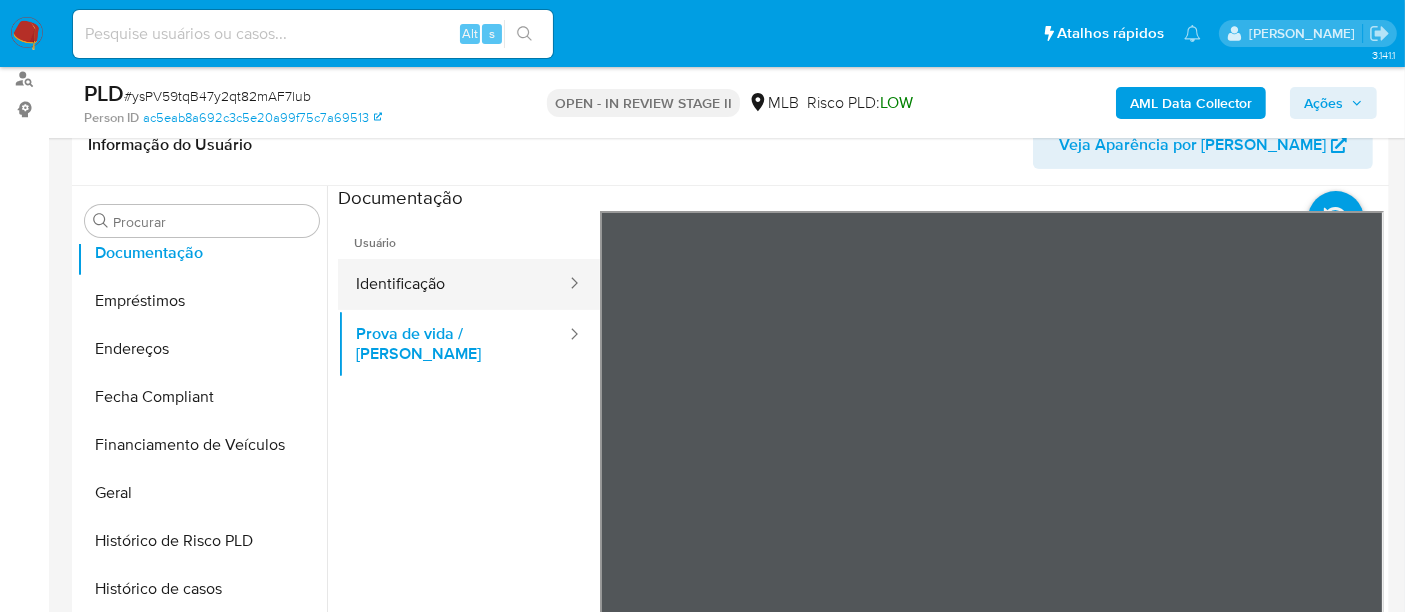click on "Identificação" at bounding box center (453, 284) 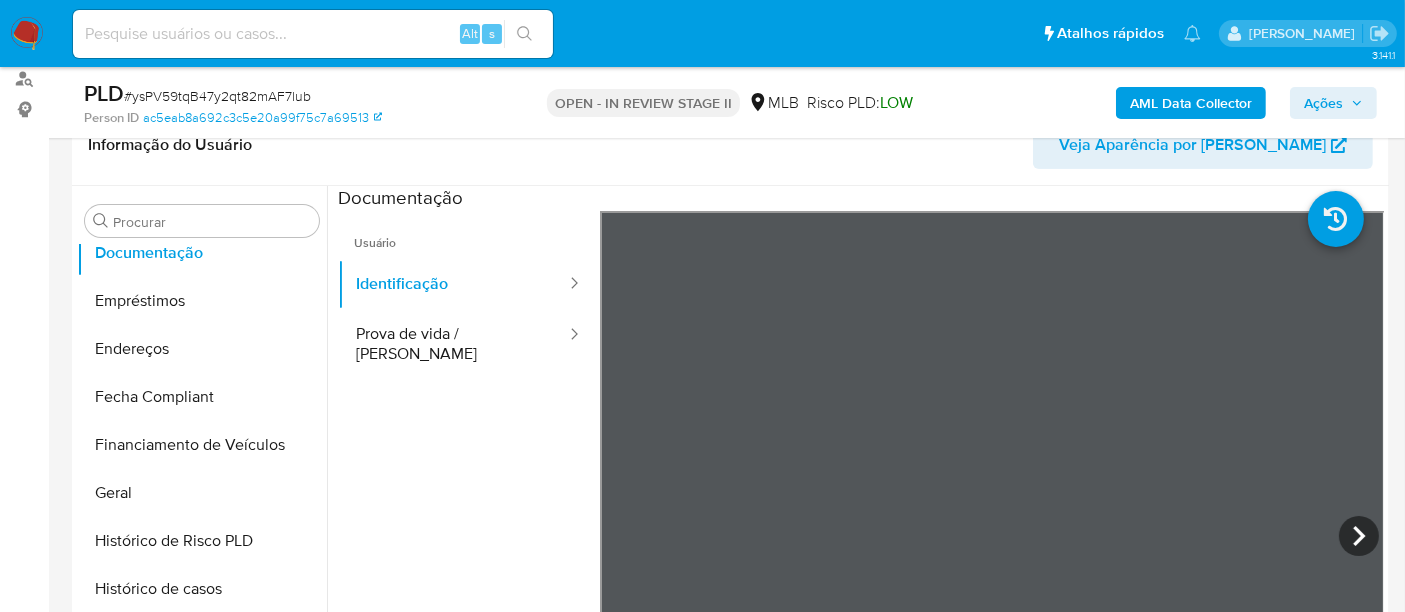 drag, startPoint x: 200, startPoint y: 50, endPoint x: 196, endPoint y: 37, distance: 13.601471 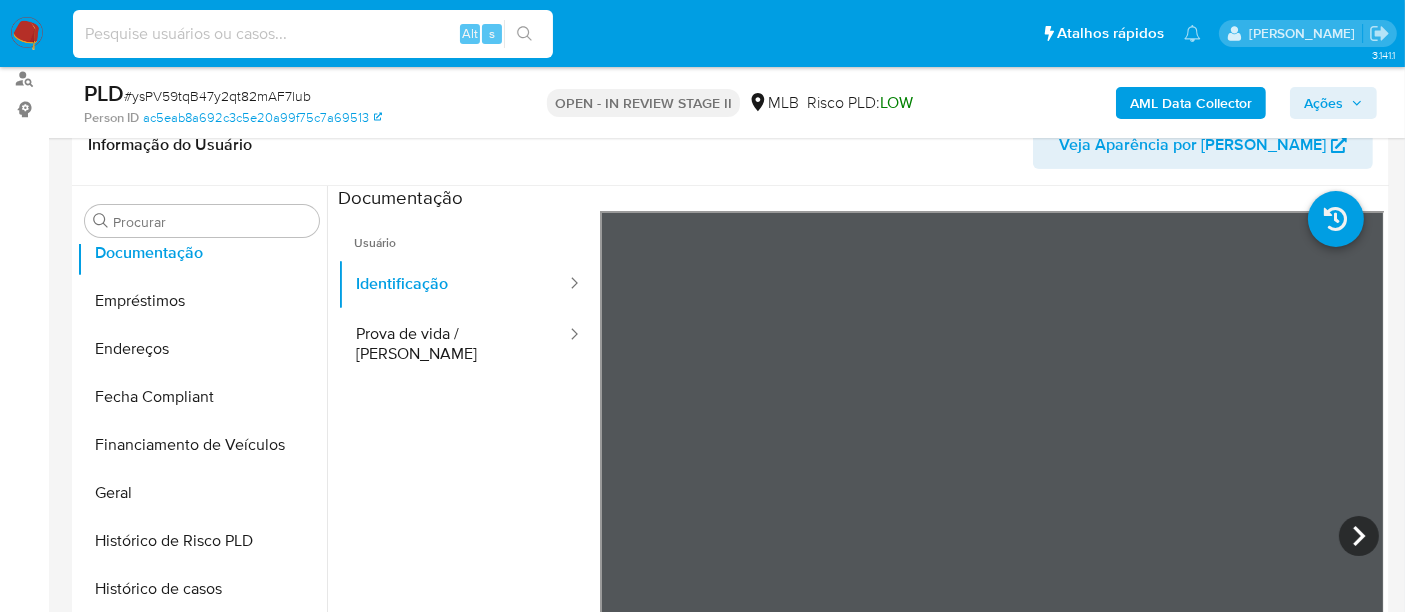 click at bounding box center (313, 34) 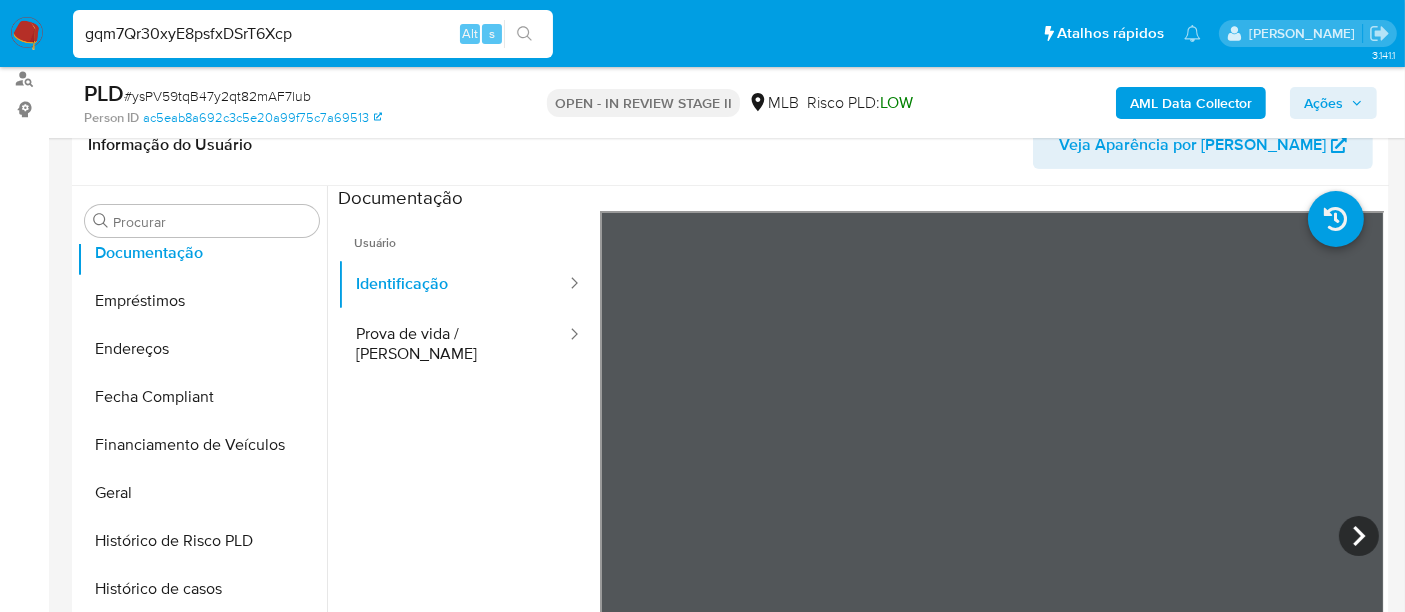 type on "gqm7Qr30xyE8psfxDSrT6Xcp" 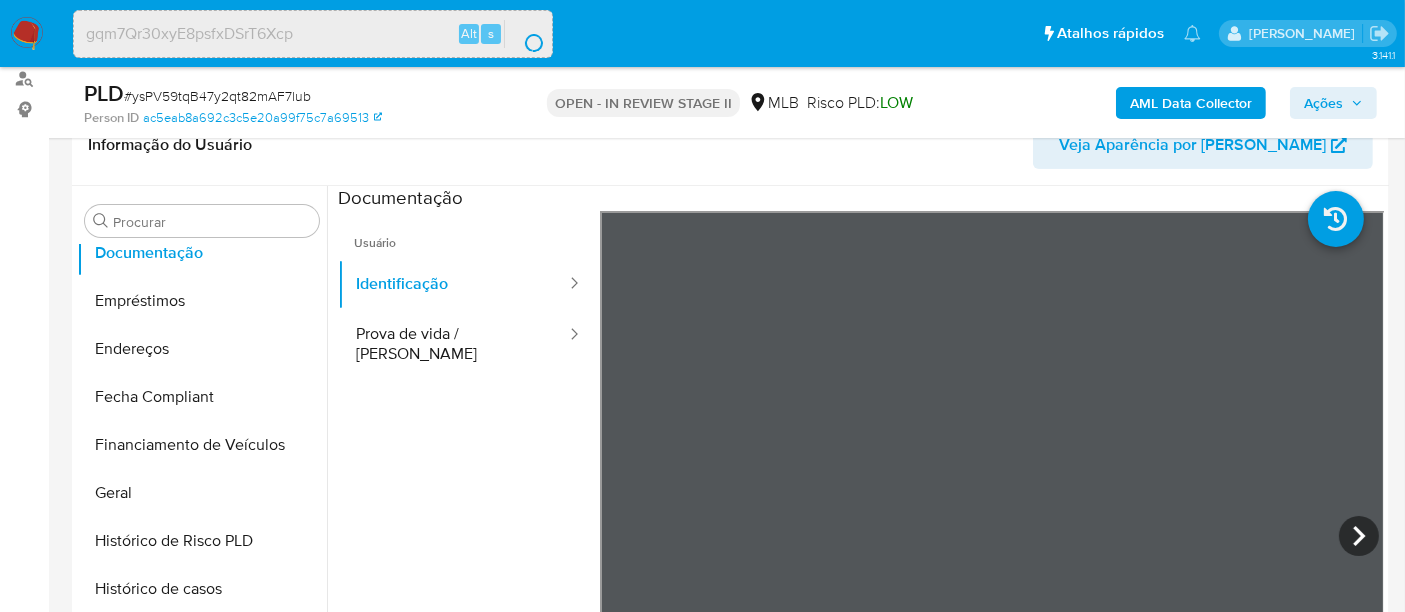 scroll, scrollTop: 0, scrollLeft: 0, axis: both 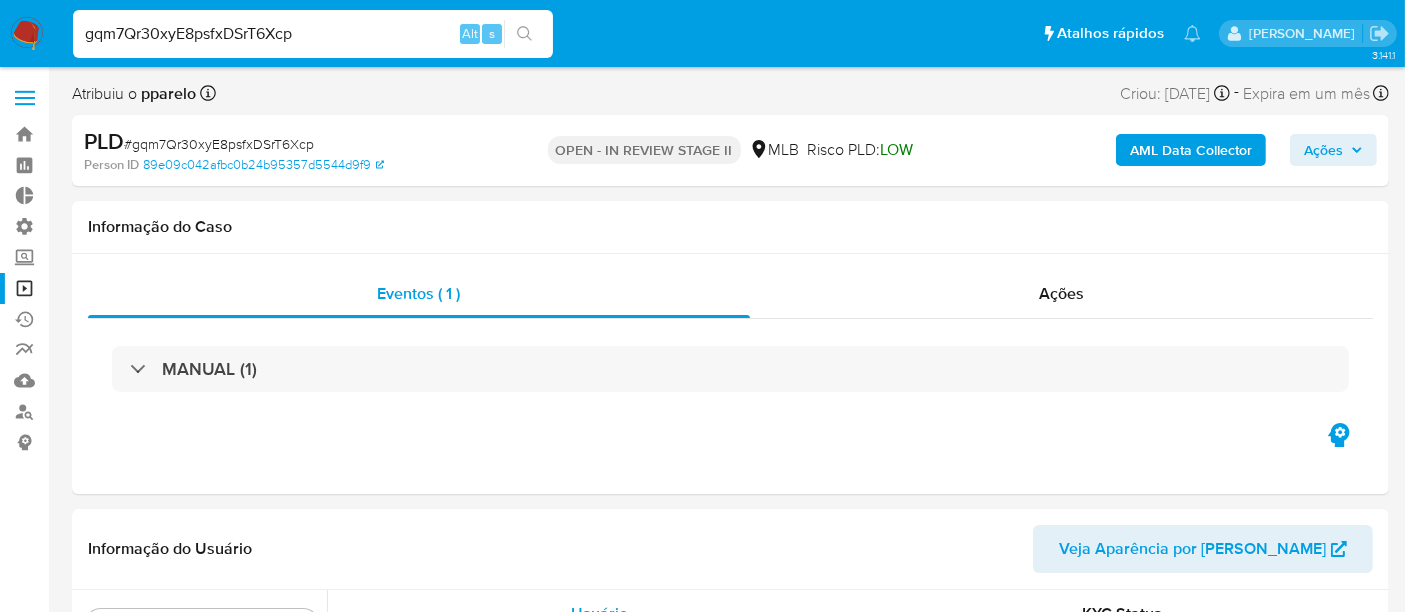 select on "10" 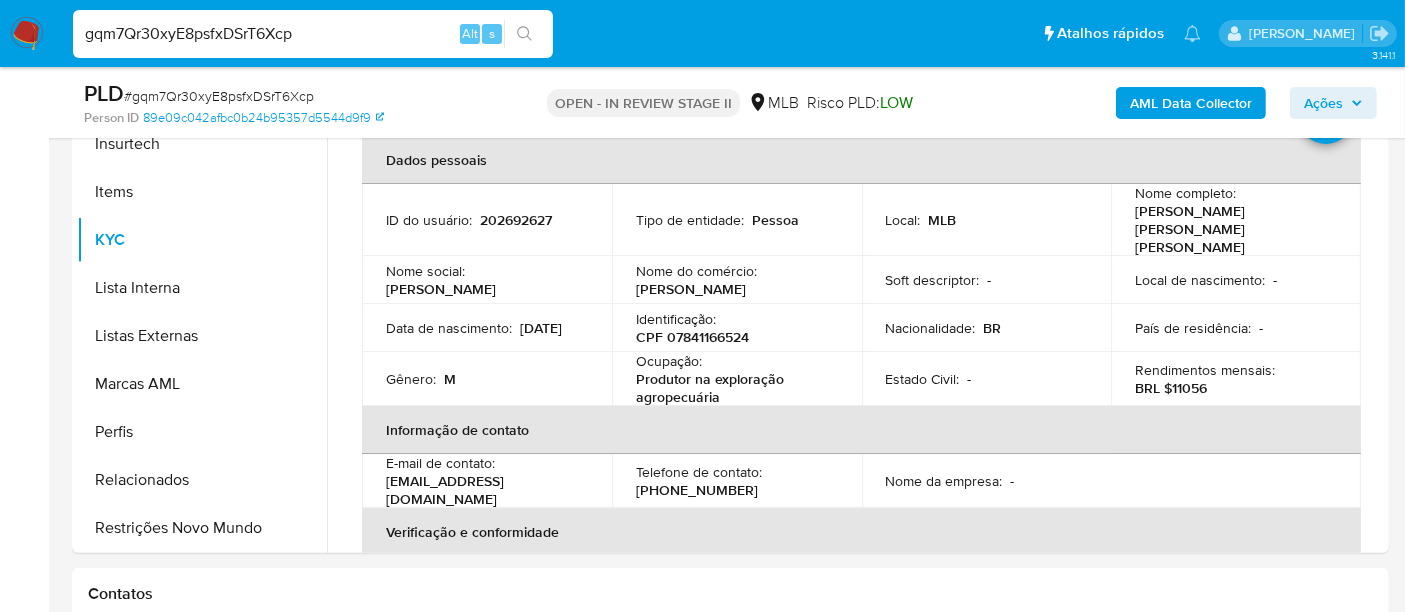 scroll, scrollTop: 444, scrollLeft: 0, axis: vertical 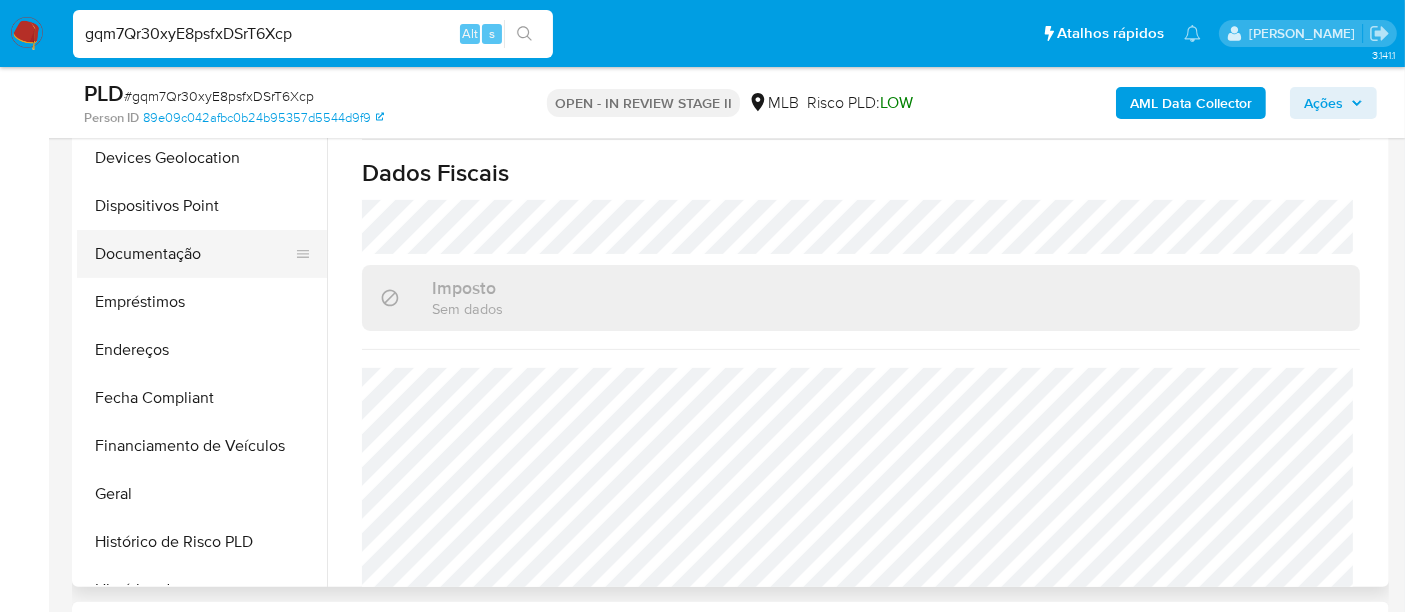 click on "Documentação" at bounding box center (194, 254) 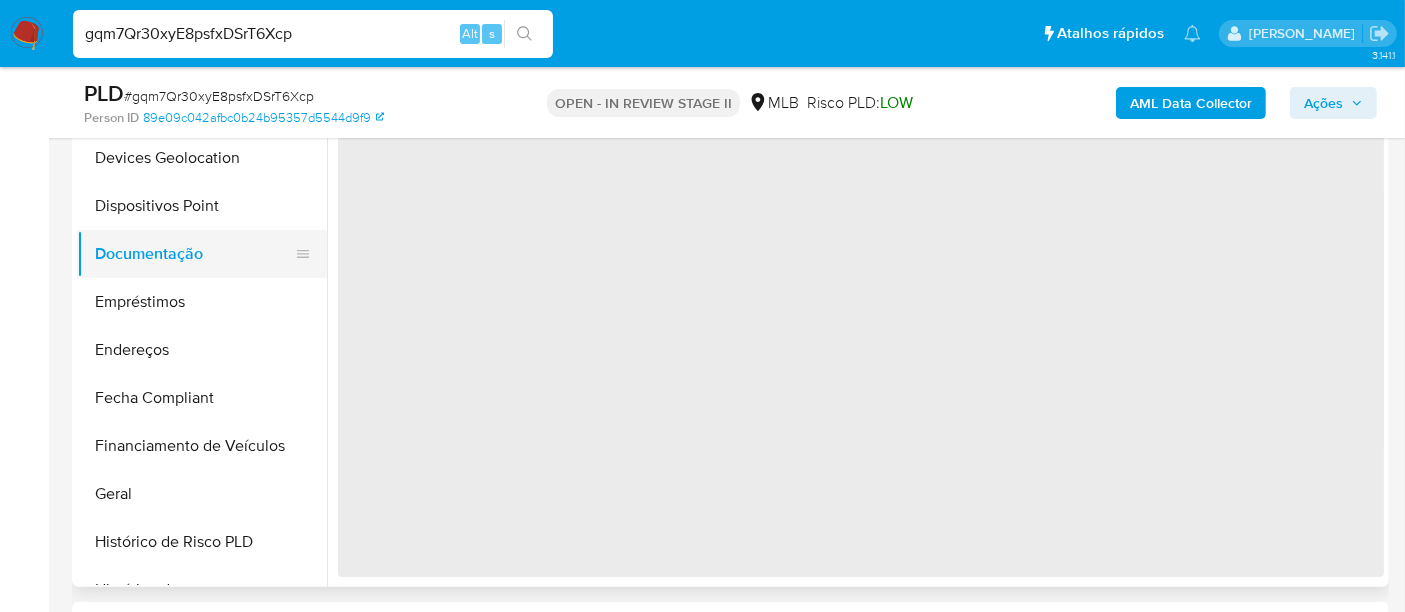 scroll, scrollTop: 0, scrollLeft: 0, axis: both 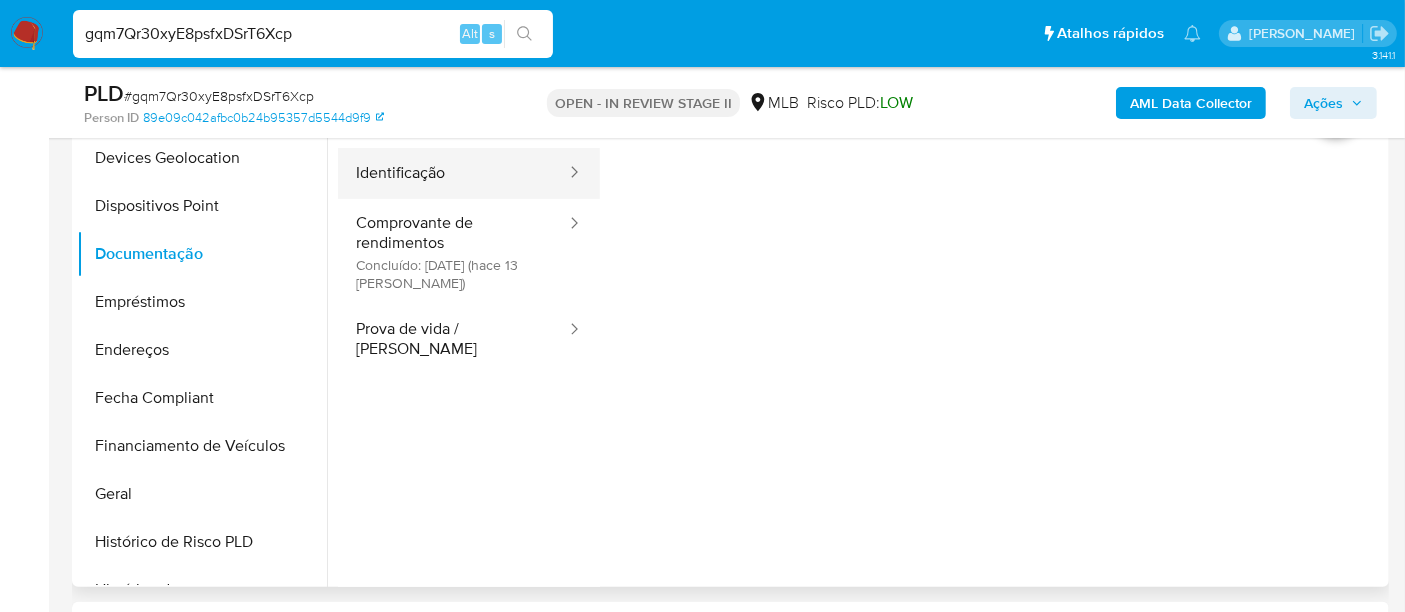 click on "Identificação" at bounding box center [453, 173] 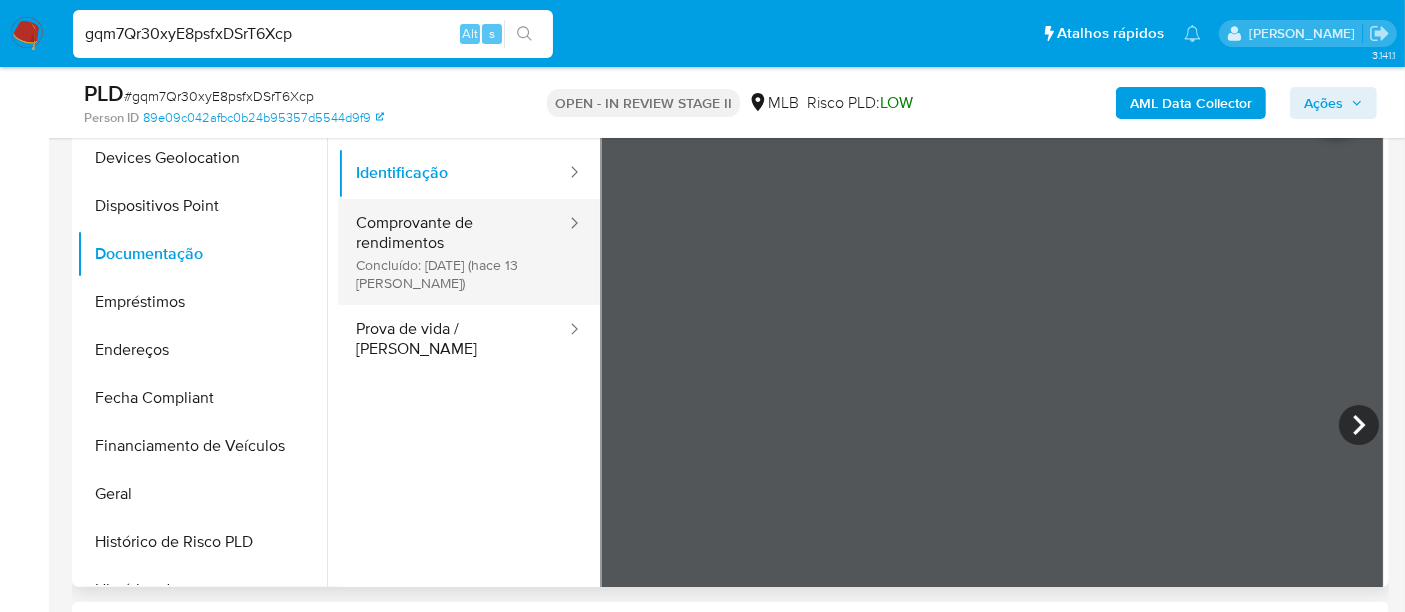 click on "Comprovante de rendimentos Concluído: 18/06/2025 (hace 13 días)" at bounding box center (453, 252) 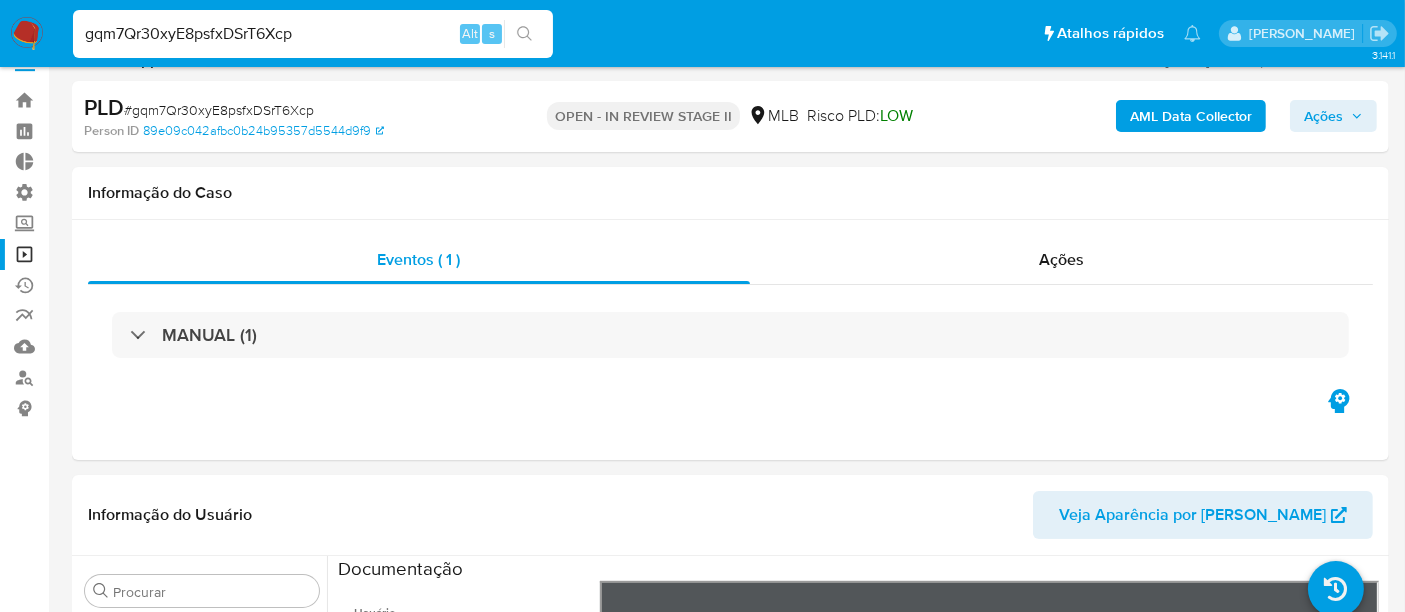scroll, scrollTop: 0, scrollLeft: 0, axis: both 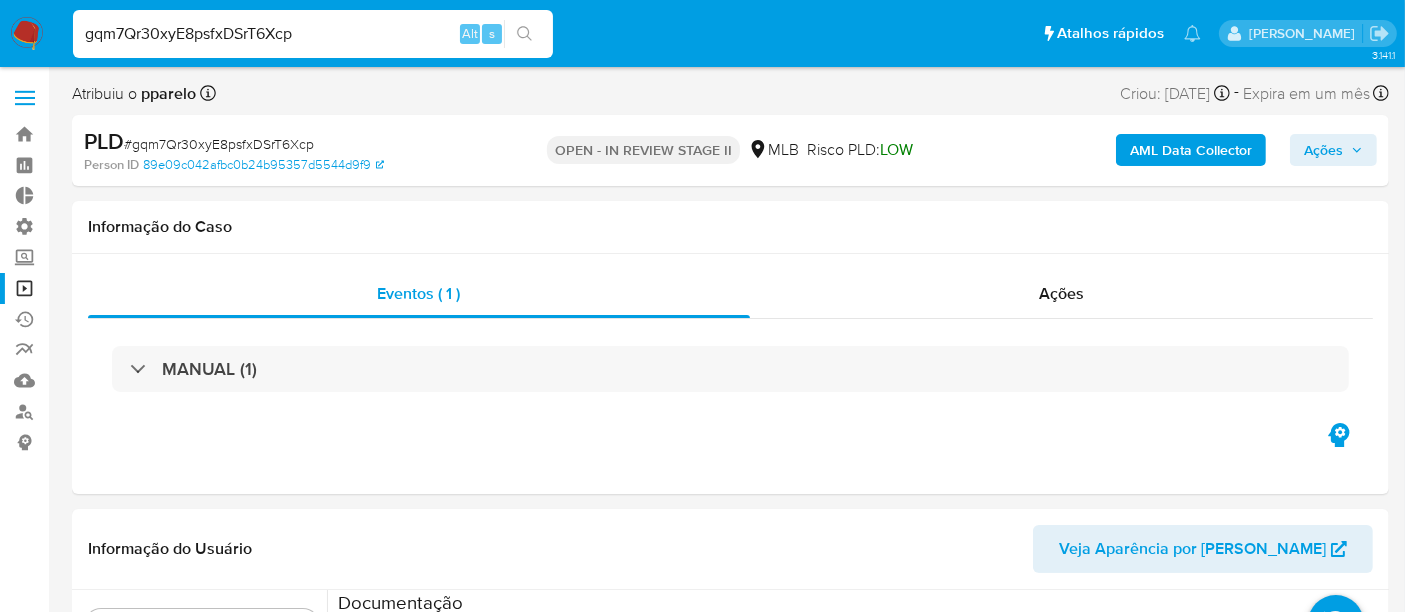 drag, startPoint x: 94, startPoint y: 41, endPoint x: 0, endPoint y: 41, distance: 94 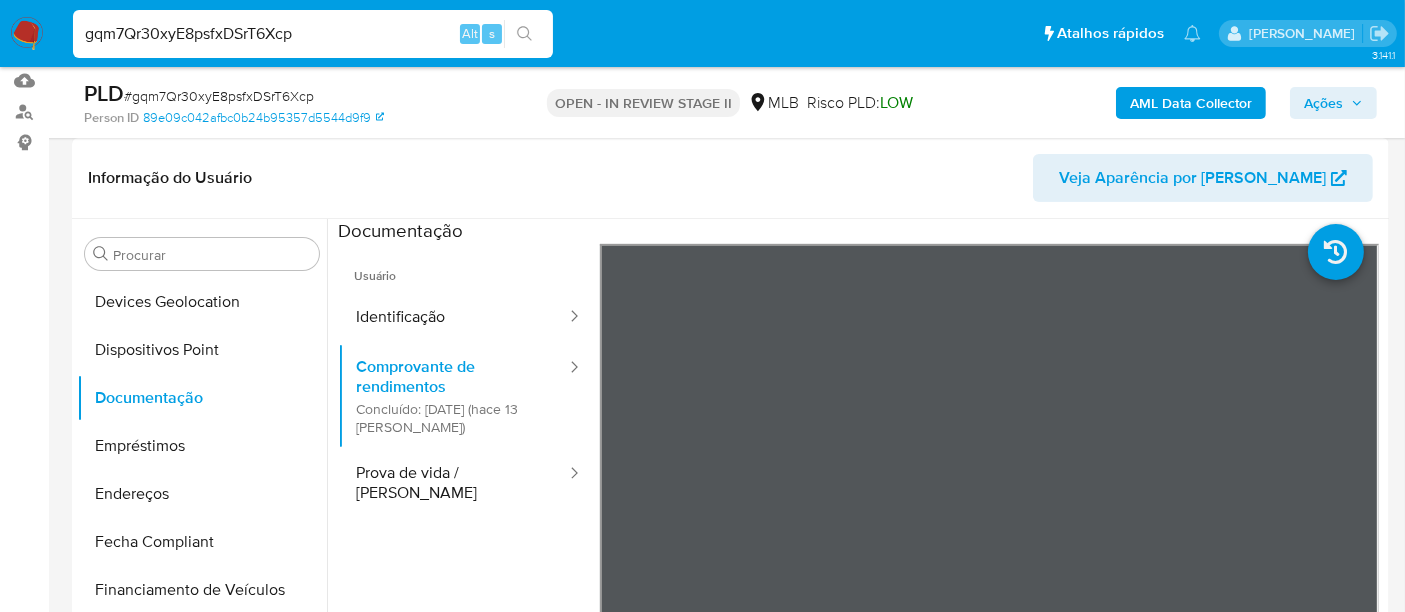 scroll, scrollTop: 333, scrollLeft: 0, axis: vertical 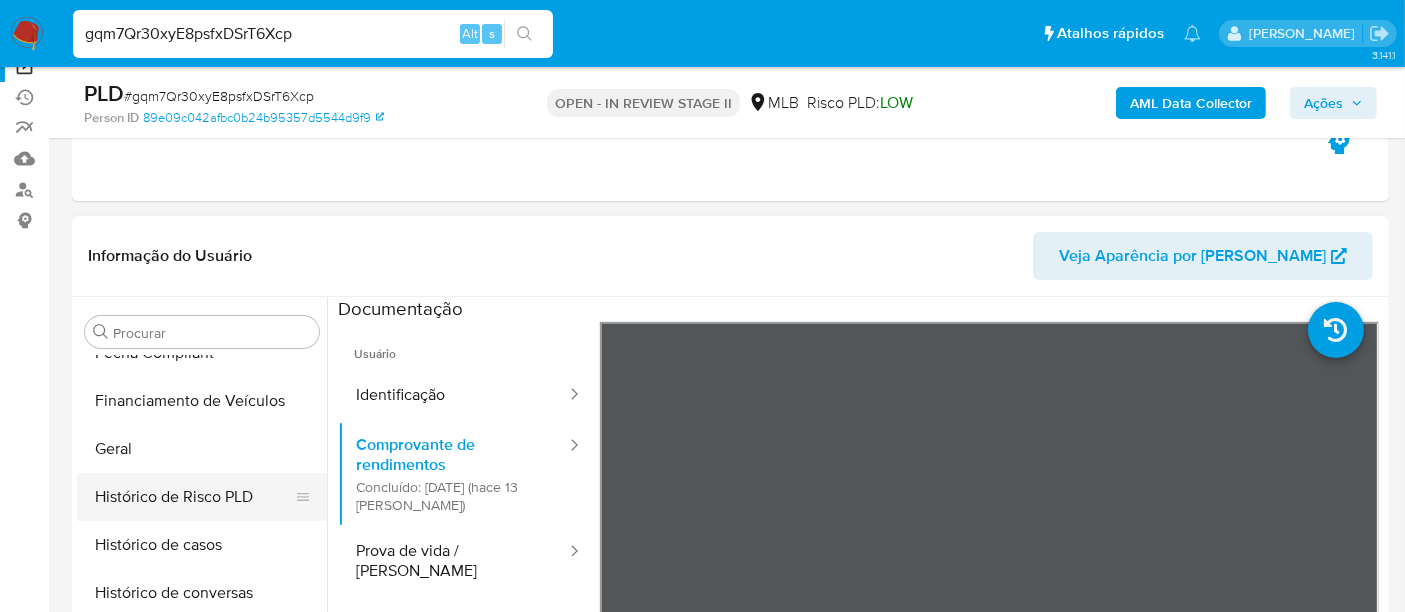 click on "Histórico de Risco PLD" at bounding box center (194, 497) 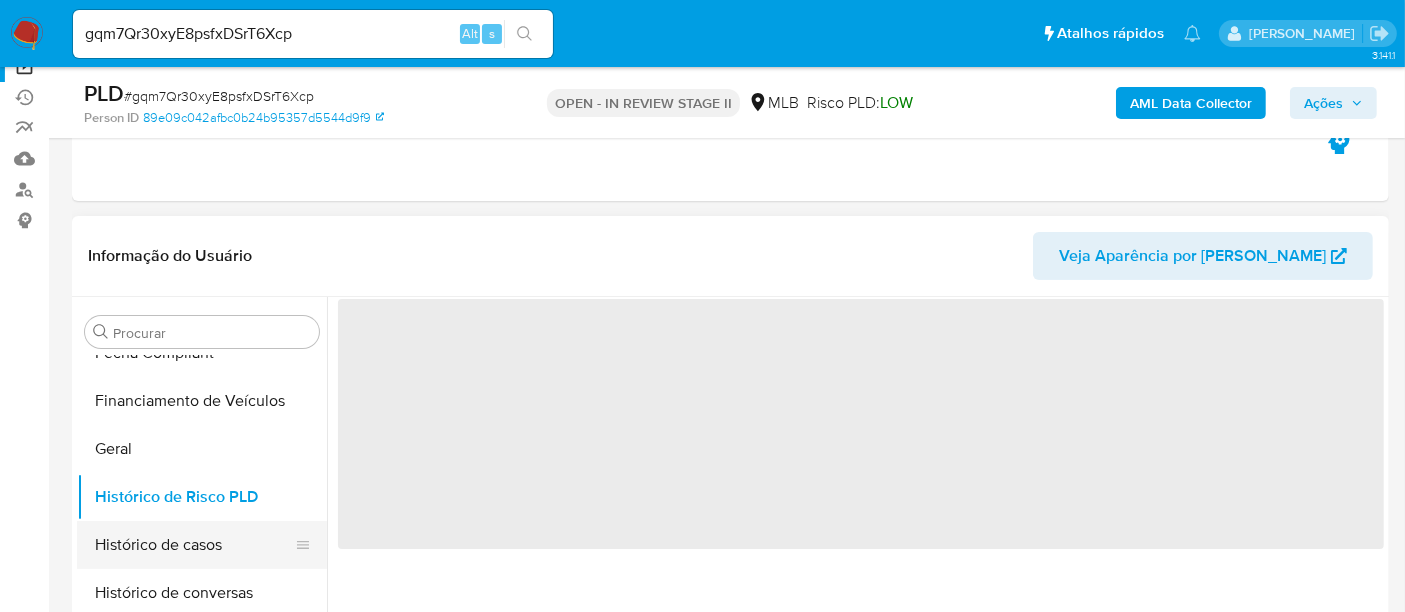 click on "Histórico de casos" at bounding box center [194, 545] 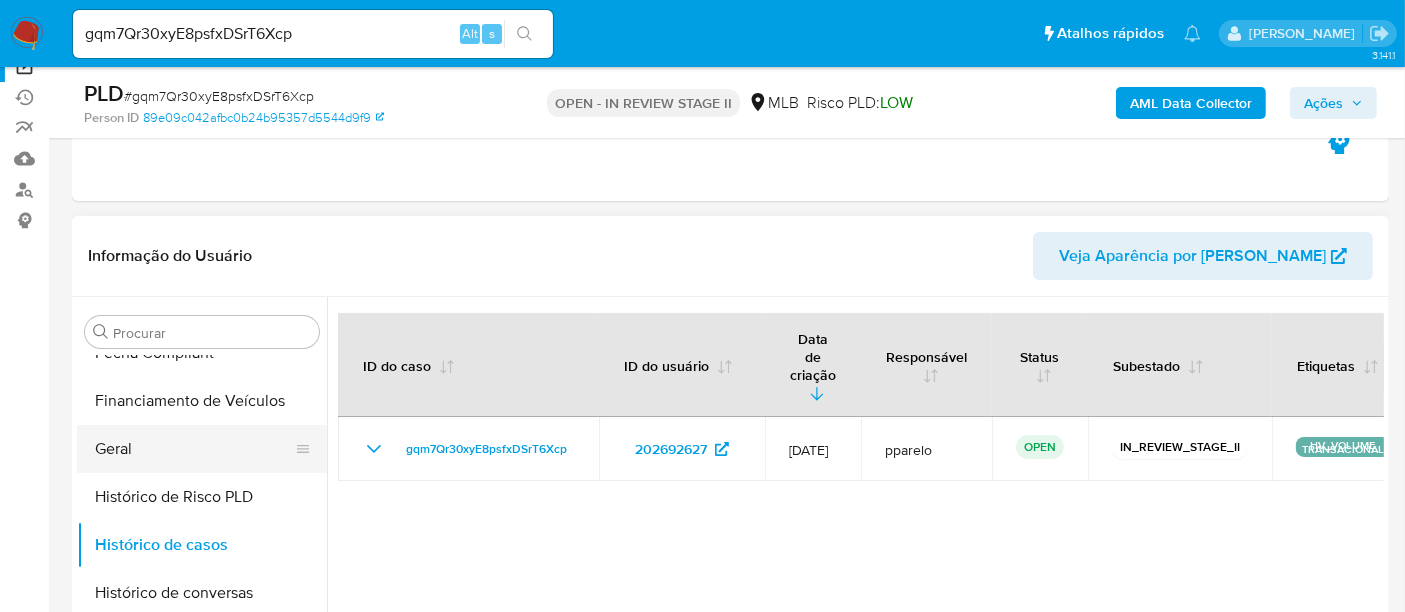 type 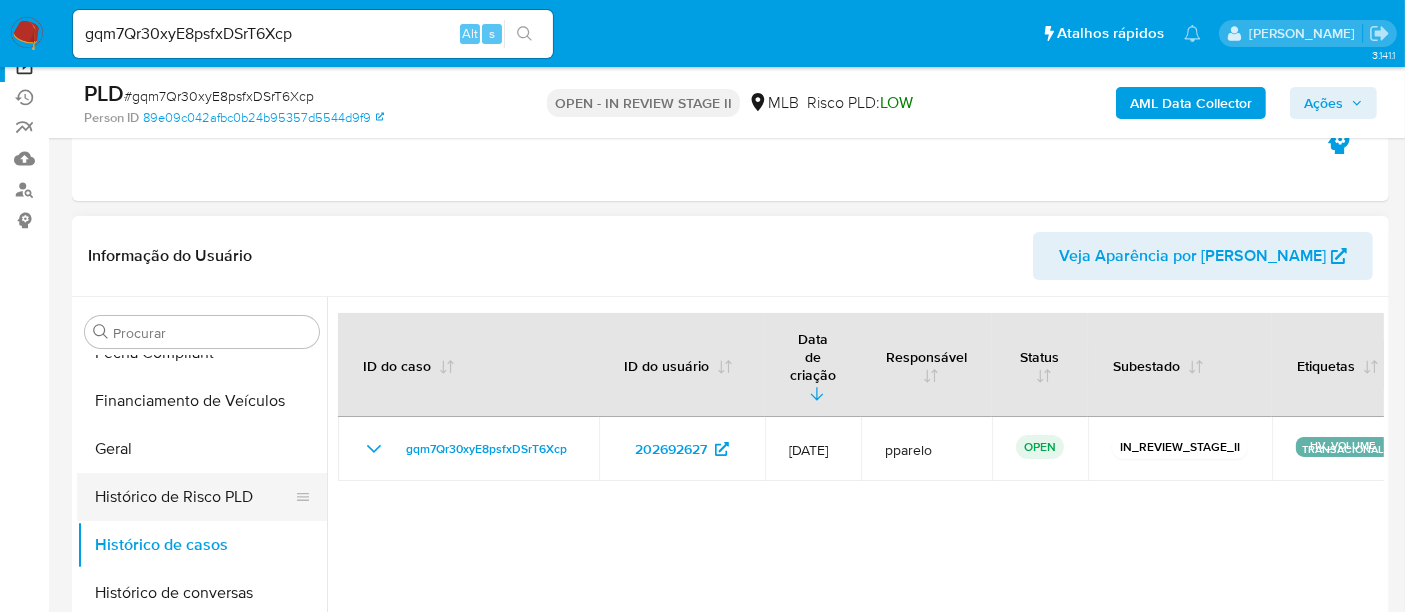 click on "Histórico de Risco PLD" at bounding box center [194, 497] 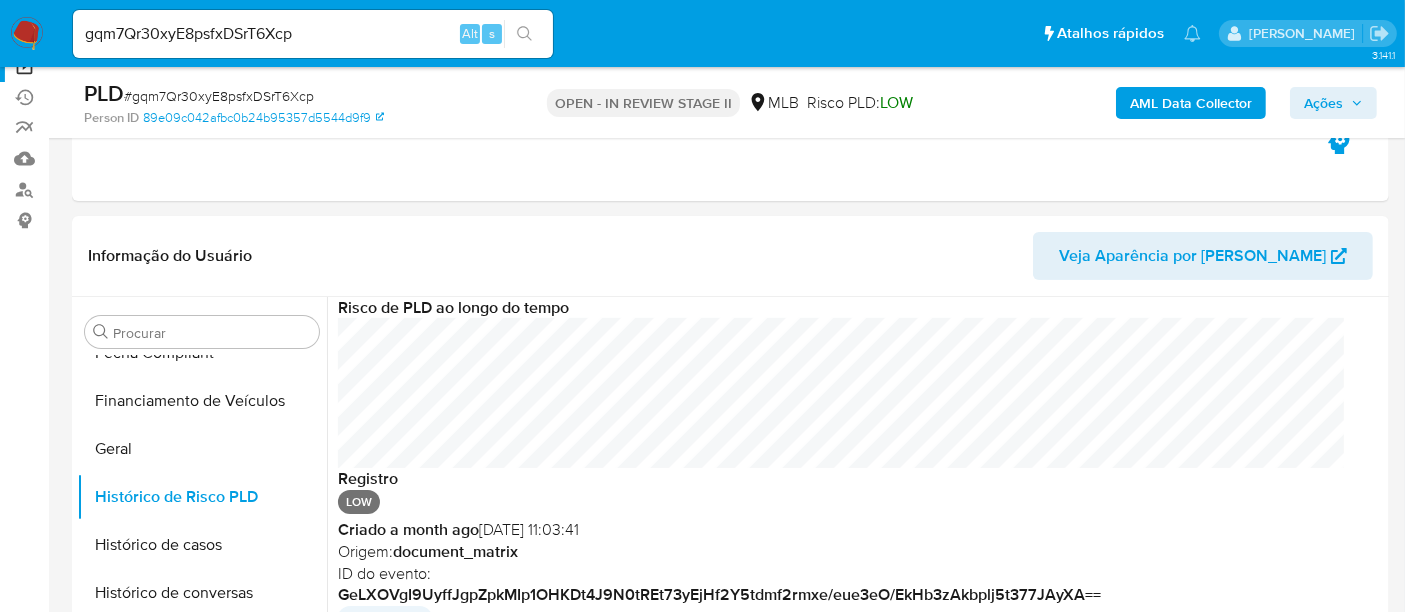 scroll, scrollTop: 999850, scrollLeft: 998994, axis: both 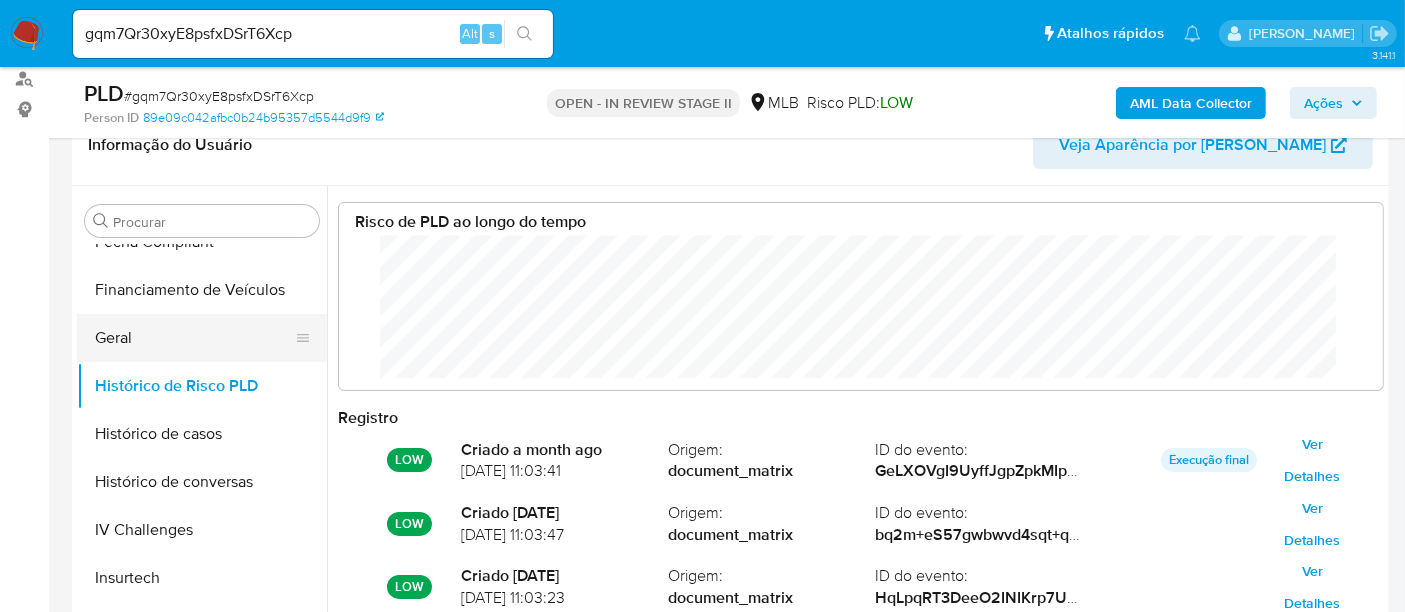 click on "Geral" at bounding box center (194, 338) 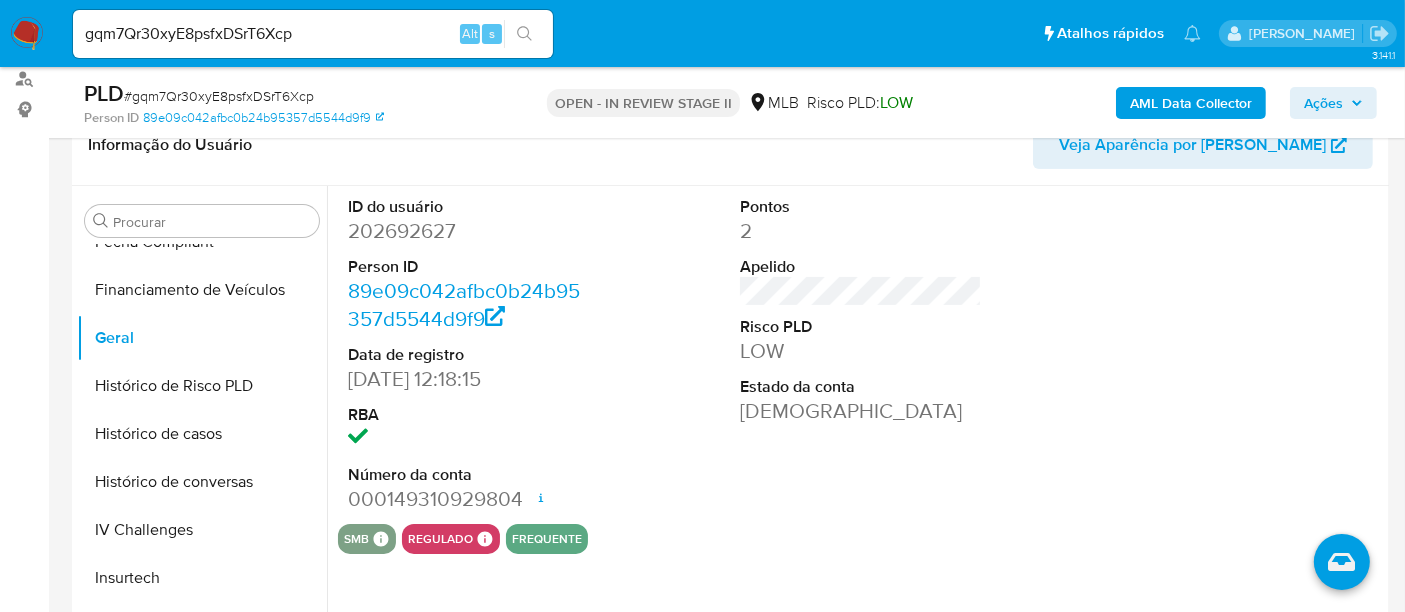 type 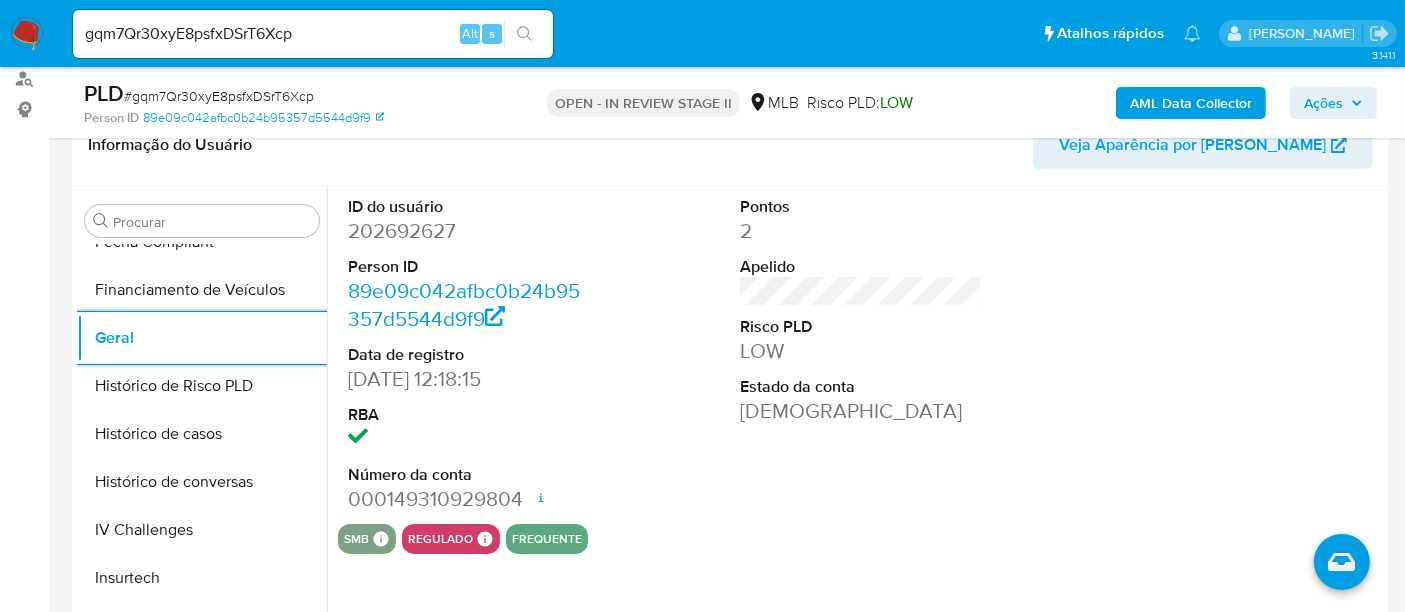 scroll, scrollTop: 111, scrollLeft: 0, axis: vertical 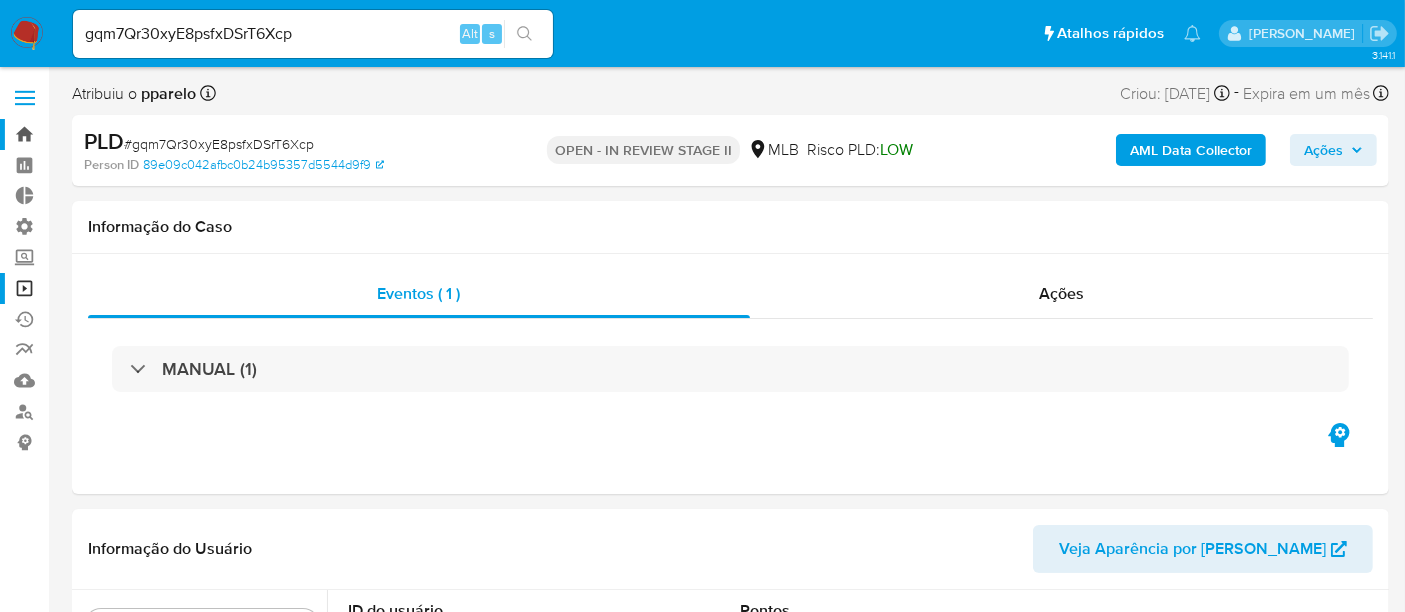 click on "Bandeja" at bounding box center [119, 134] 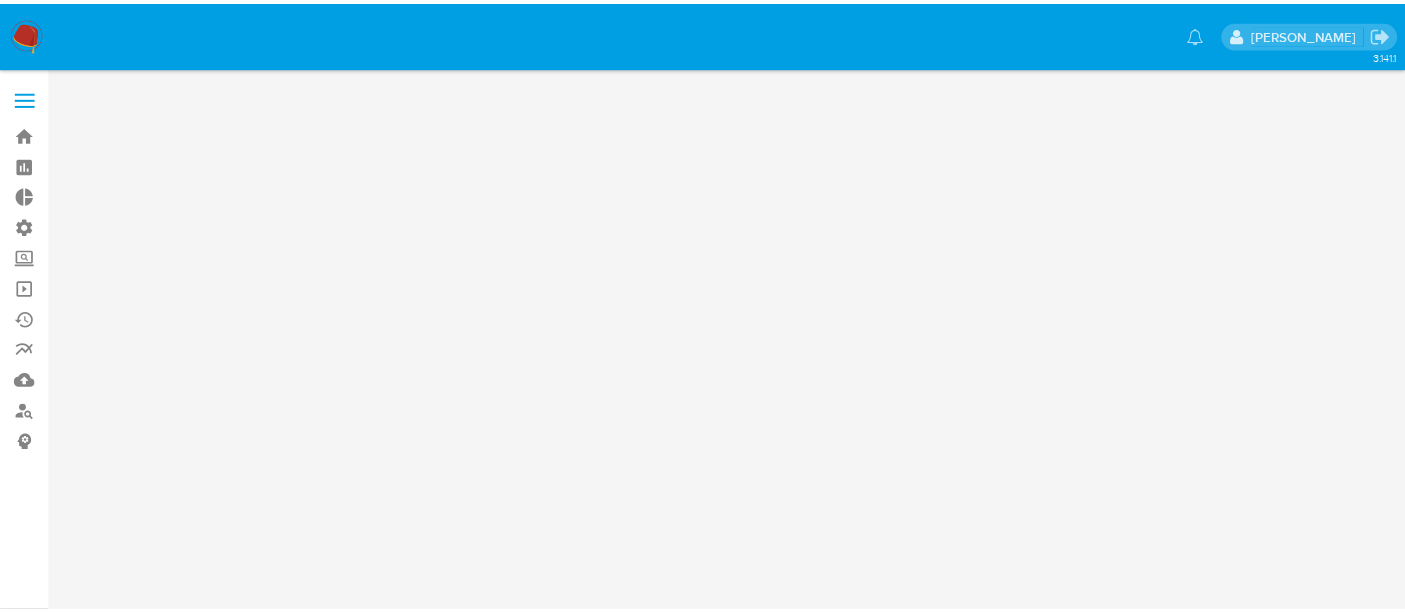 scroll, scrollTop: 0, scrollLeft: 0, axis: both 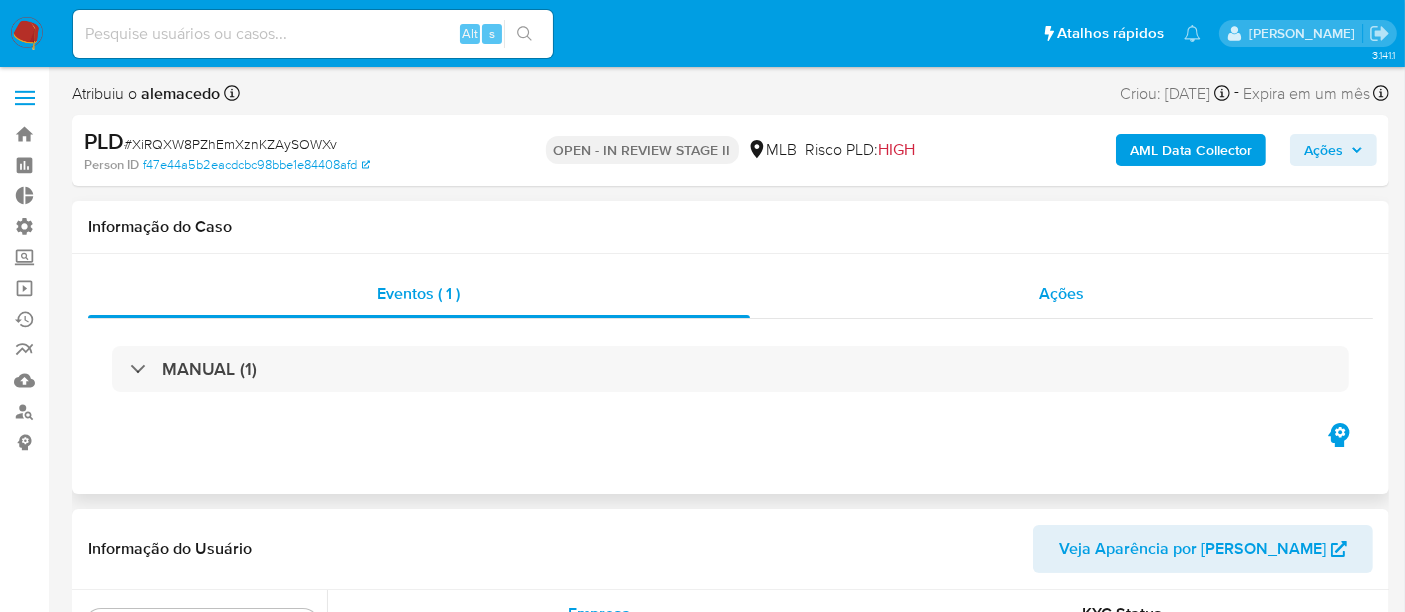 click on "Ações" at bounding box center (1061, 293) 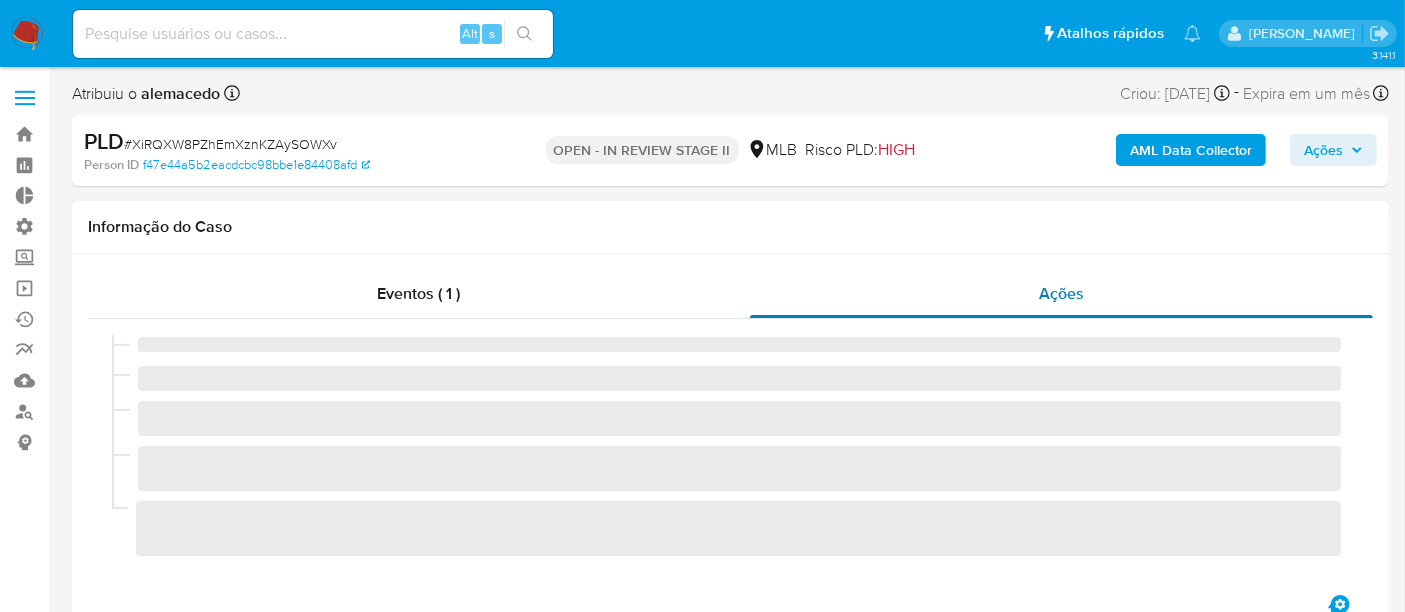 select on "10" 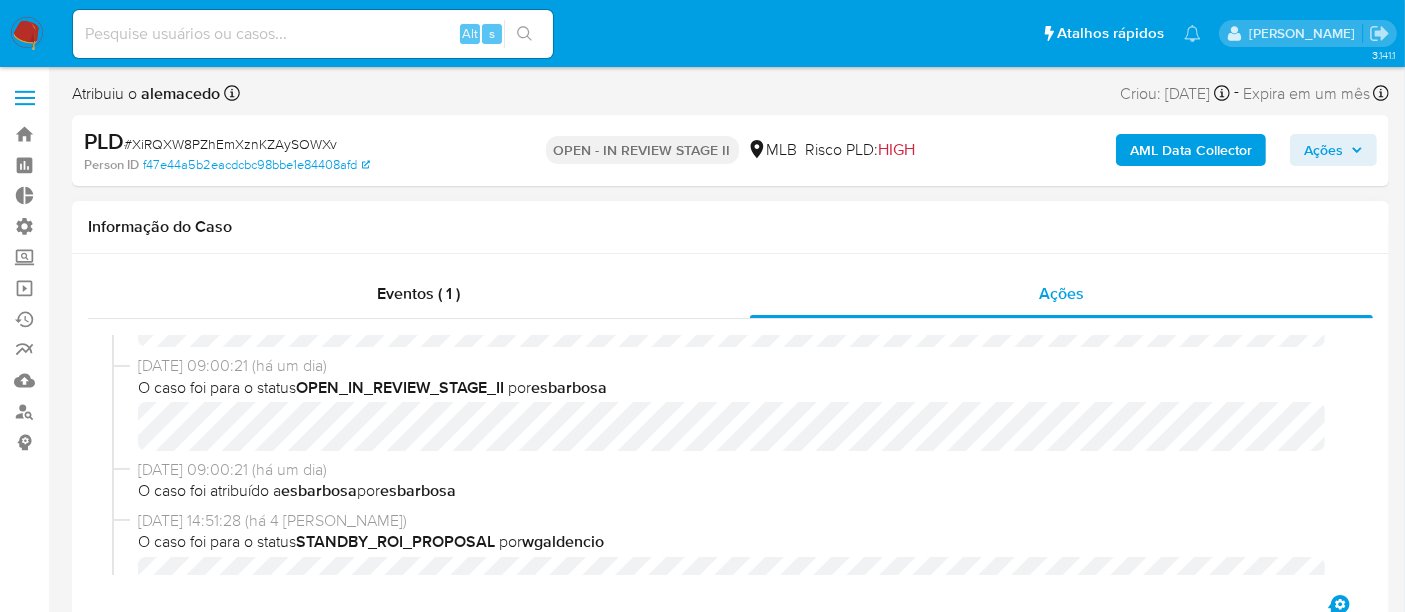 scroll, scrollTop: 333, scrollLeft: 0, axis: vertical 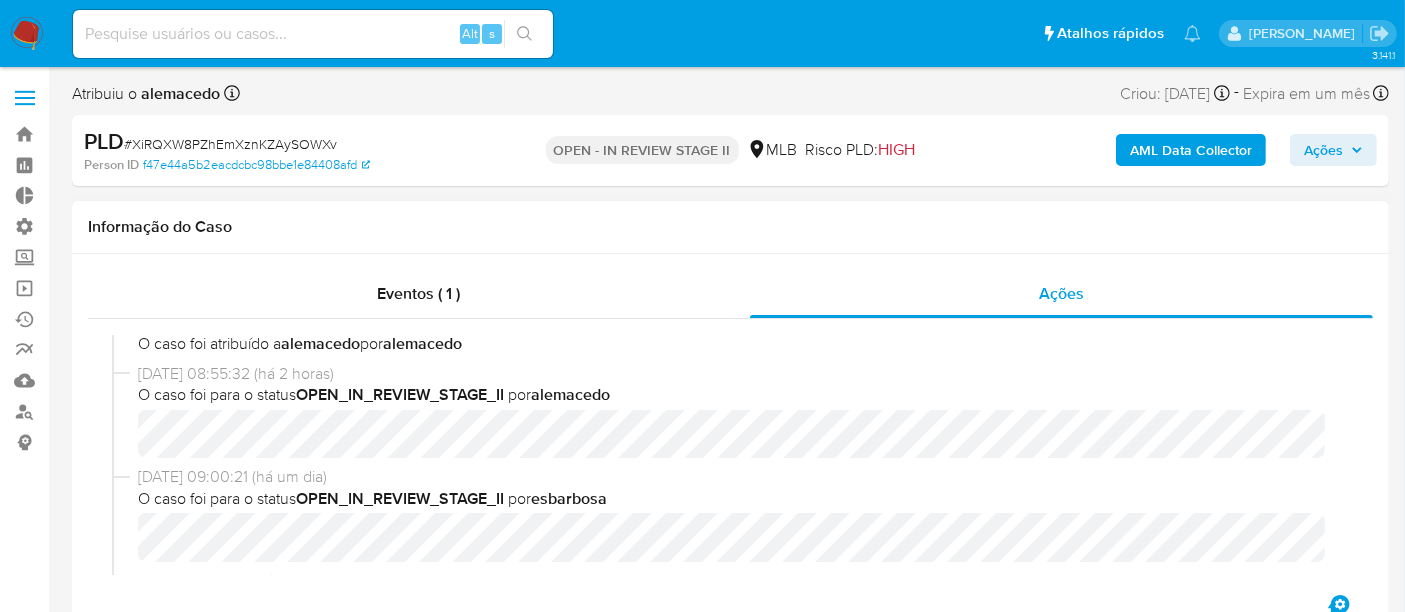 type 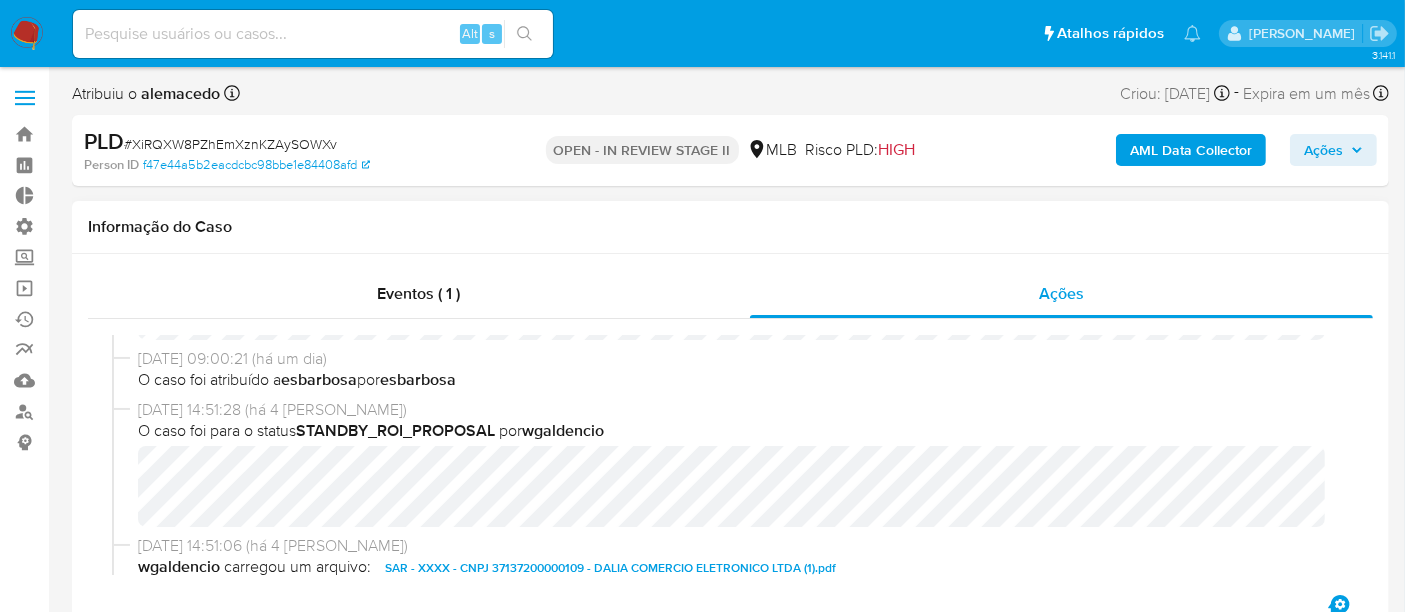scroll, scrollTop: 333, scrollLeft: 0, axis: vertical 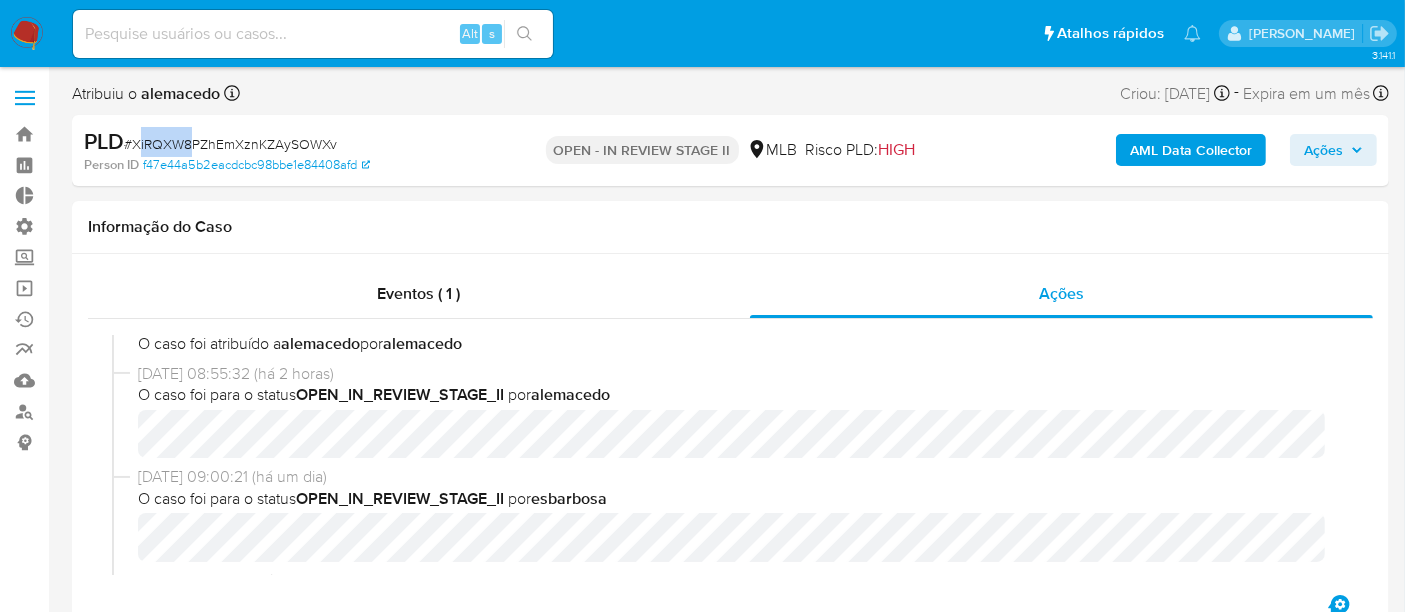 drag, startPoint x: 137, startPoint y: 141, endPoint x: 191, endPoint y: 147, distance: 54.33231 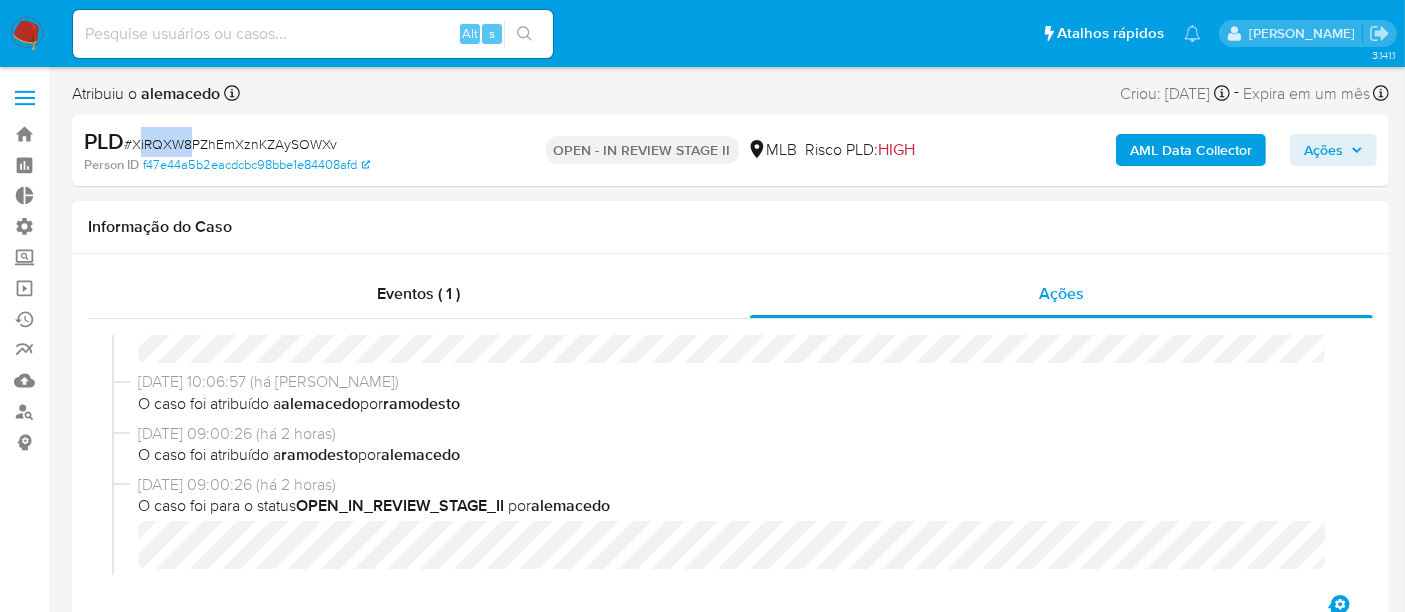 scroll, scrollTop: 0, scrollLeft: 0, axis: both 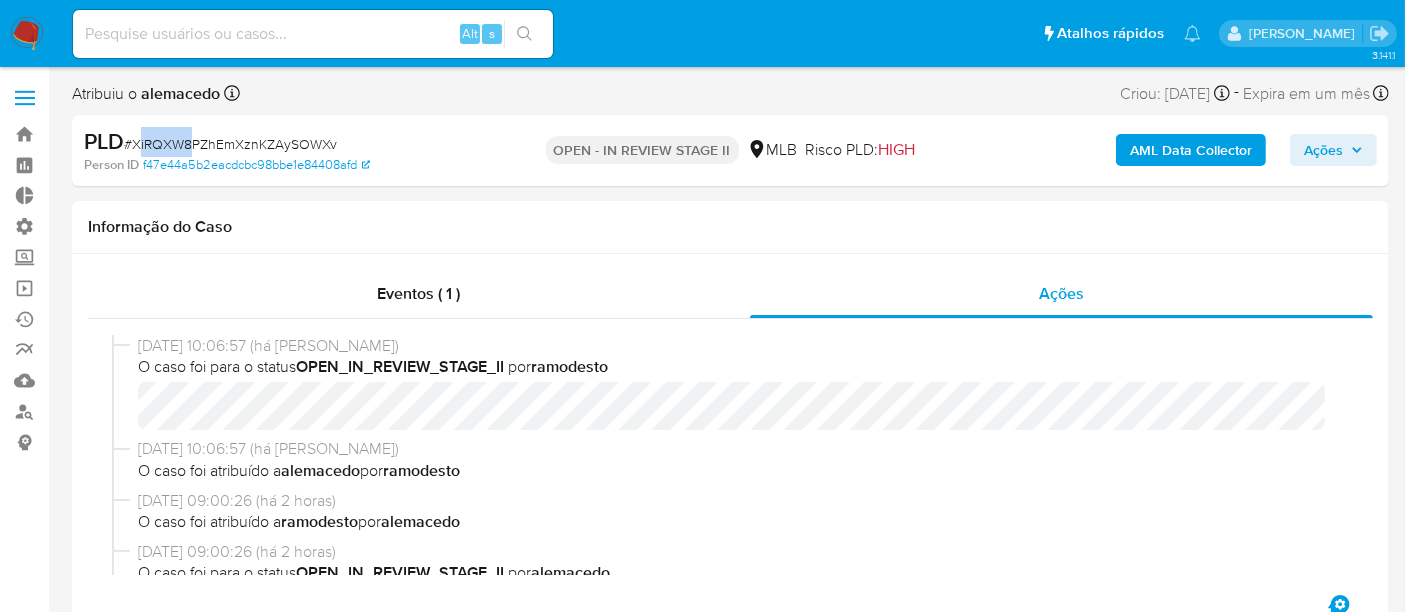 click on "# XiRQXW8PZhEmXznKZAySOWXv" at bounding box center [230, 144] 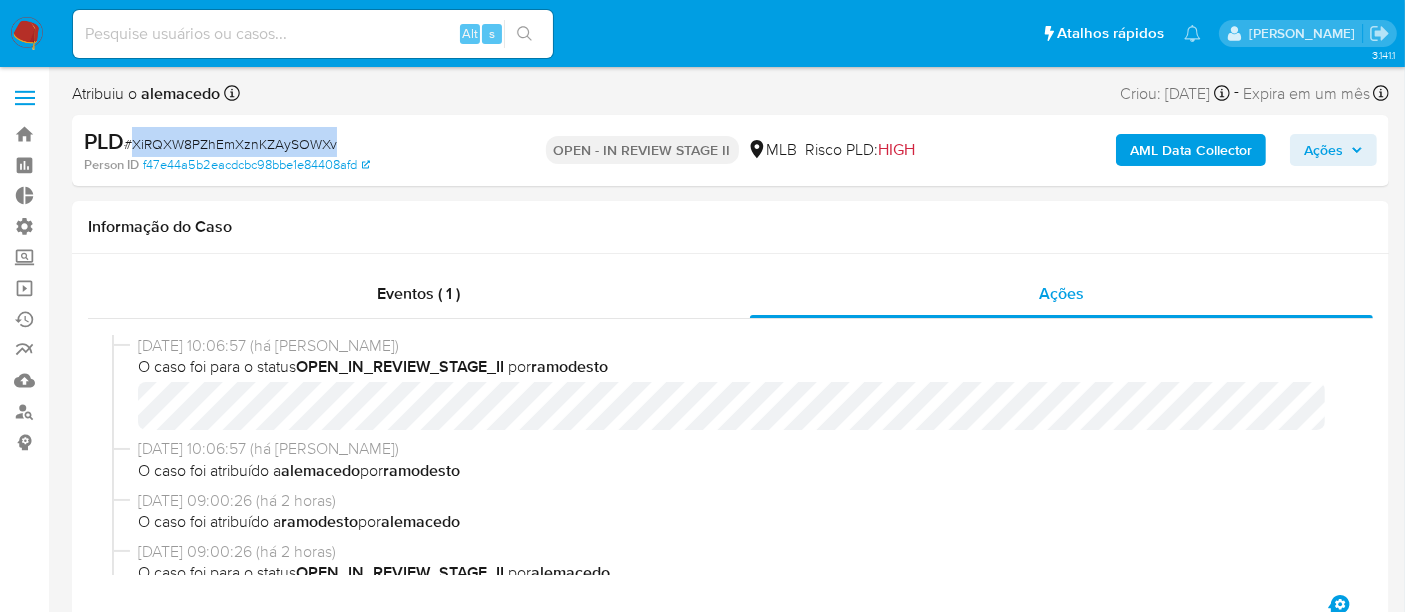 drag, startPoint x: 132, startPoint y: 143, endPoint x: 347, endPoint y: 151, distance: 215.14879 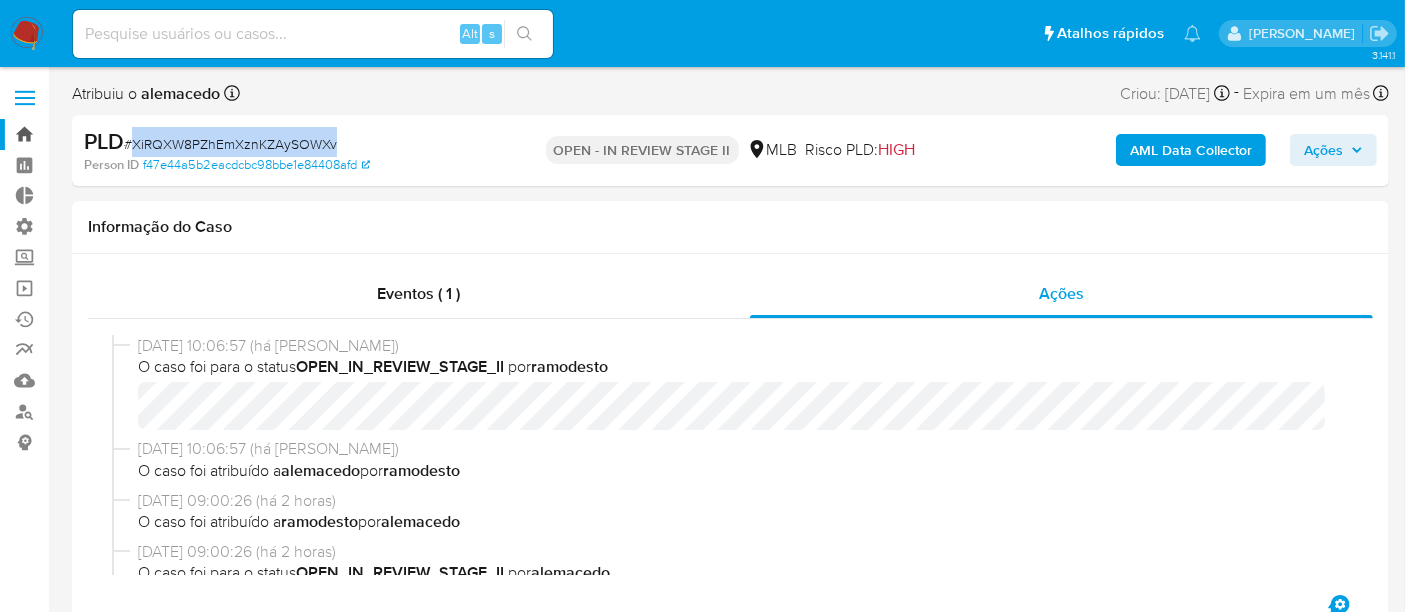 click on "Bandeja" at bounding box center (119, 134) 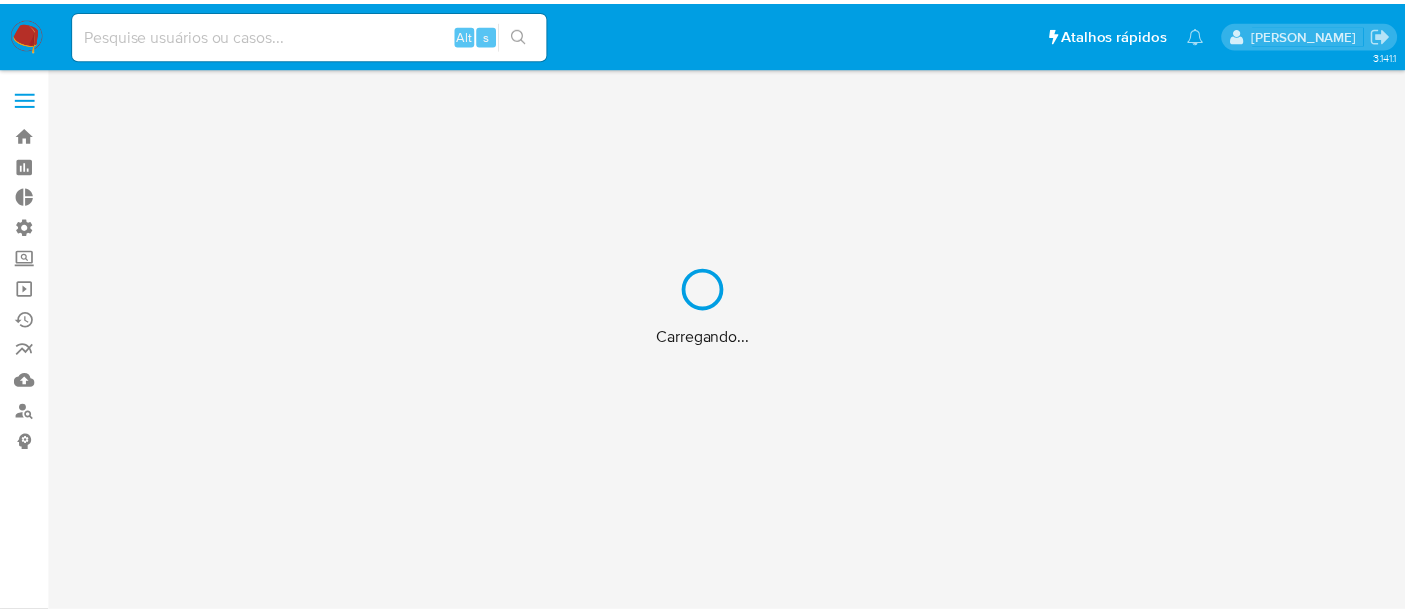 scroll, scrollTop: 0, scrollLeft: 0, axis: both 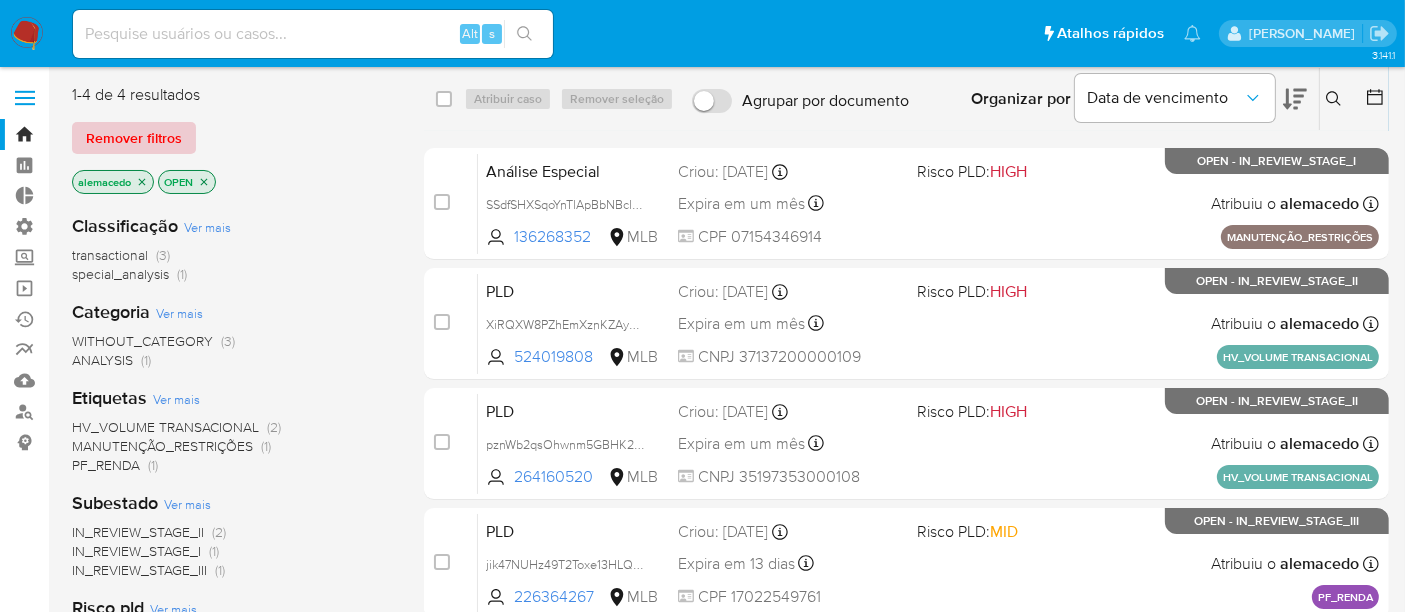 click on "Remover filtros" at bounding box center (134, 138) 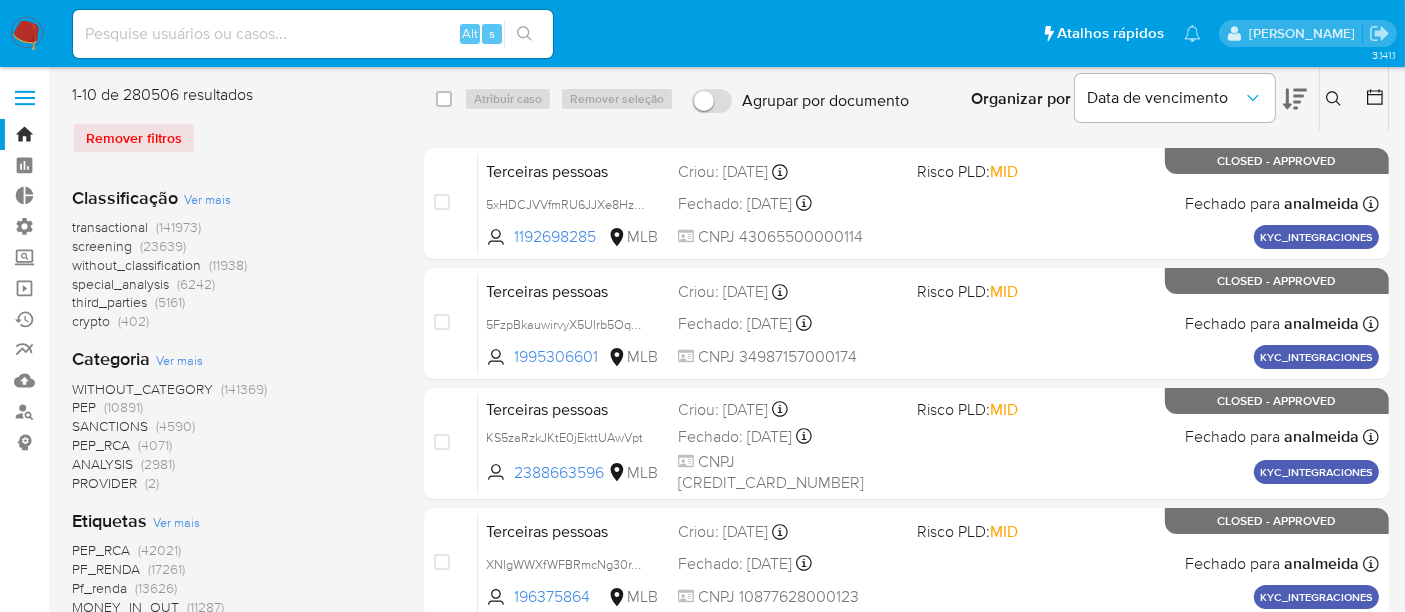 drag, startPoint x: 1331, startPoint y: 93, endPoint x: 1168, endPoint y: 149, distance: 172.35138 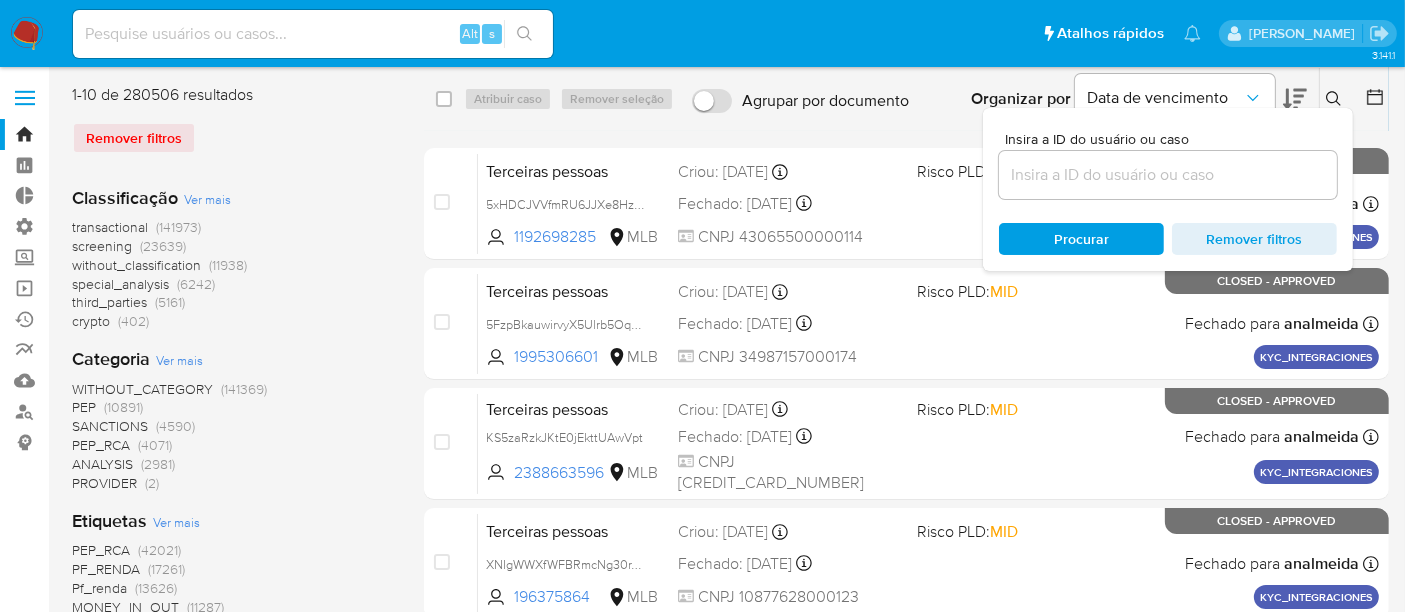 click at bounding box center (1168, 175) 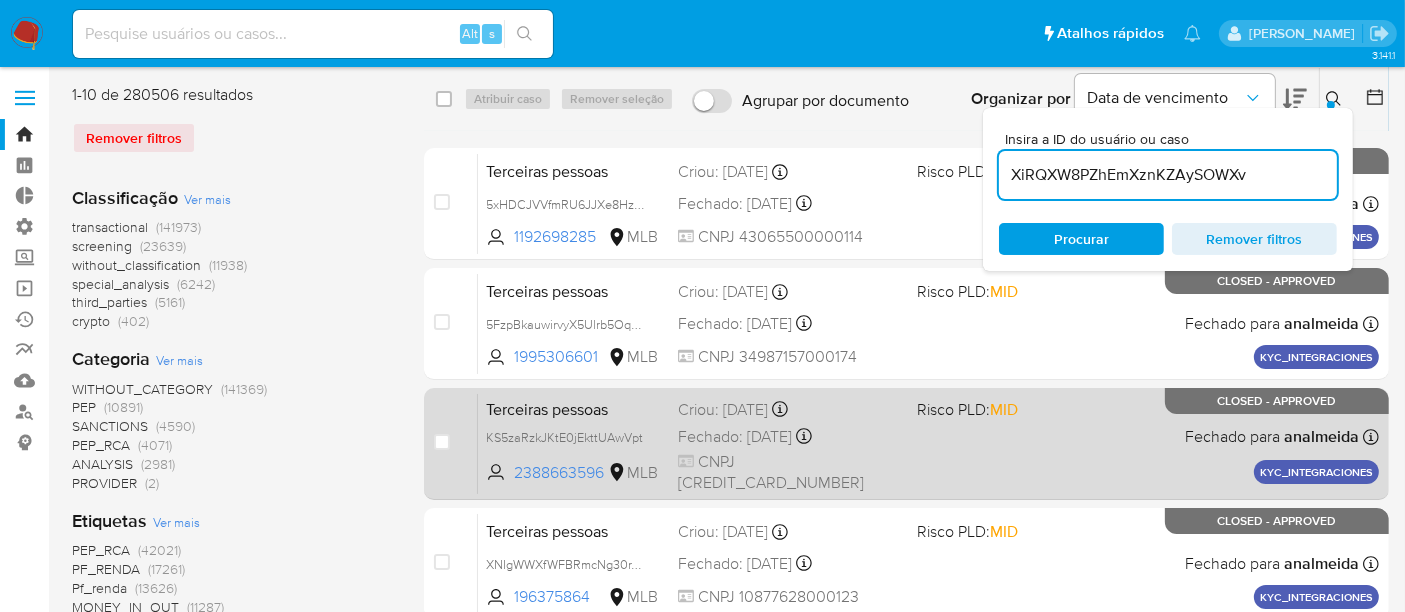 type on "XiRQXW8PZhEmXznKZAySOWXv" 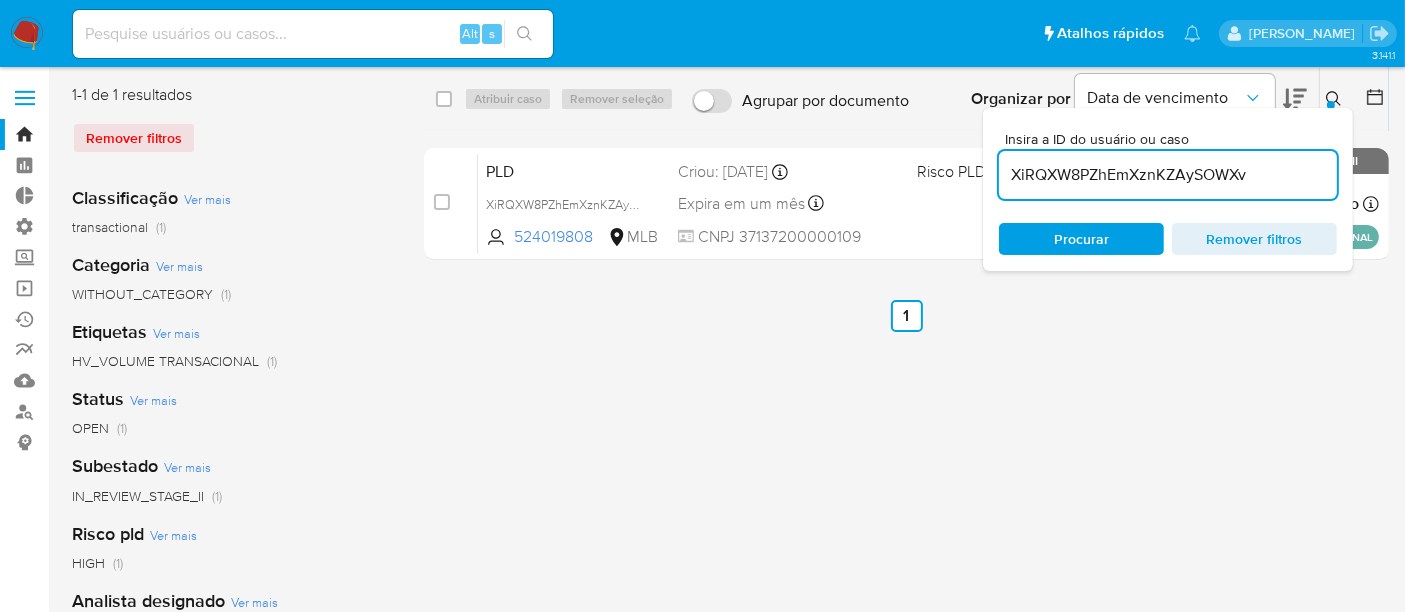 click on "Procurar" at bounding box center [1081, 239] 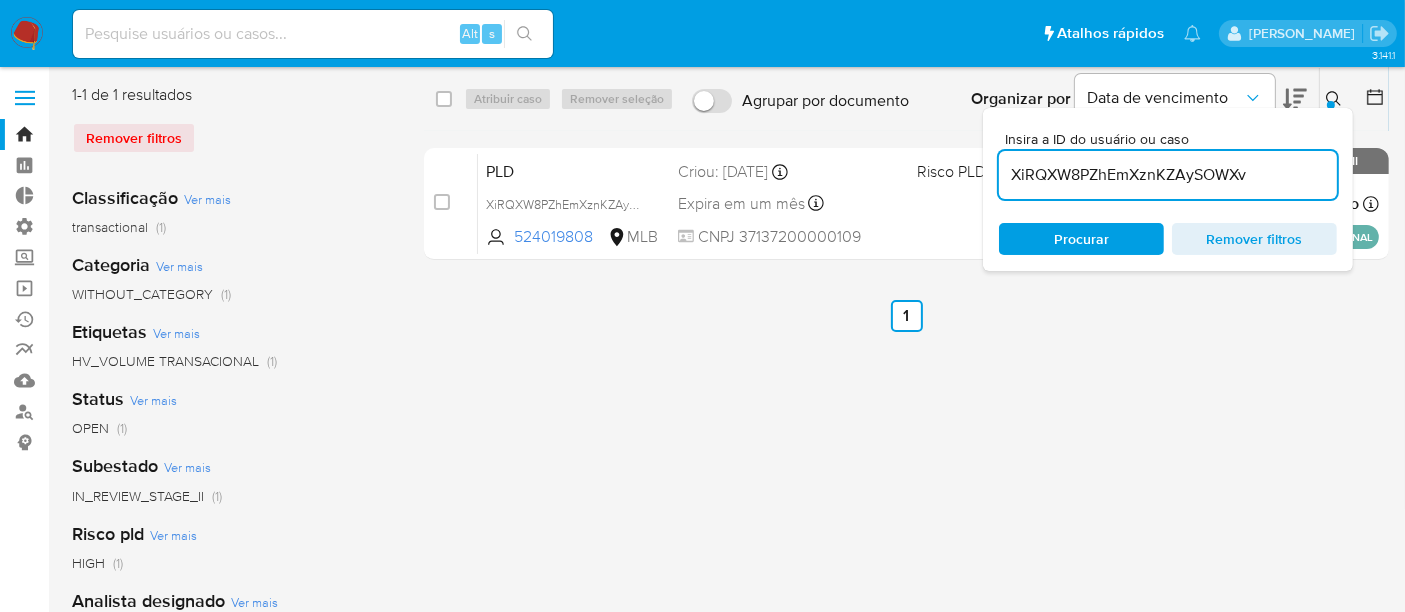 click 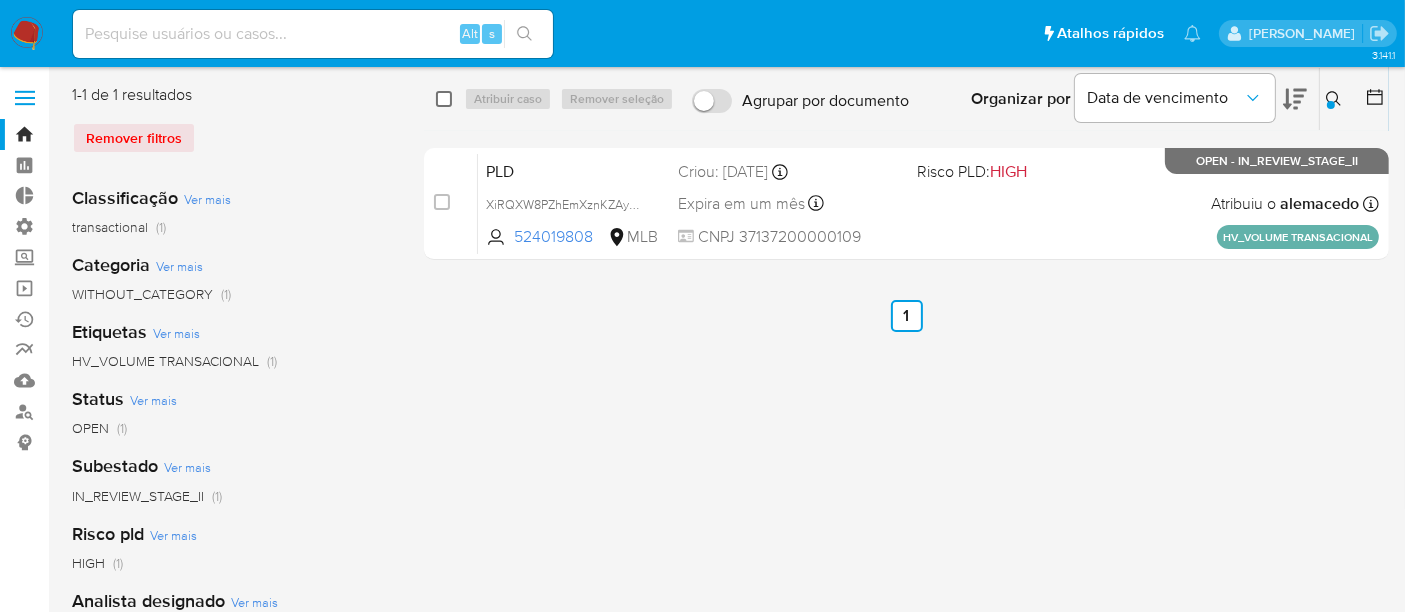 click at bounding box center (444, 99) 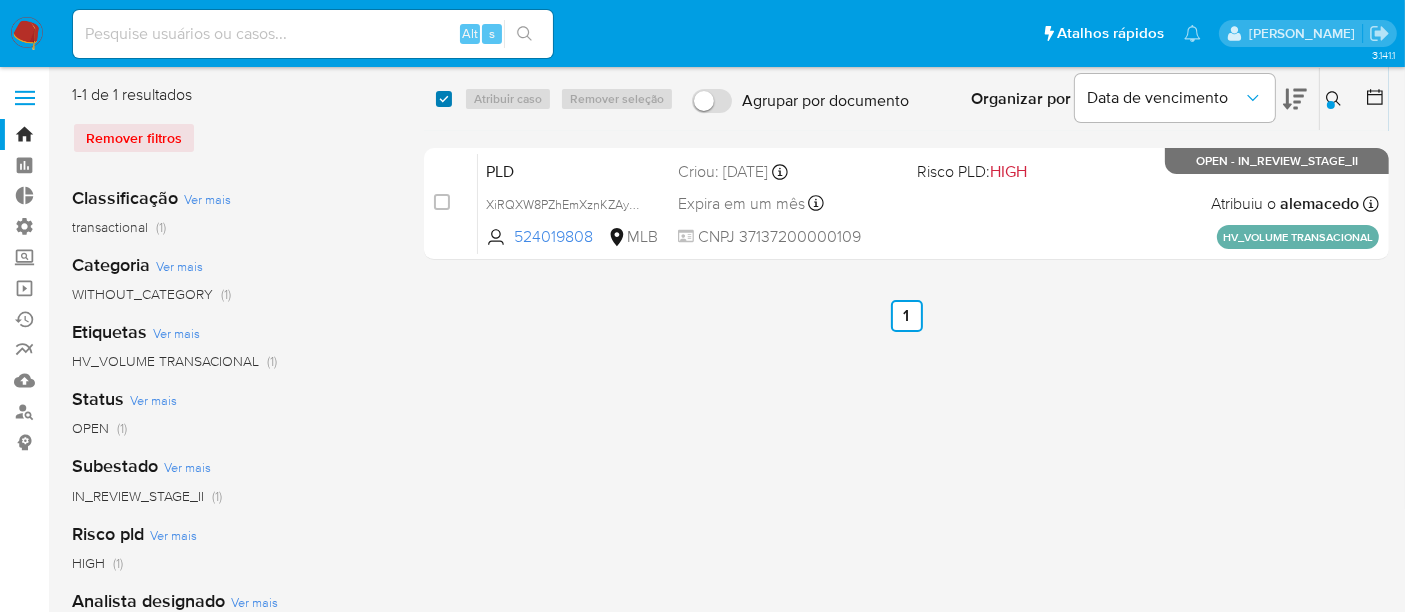 checkbox on "true" 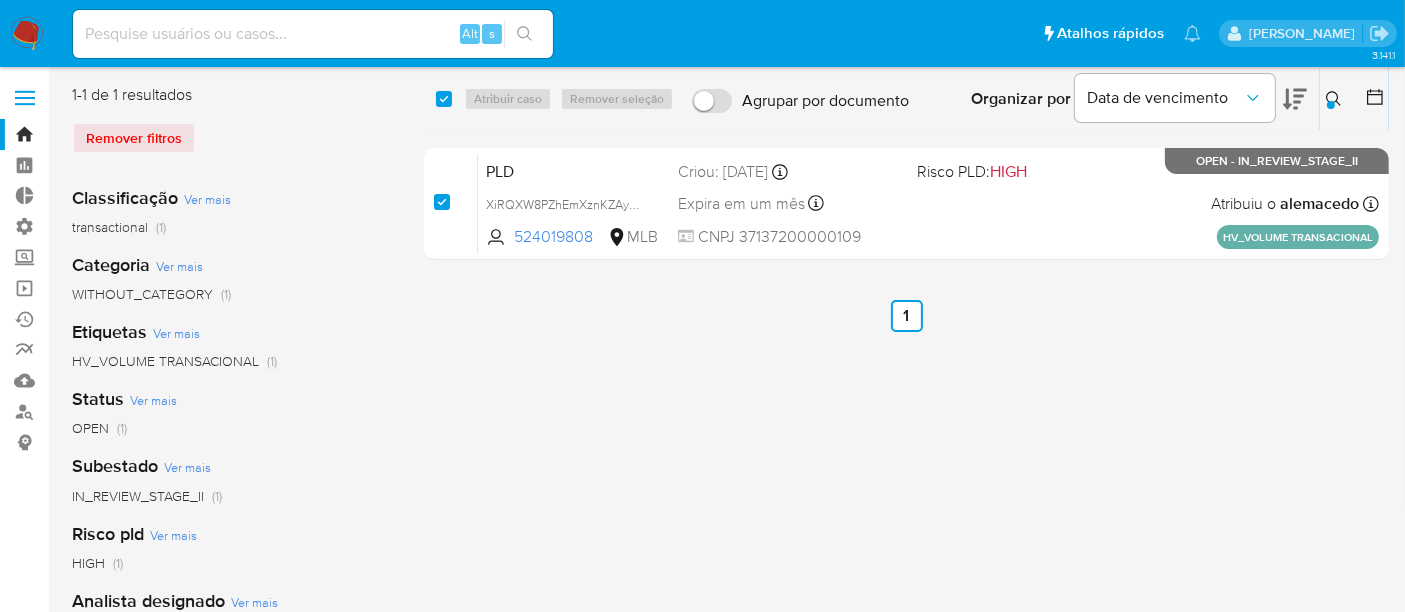 checkbox on "true" 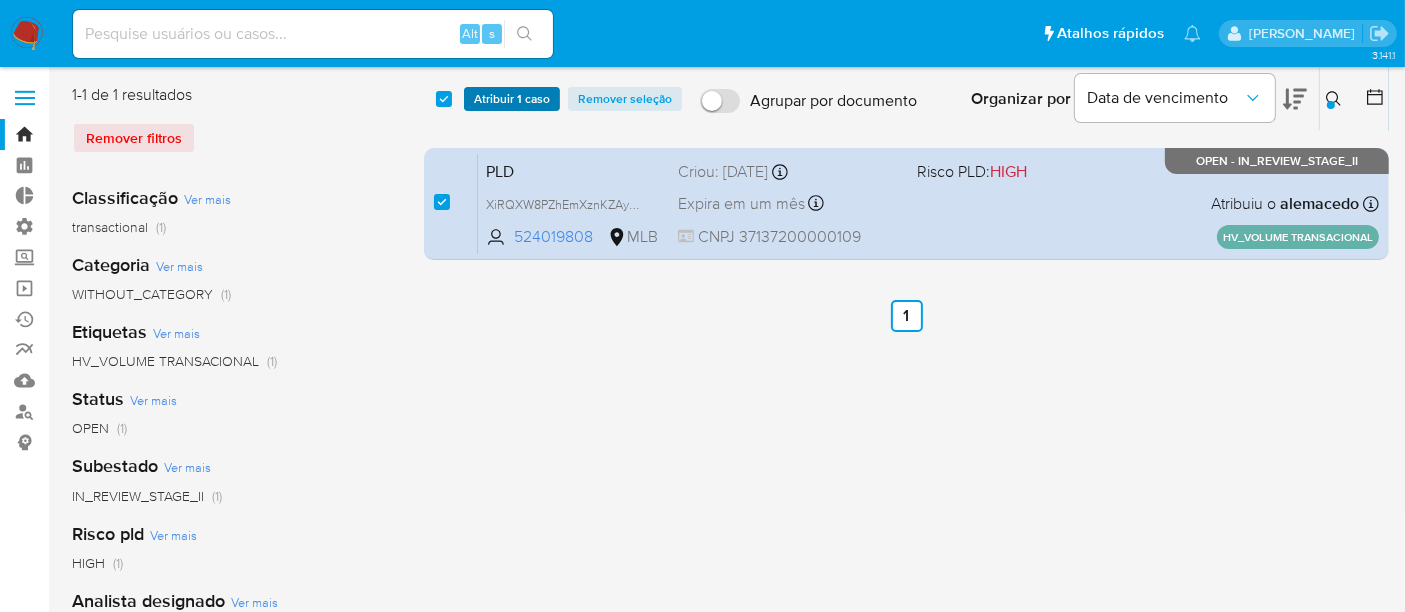 click on "Atribuir 1 caso" at bounding box center [512, 99] 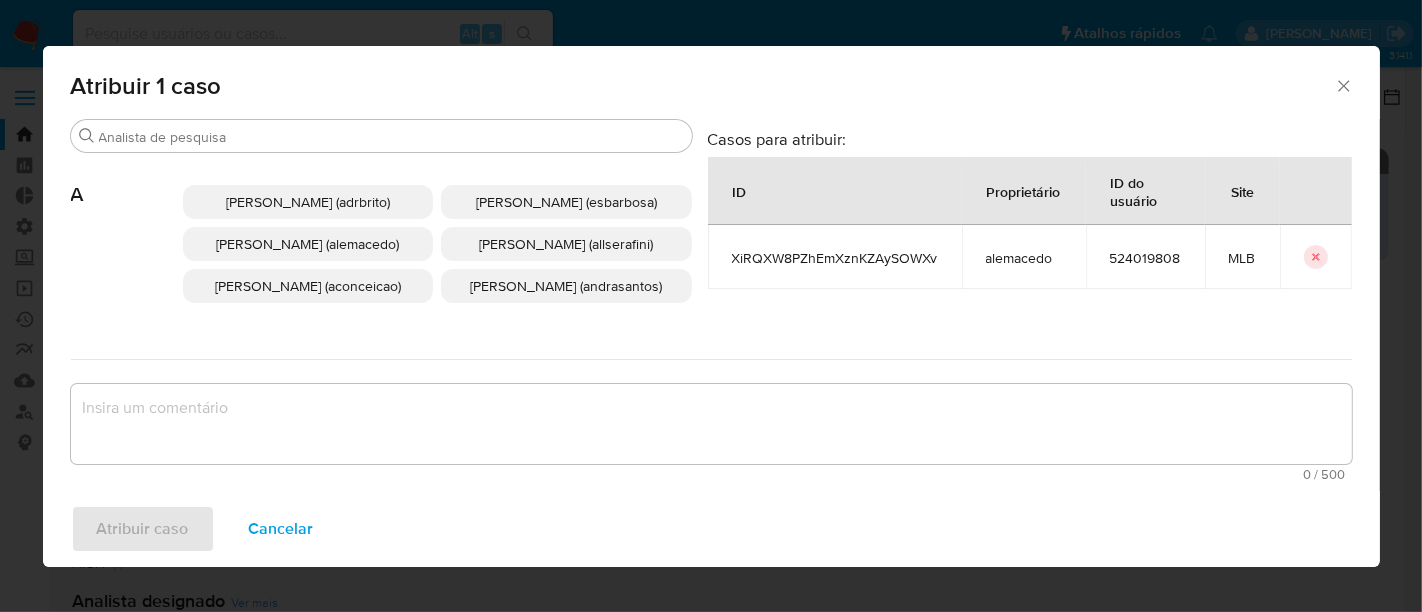 drag, startPoint x: 539, startPoint y: 200, endPoint x: 272, endPoint y: 329, distance: 296.52994 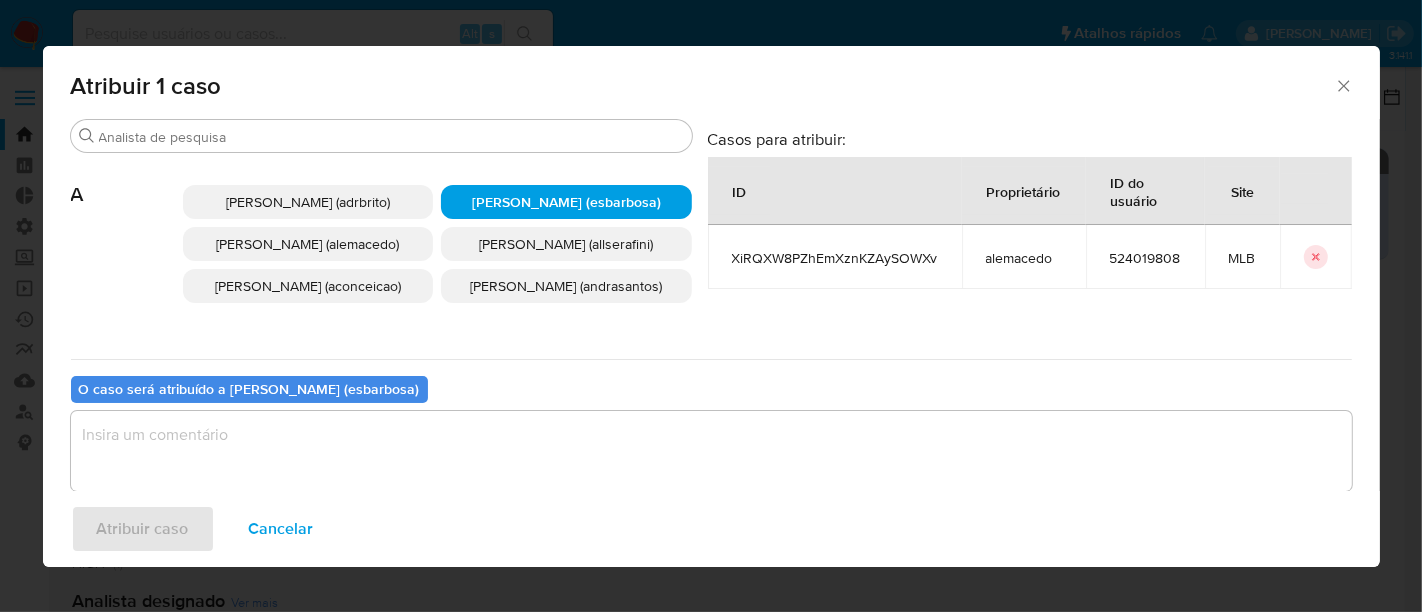 click at bounding box center (711, 451) 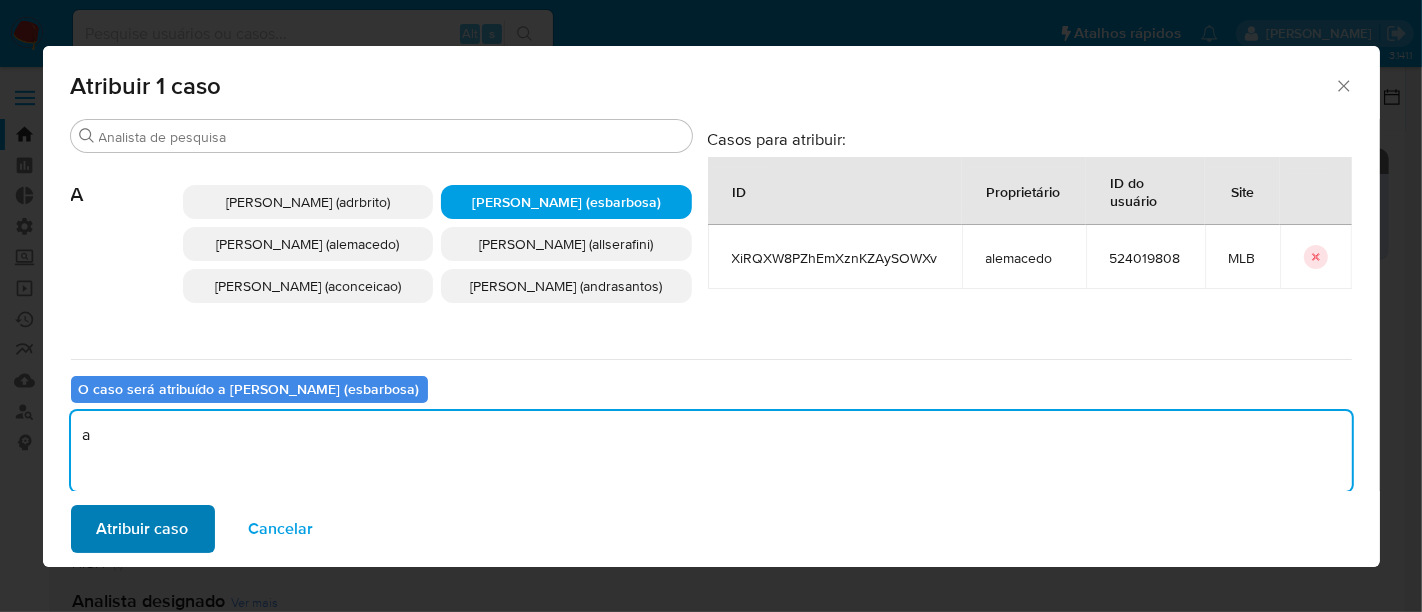 type on "a" 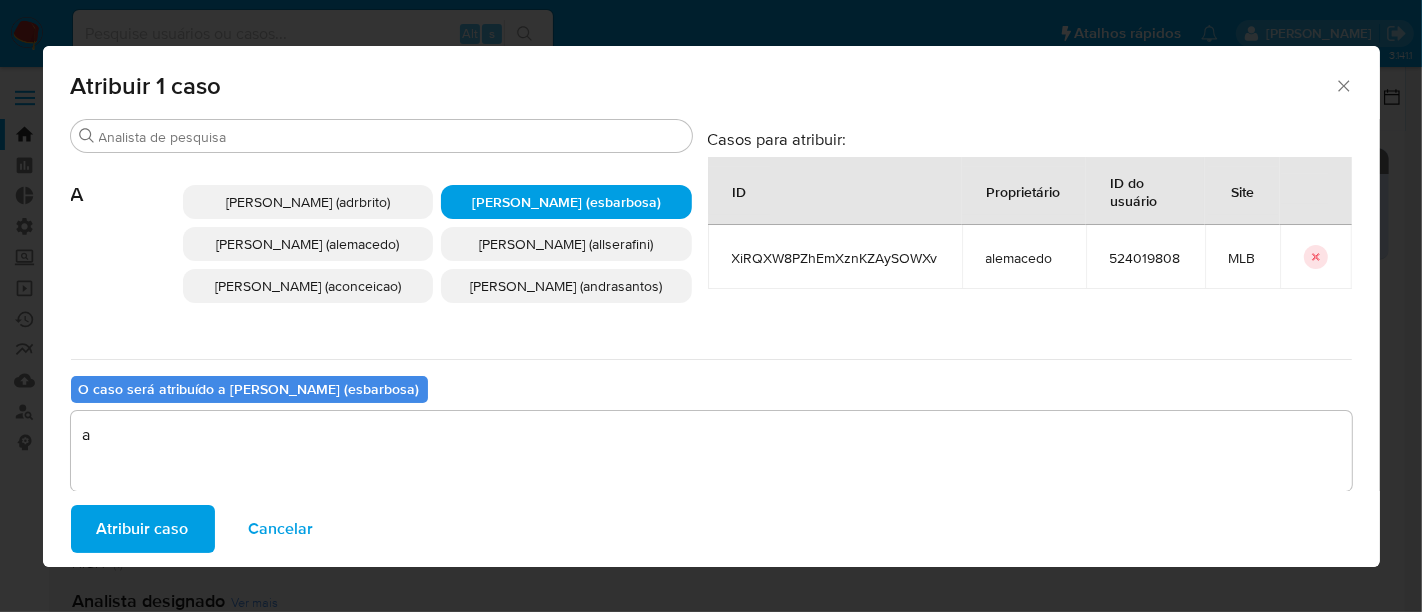 click on "Atribuir caso" at bounding box center [143, 529] 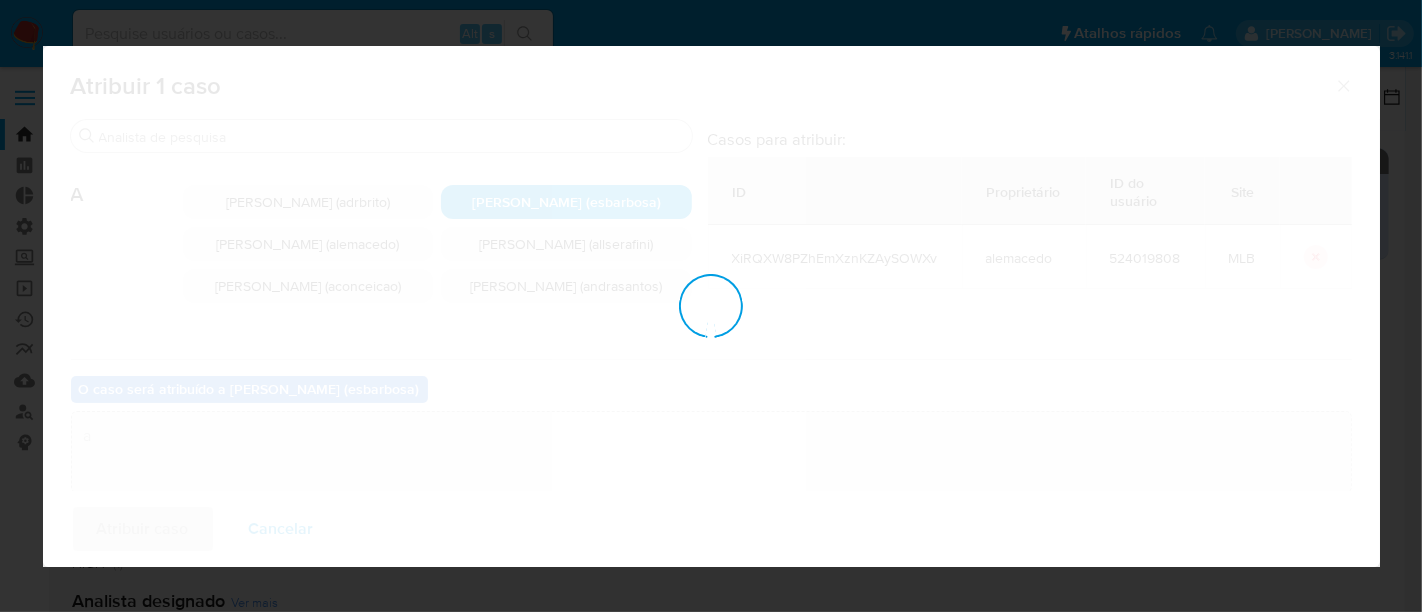 type 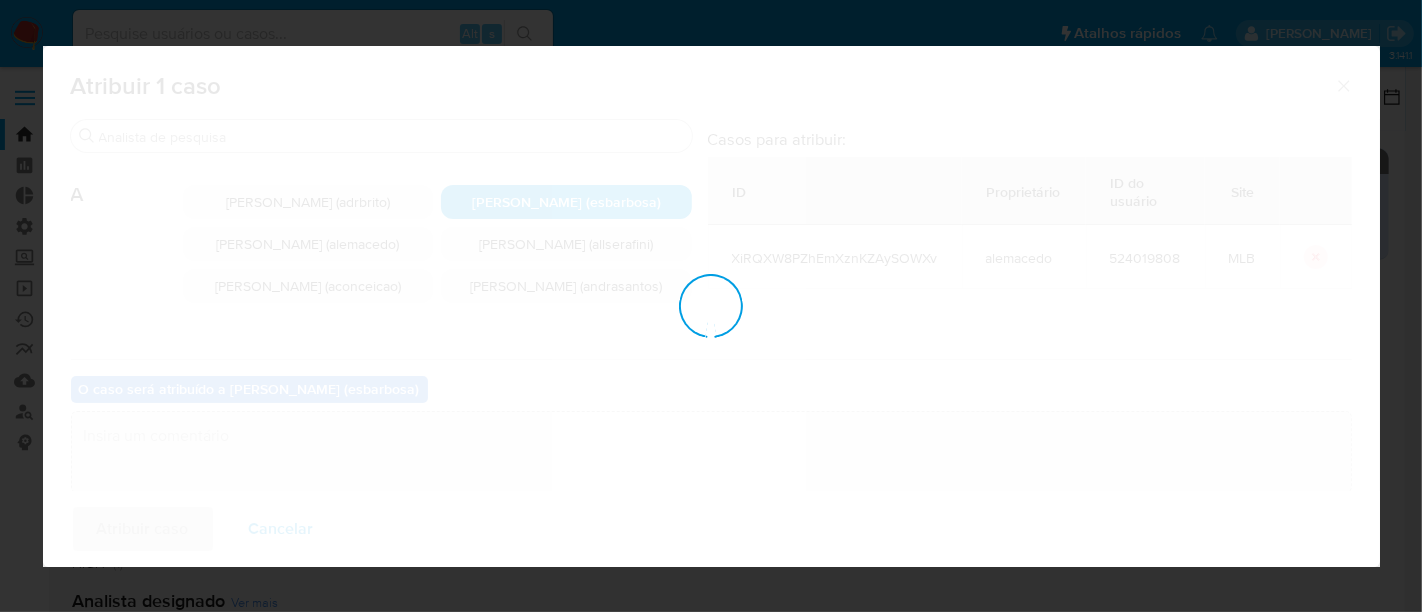 checkbox on "false" 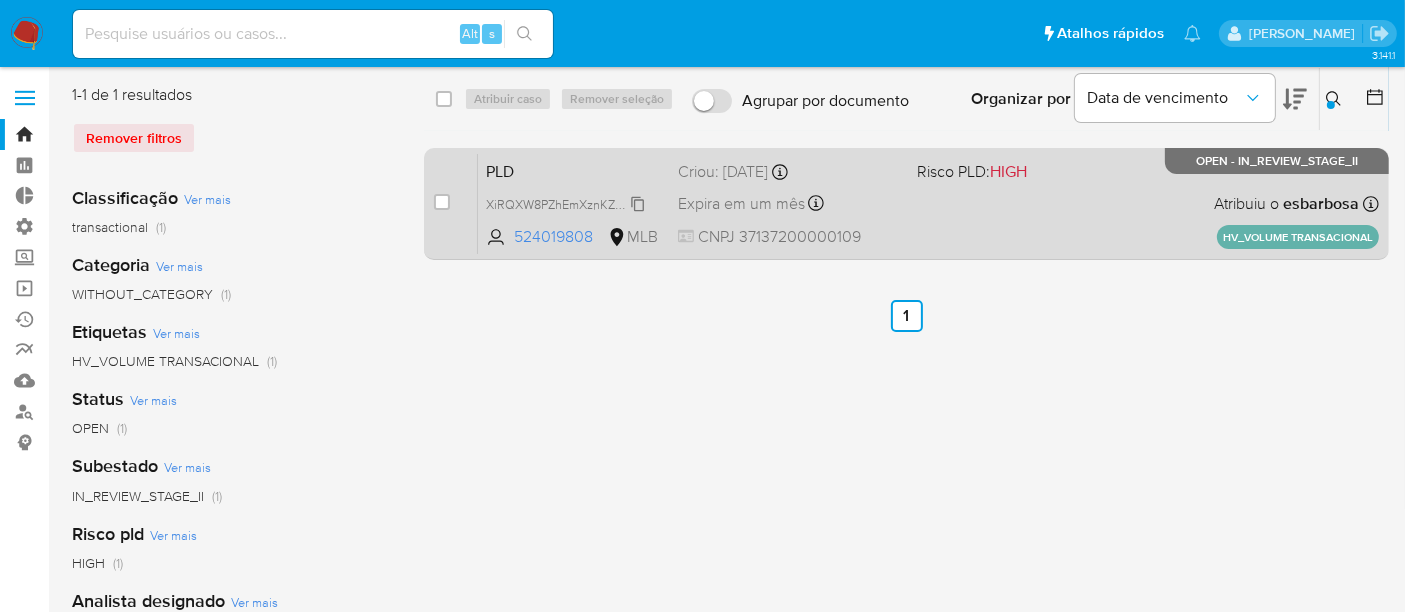 click on "XiRQXW8PZhEmXznKZAySOWXv" at bounding box center (578, 203) 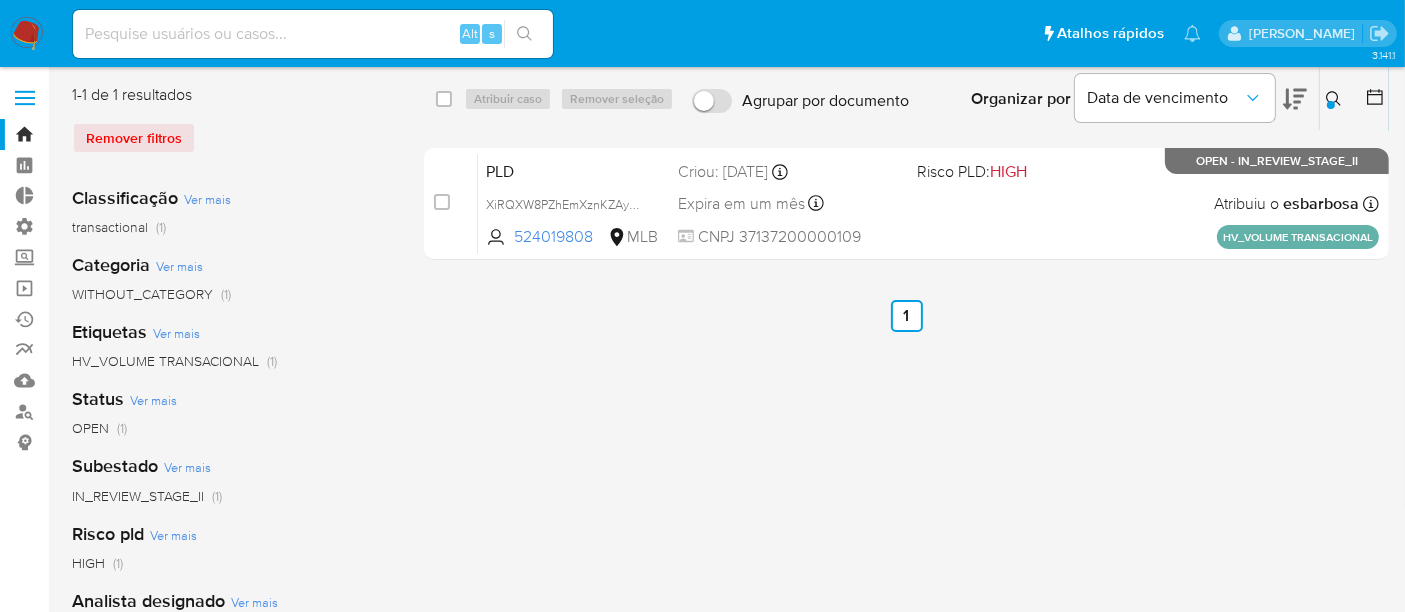 click at bounding box center [313, 34] 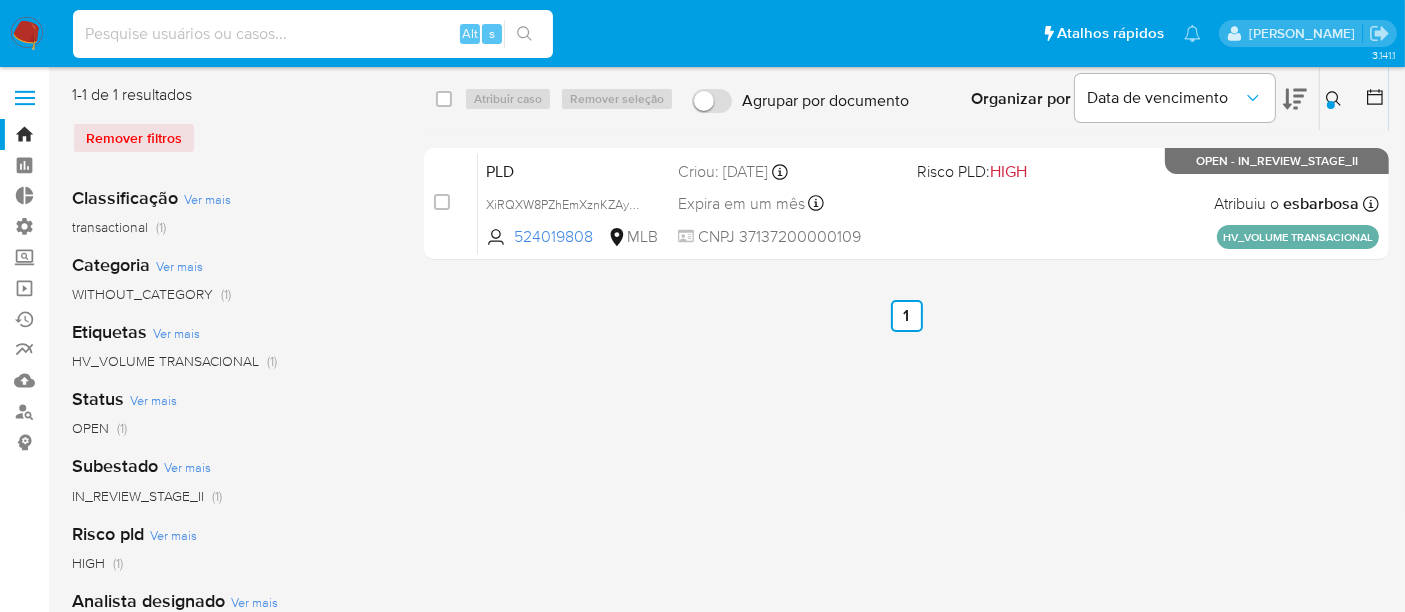paste on "pznWb2qsOhwnm5GBHK2zv4S1" 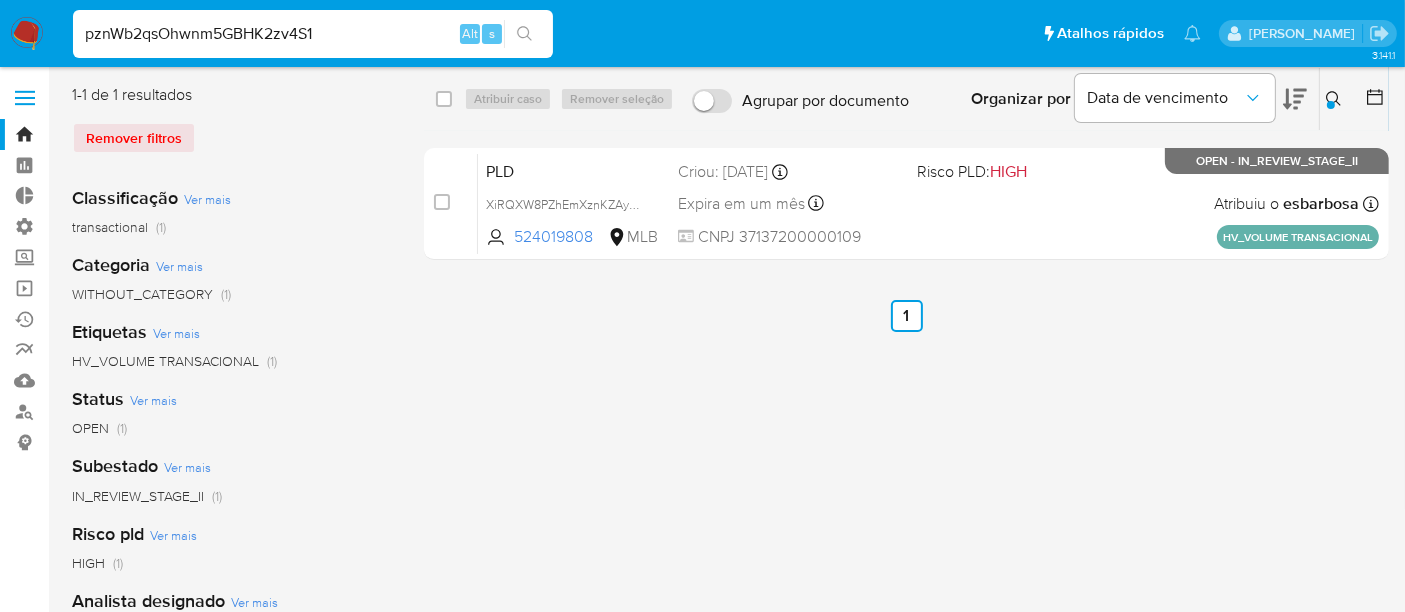 type on "pznWb2qsOhwnm5GBHK2zv4S1" 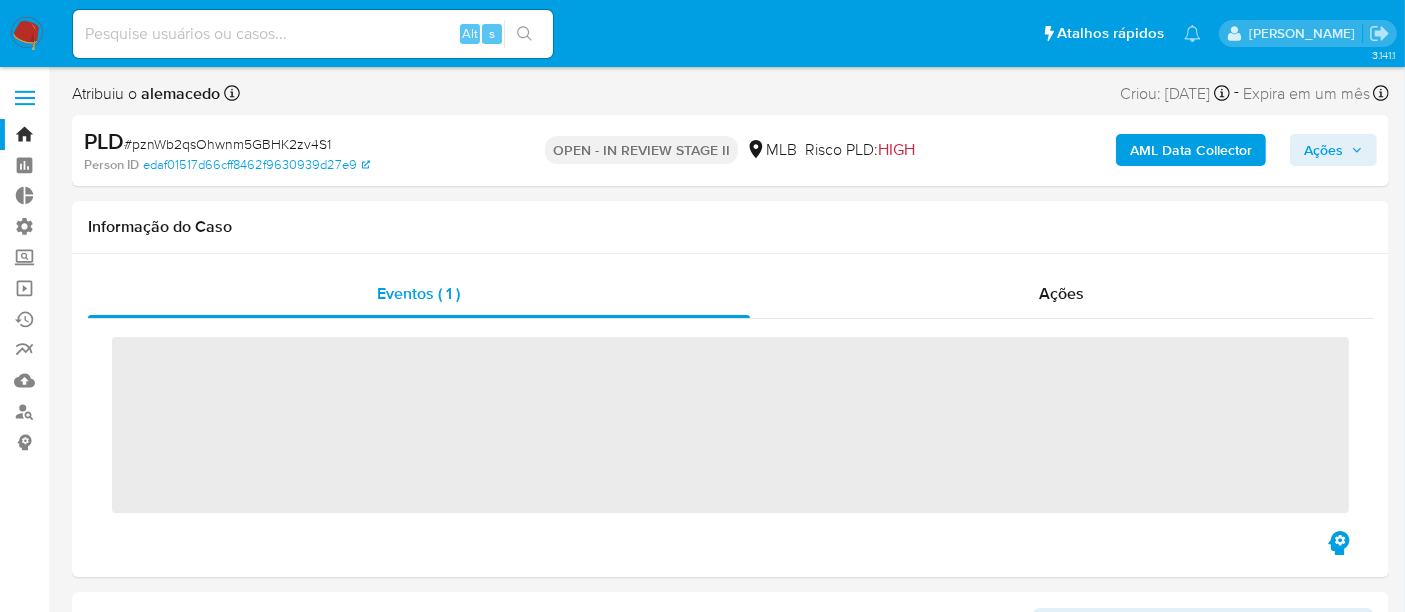 scroll, scrollTop: 844, scrollLeft: 0, axis: vertical 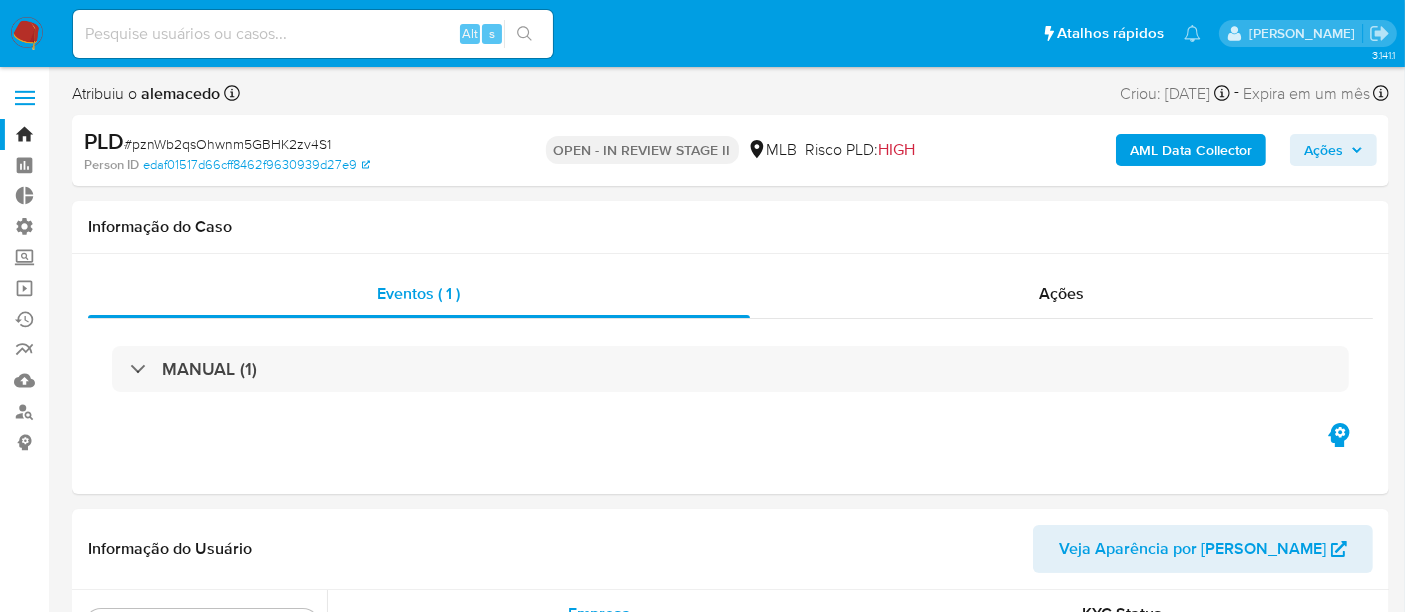 select on "10" 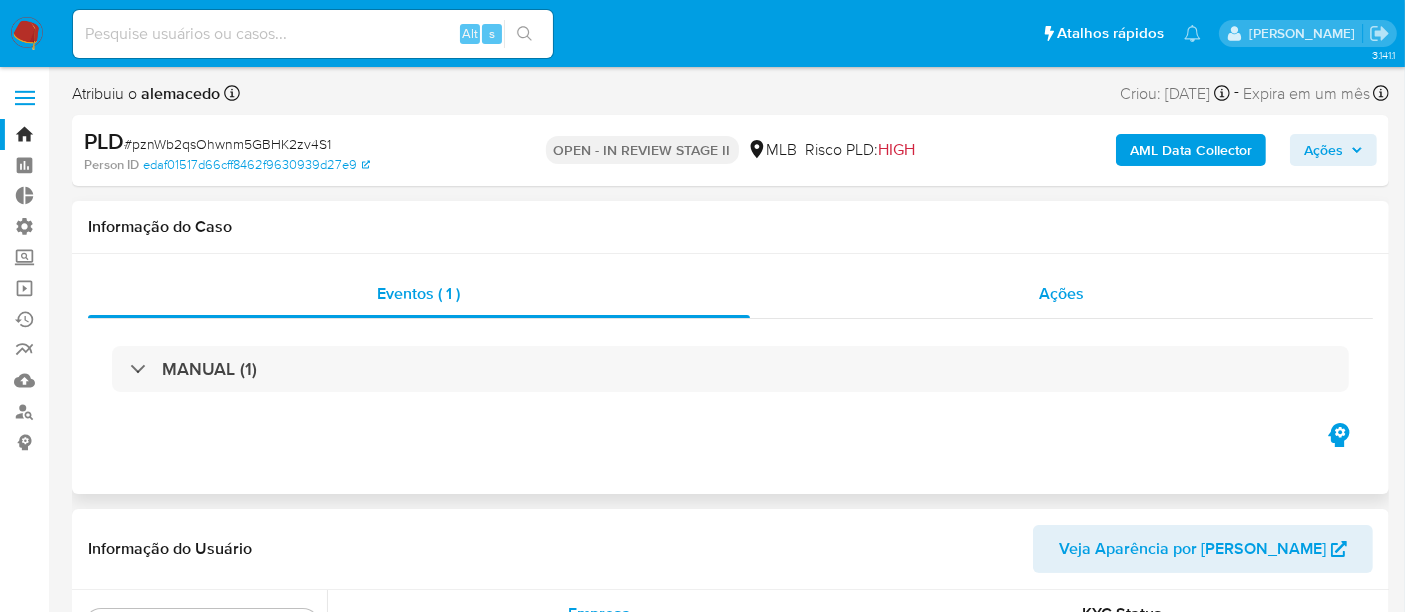 click on "Ações" at bounding box center [1061, 293] 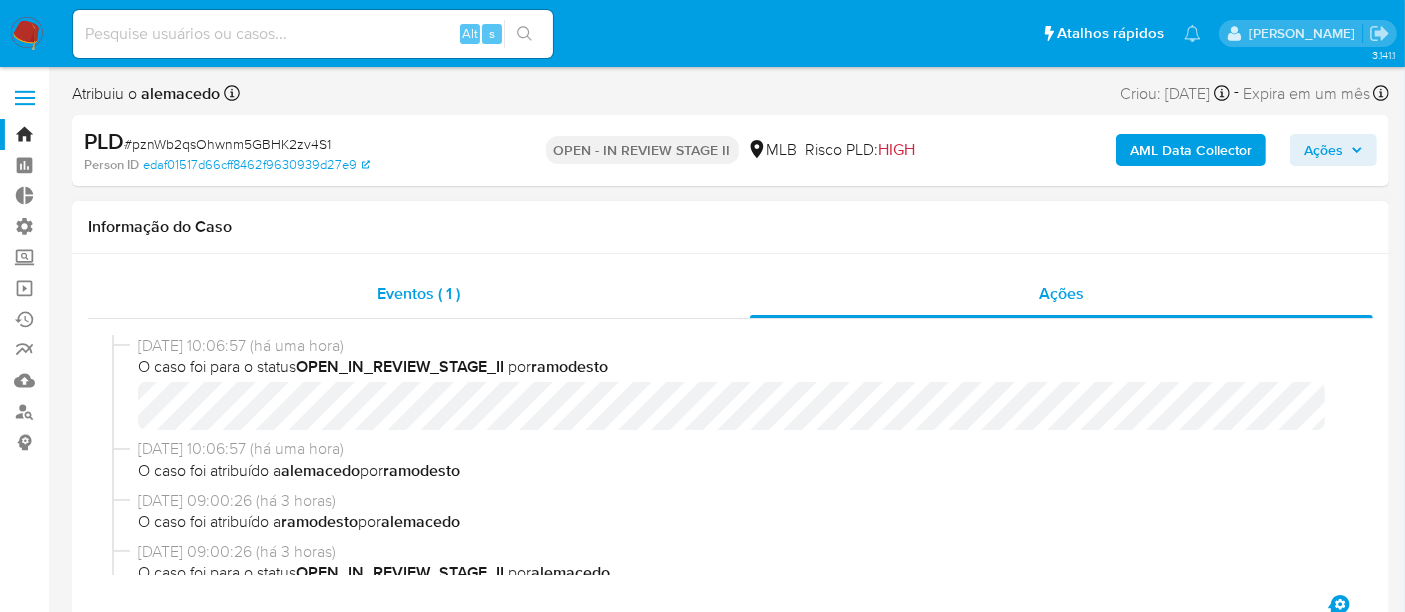 click on "Eventos ( 1 )" at bounding box center [419, 294] 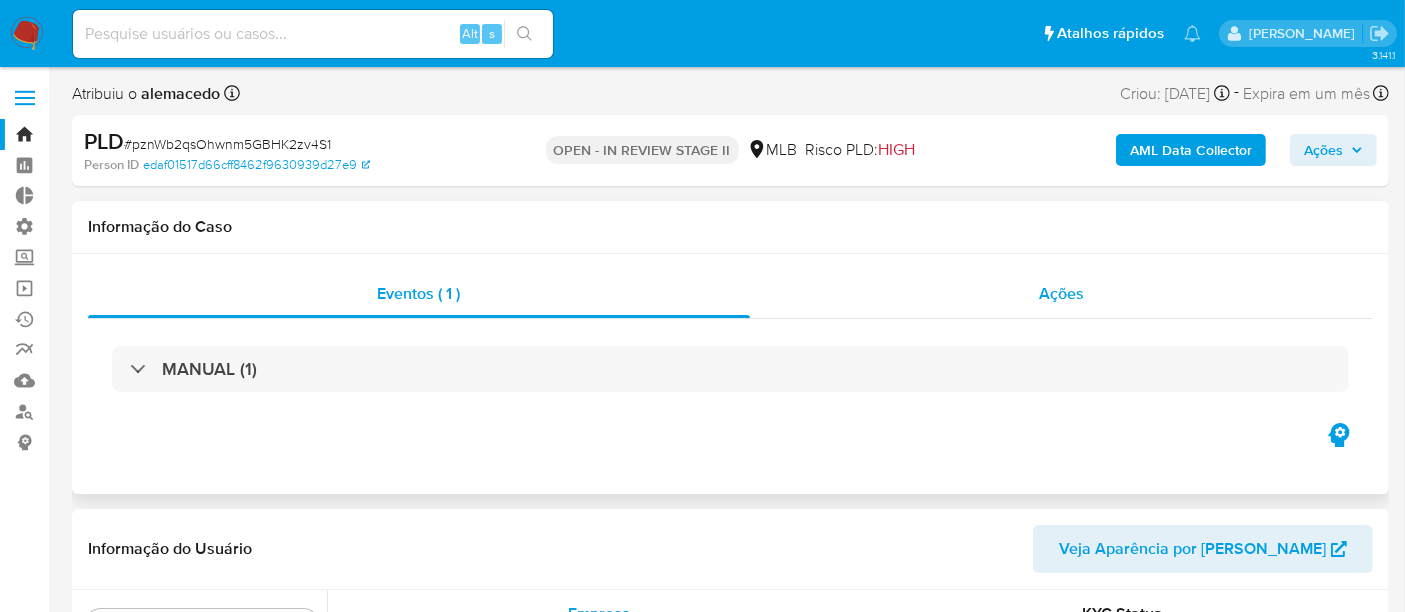 click on "Ações" at bounding box center (1061, 293) 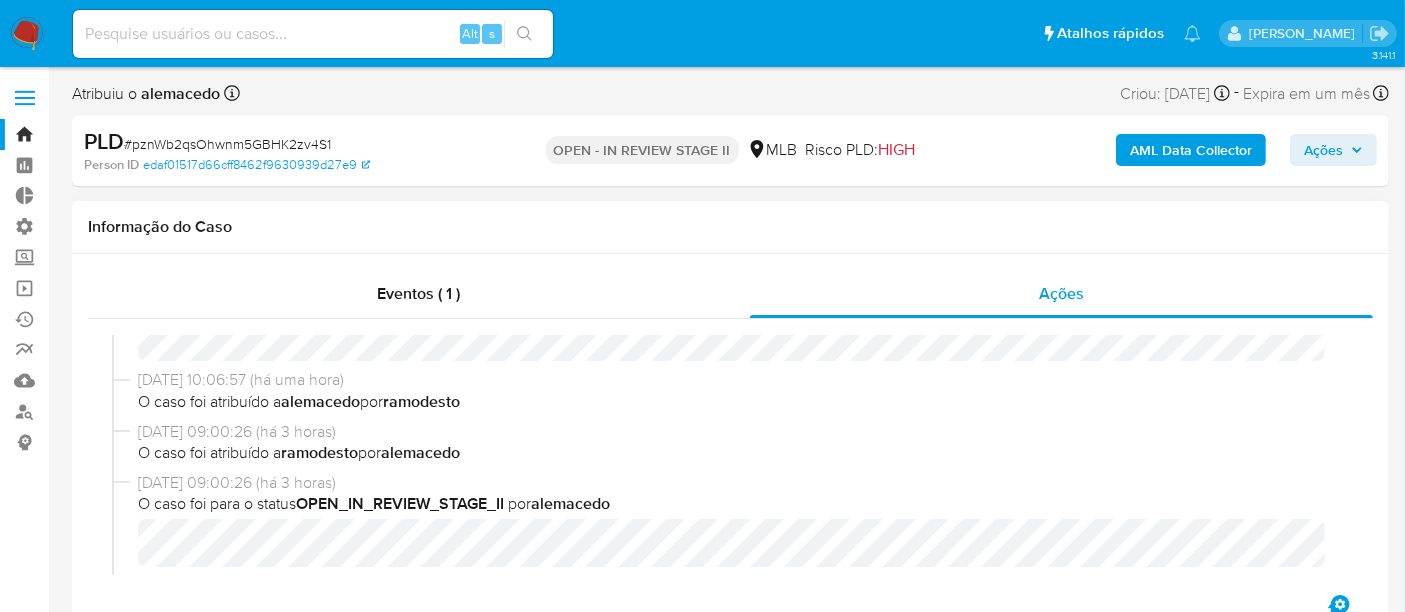 scroll, scrollTop: 0, scrollLeft: 0, axis: both 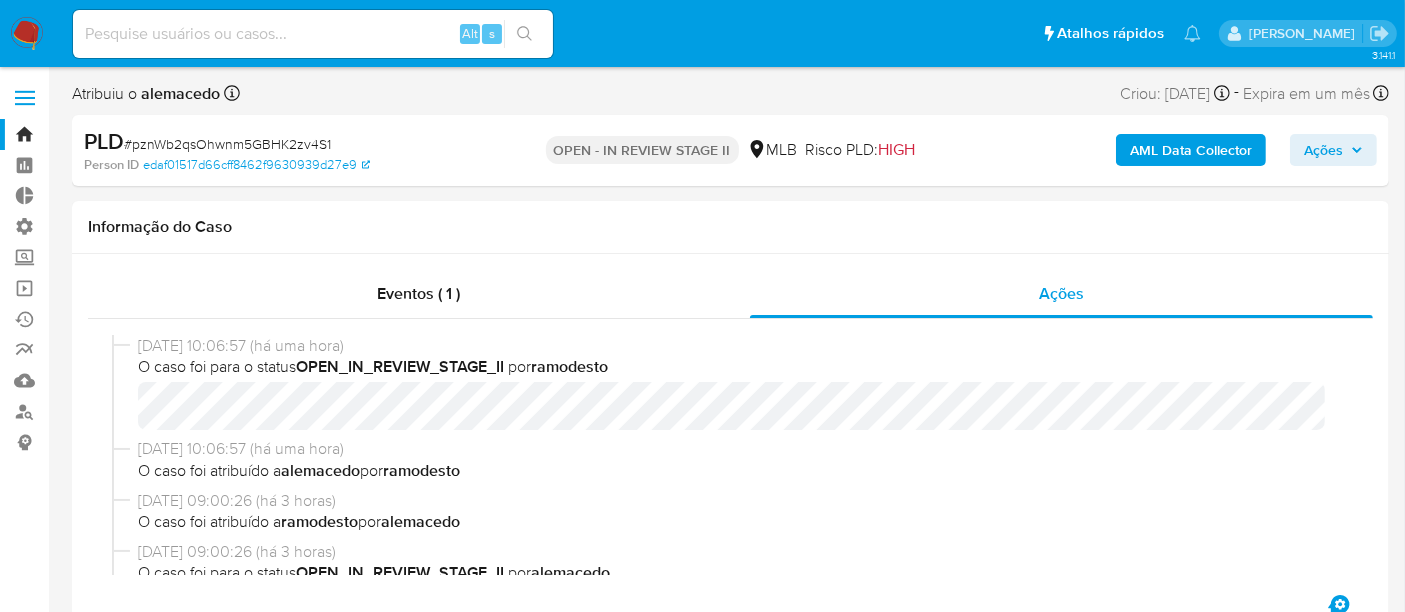 click on "Bandeja" at bounding box center (119, 134) 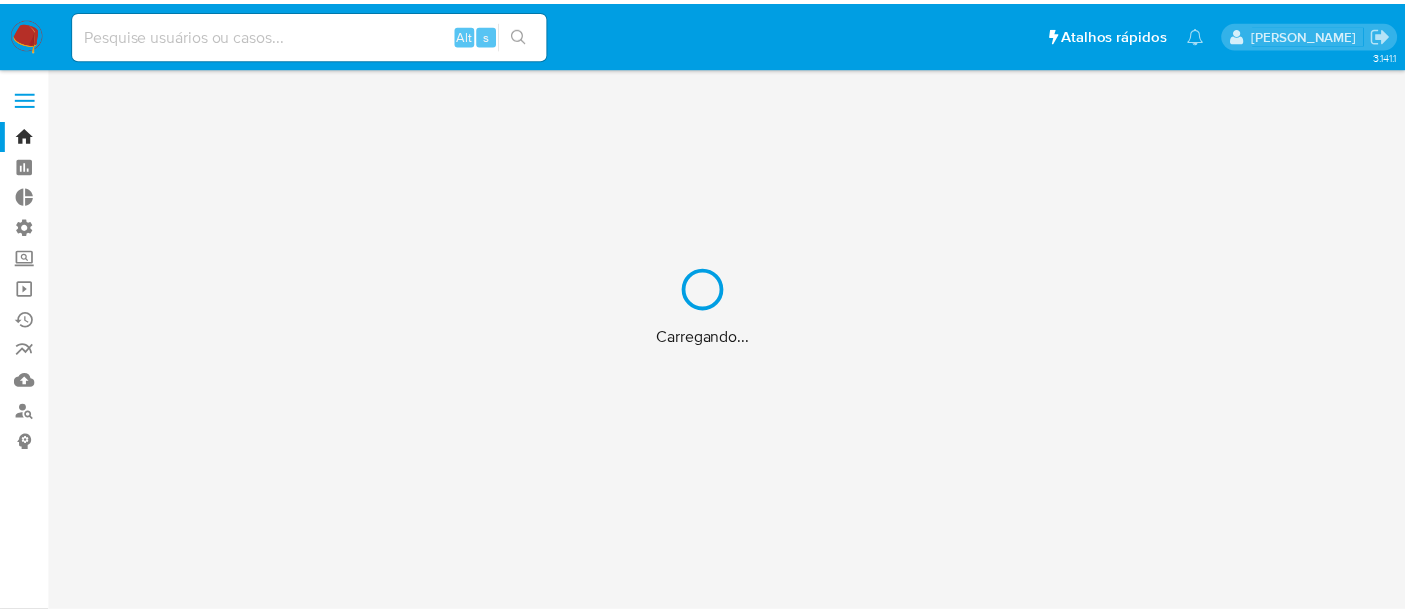 scroll, scrollTop: 0, scrollLeft: 0, axis: both 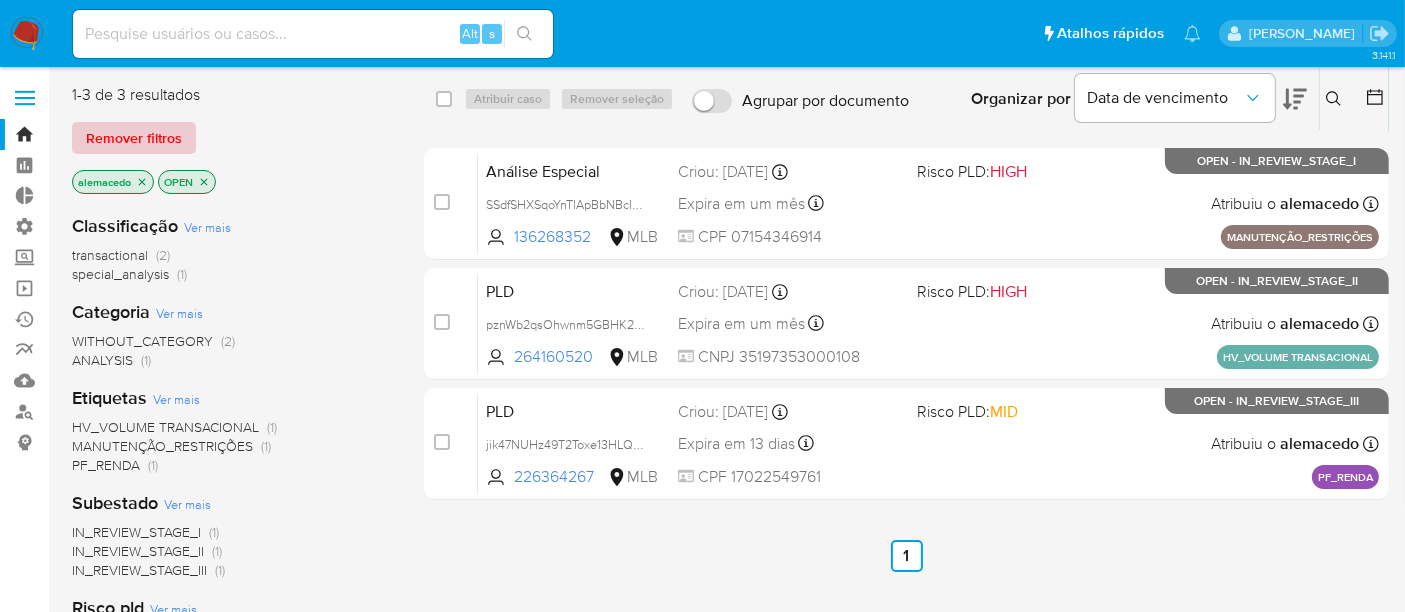 click on "Remover filtros" at bounding box center [134, 138] 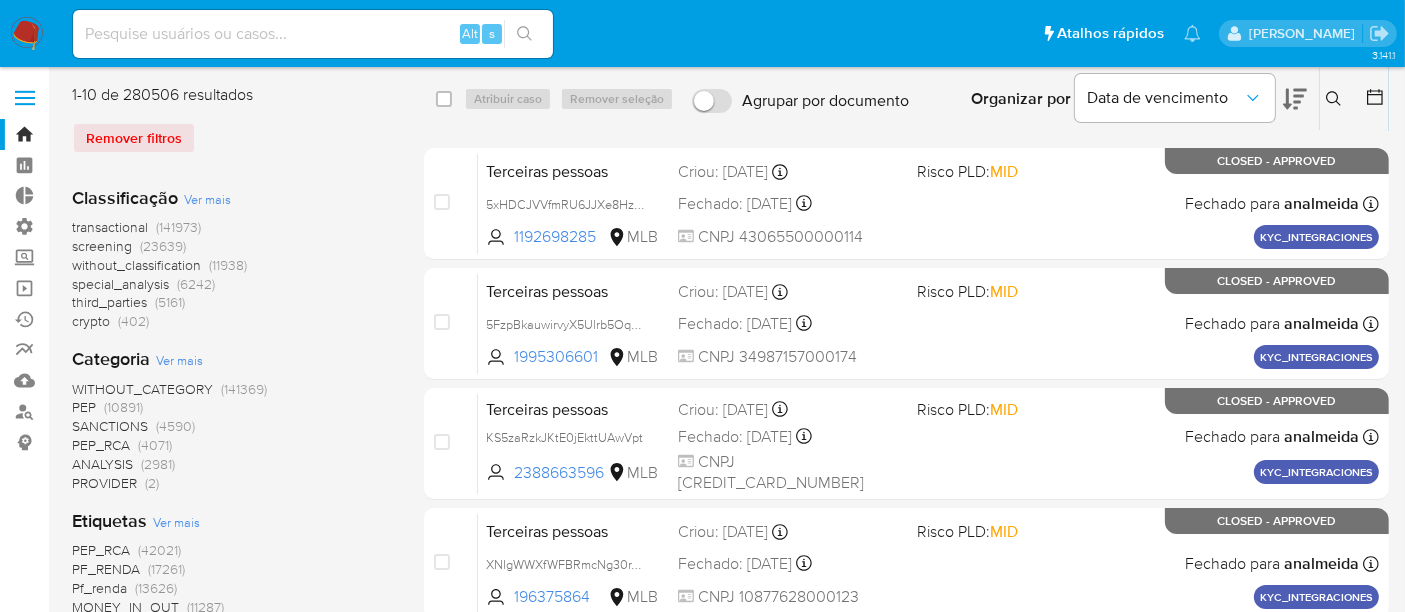 click 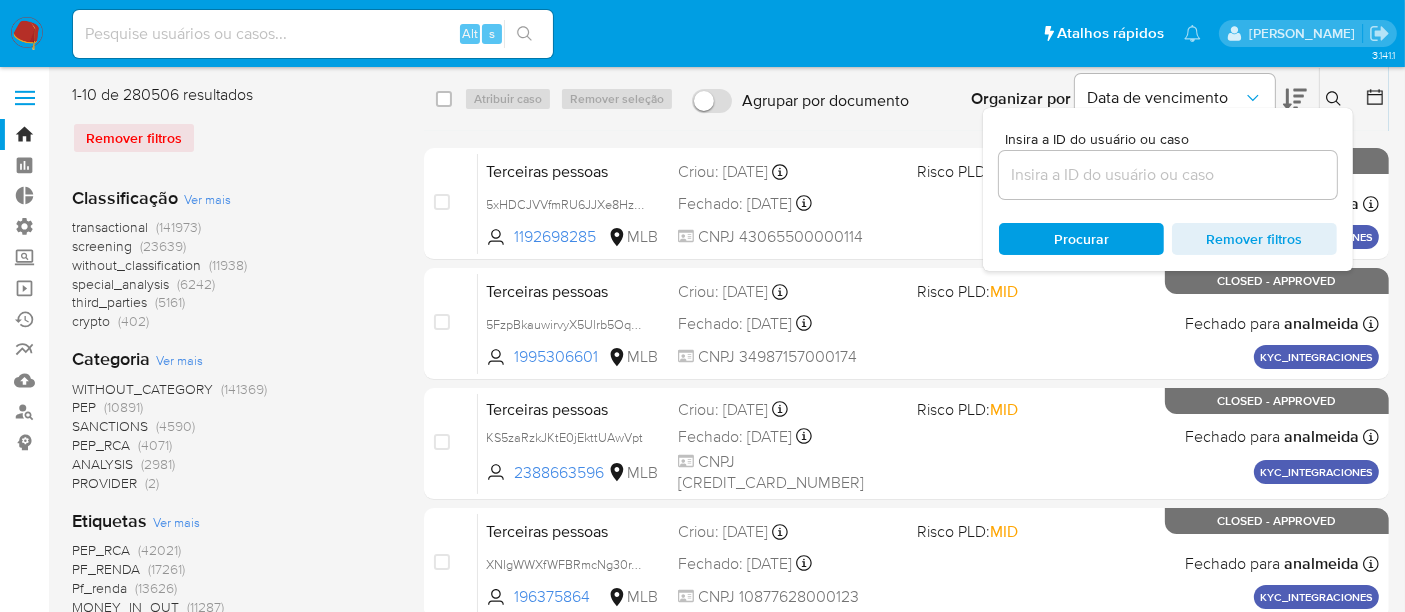click at bounding box center [1168, 175] 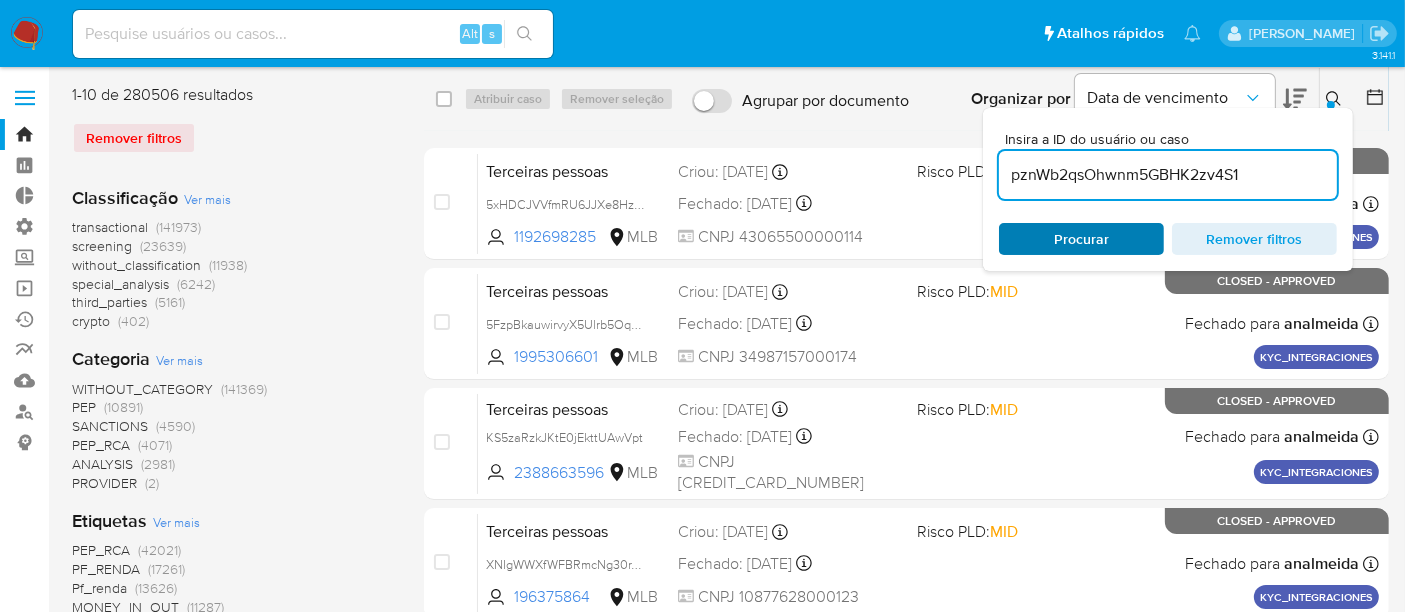 type on "pznWb2qsOhwnm5GBHK2zv4S1" 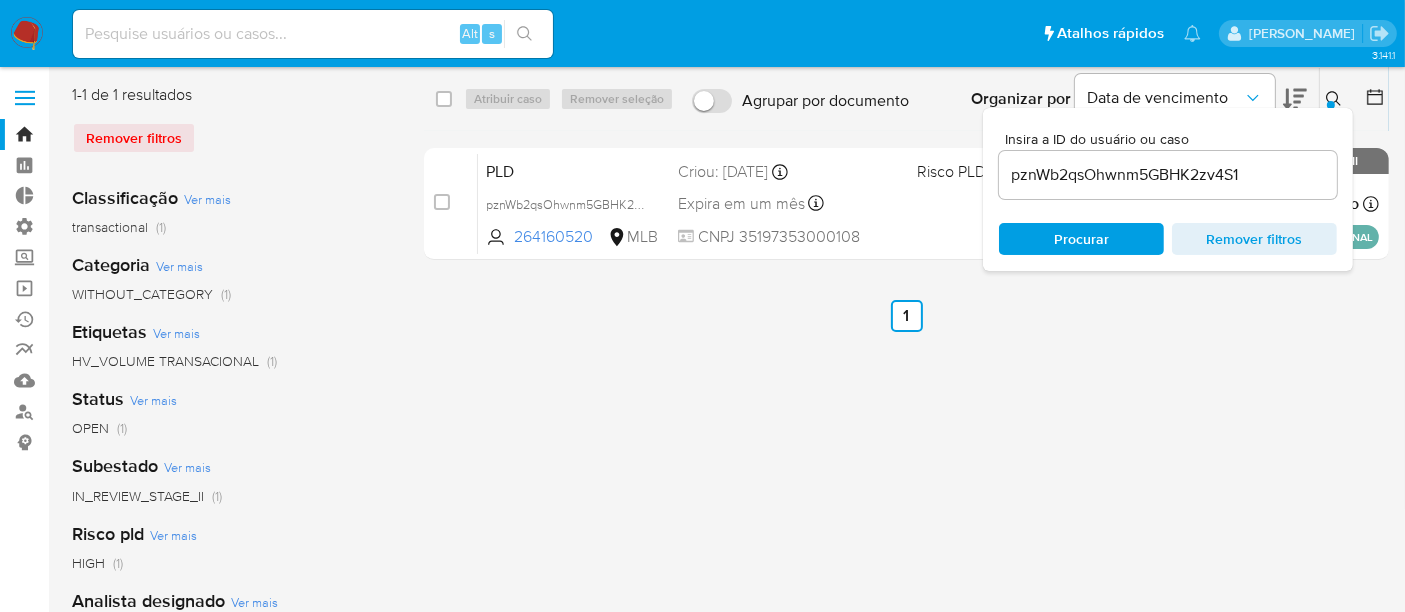 click on "Procurar" at bounding box center [1081, 239] 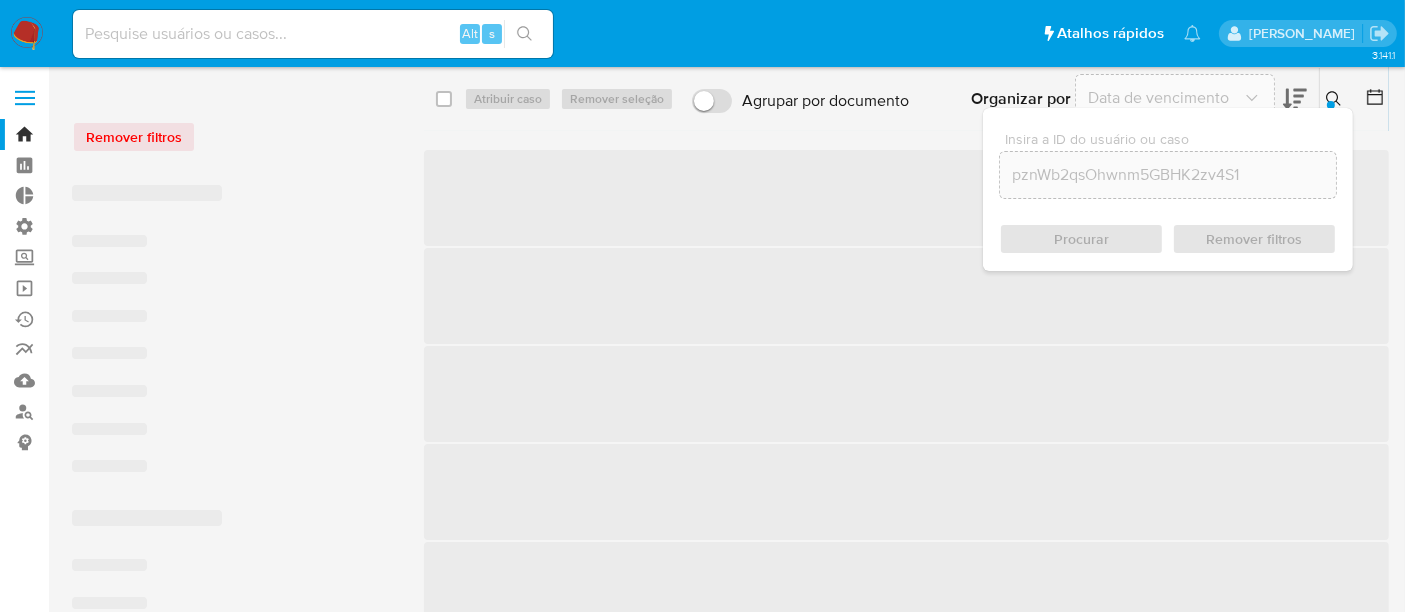 click 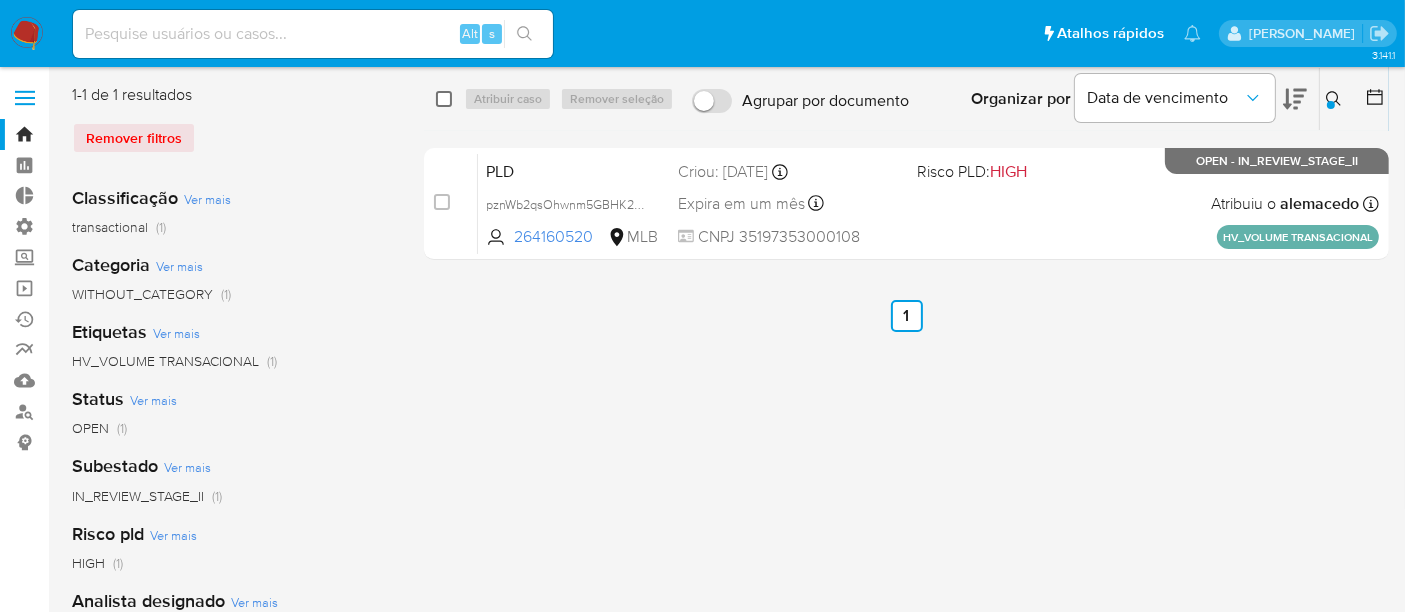 click at bounding box center [444, 99] 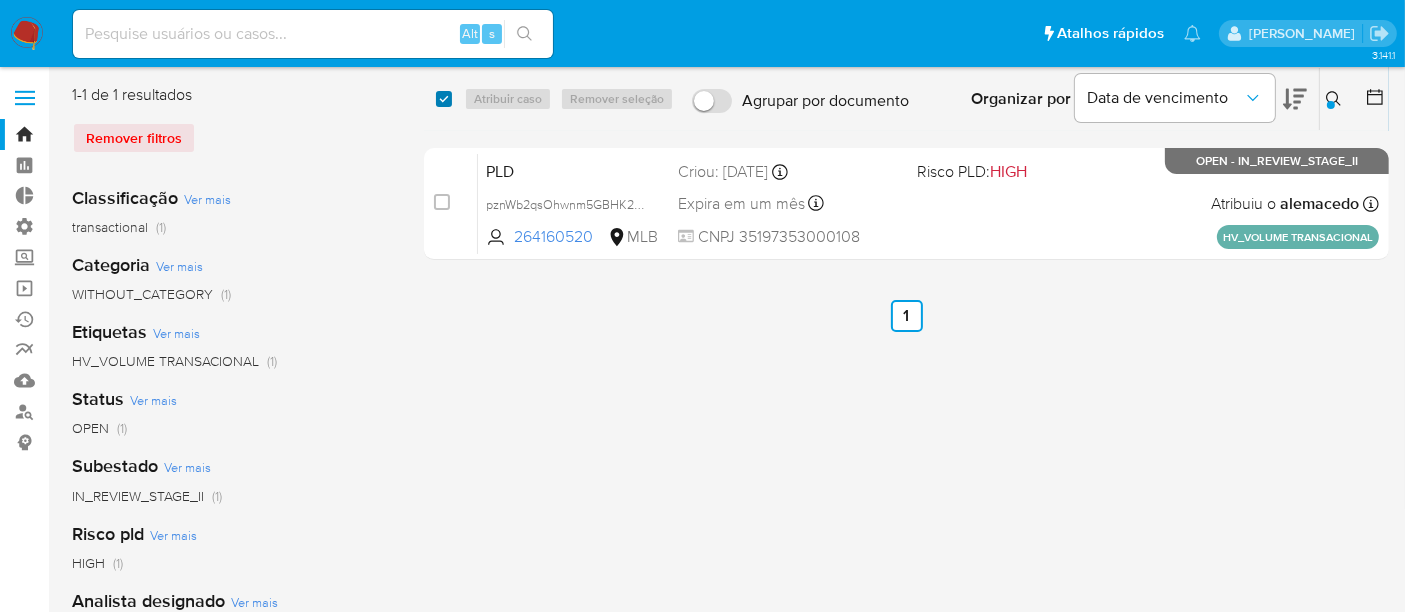 checkbox on "true" 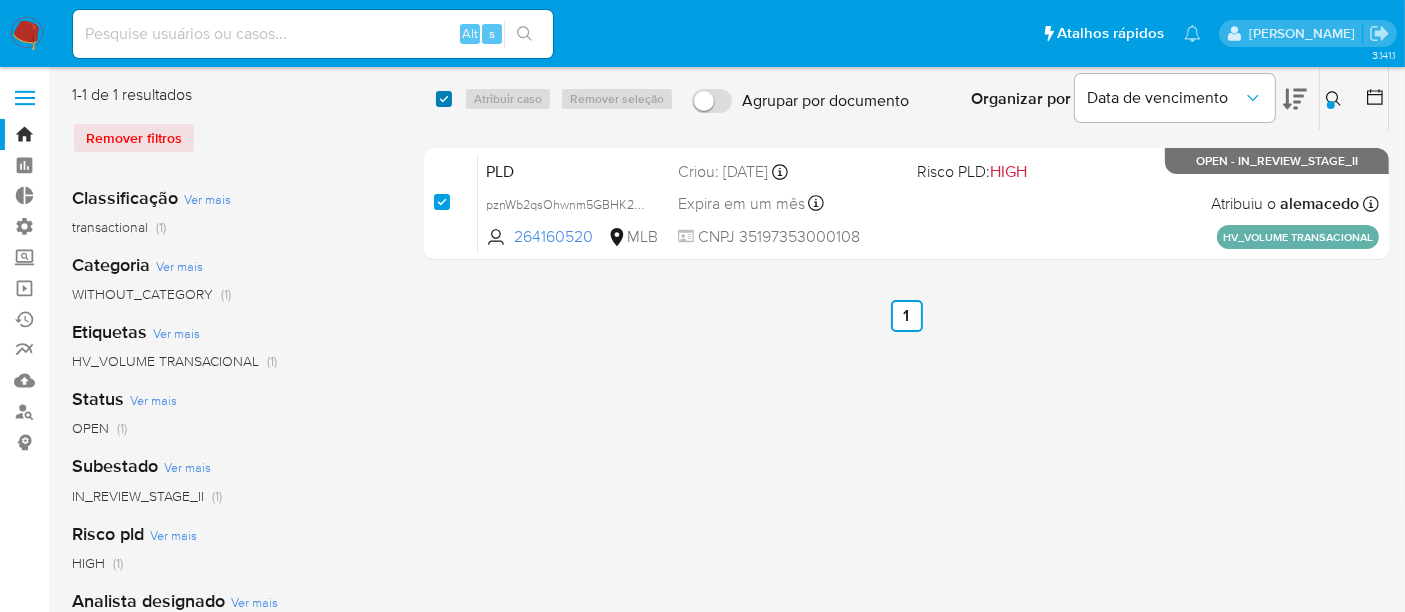 checkbox on "true" 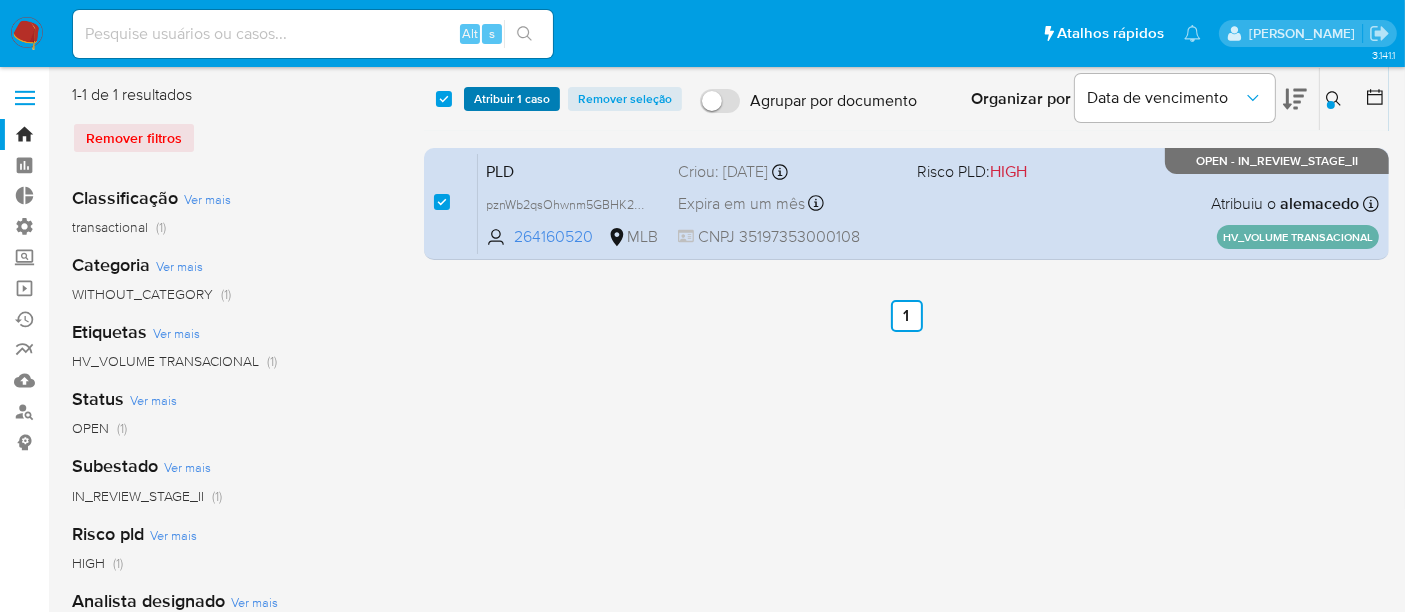 click on "Atribuir 1 caso" at bounding box center (512, 99) 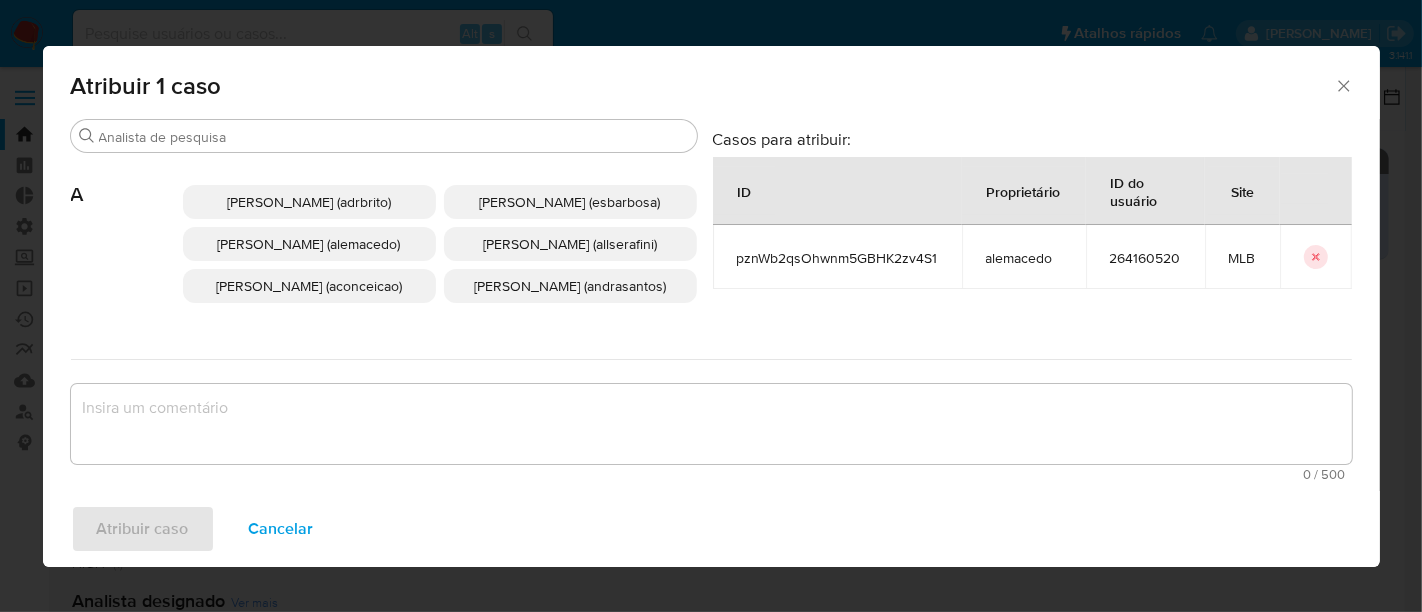click on "Alessandra Da Silva Barbosa (esbarbosa)" at bounding box center [570, 202] 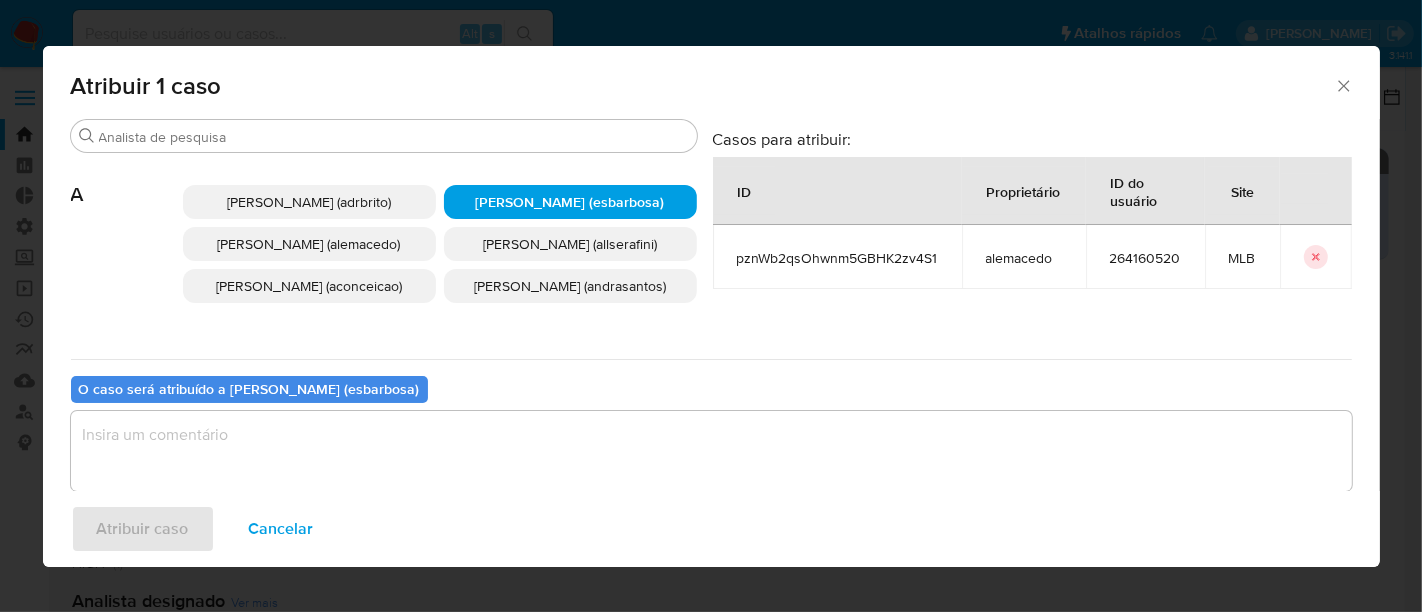 click at bounding box center [711, 451] 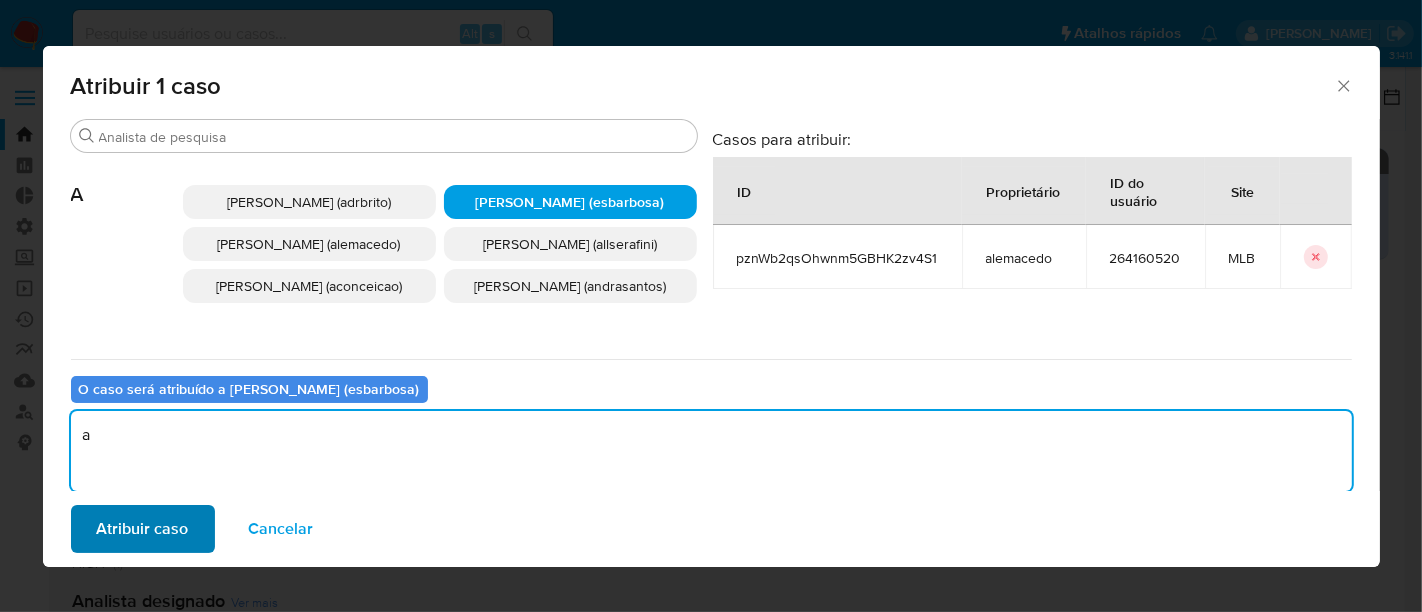 type on "a" 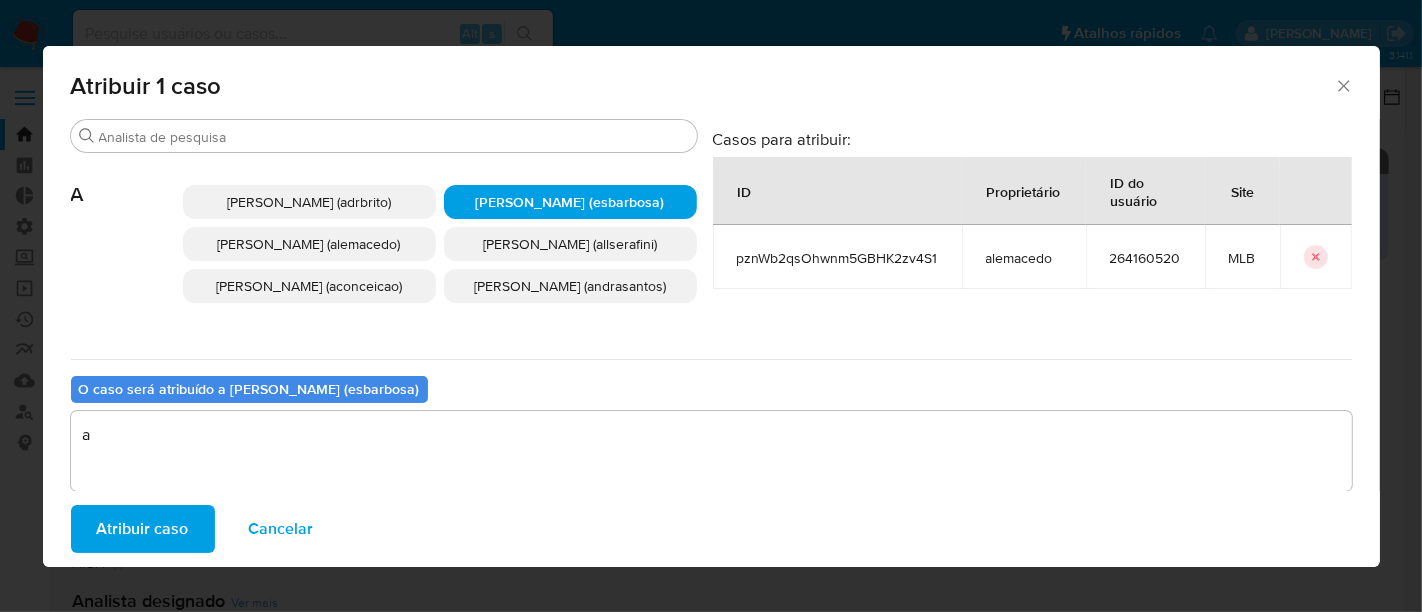 click on "Atribuir caso" at bounding box center [143, 529] 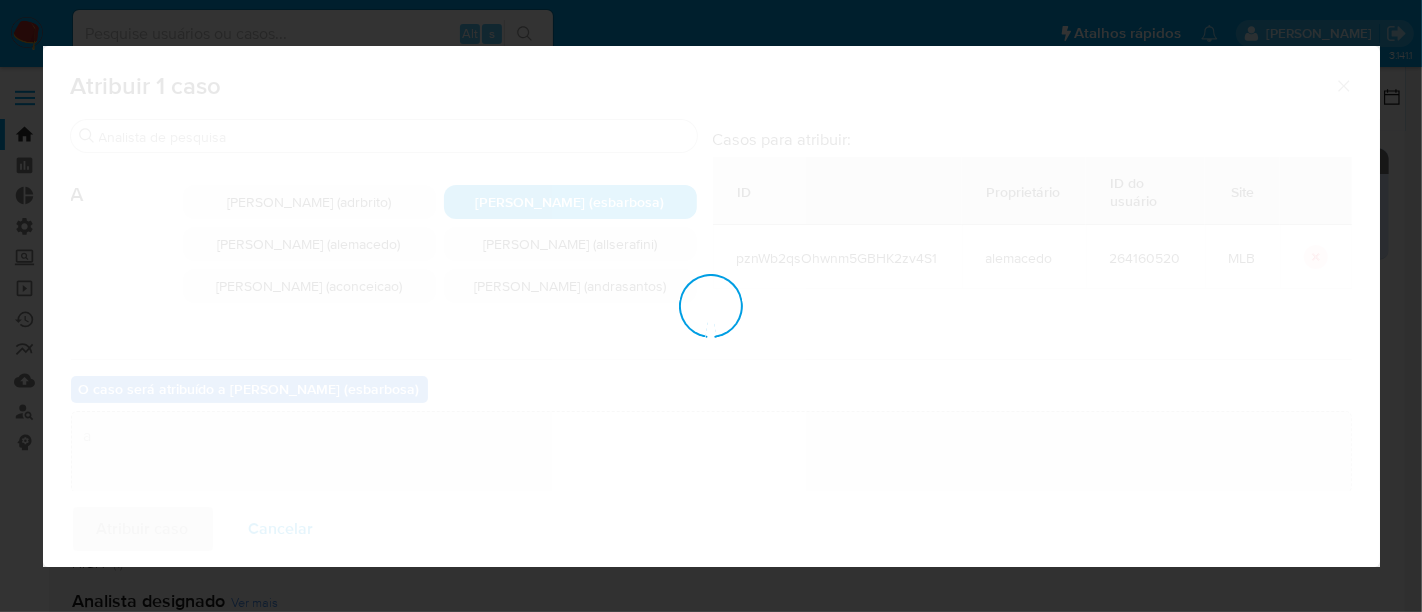 type 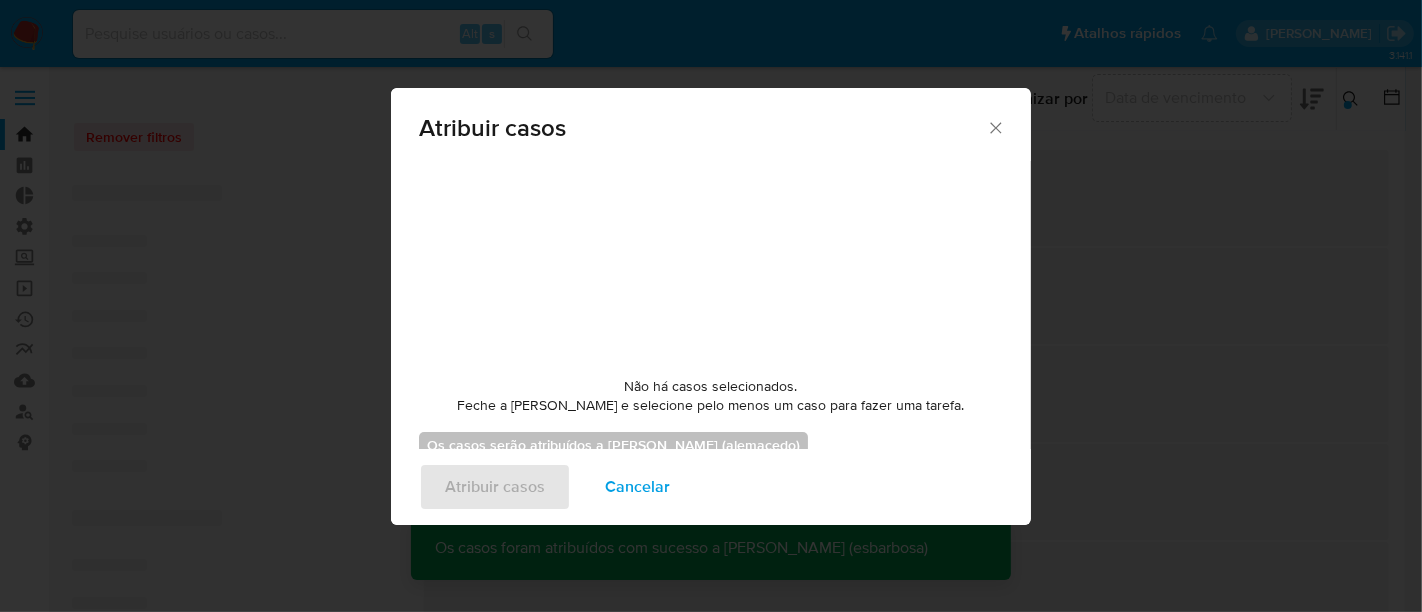 checkbox on "false" 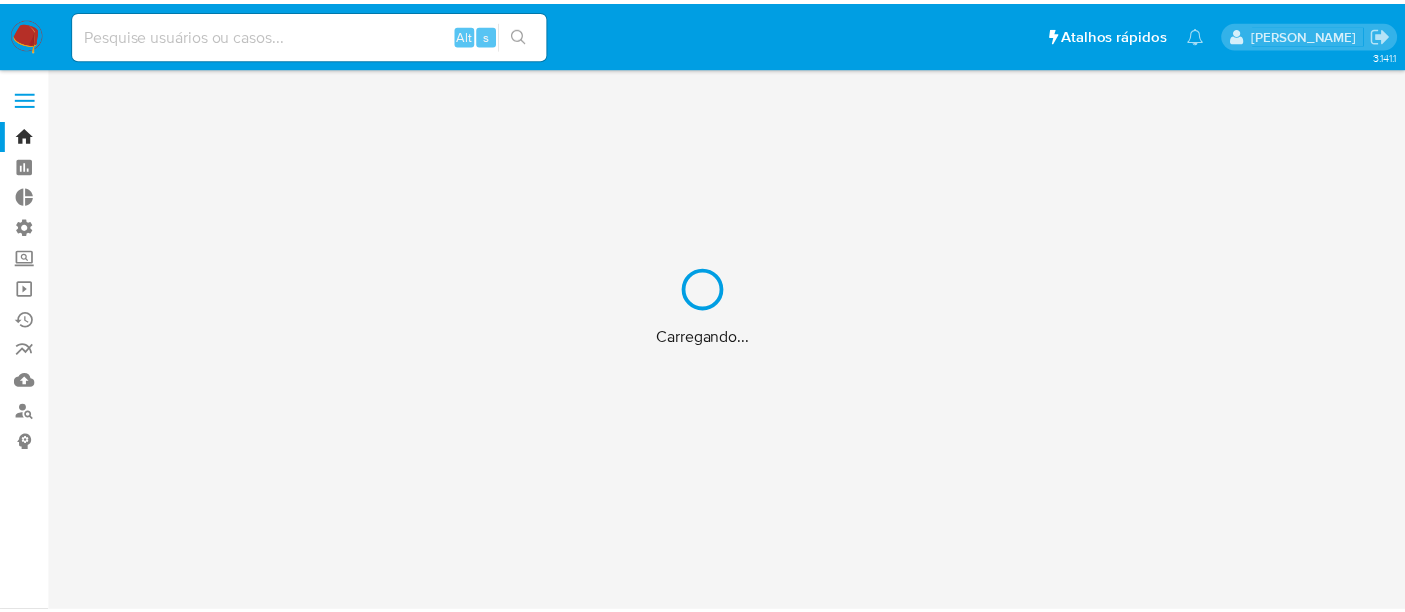 scroll, scrollTop: 0, scrollLeft: 0, axis: both 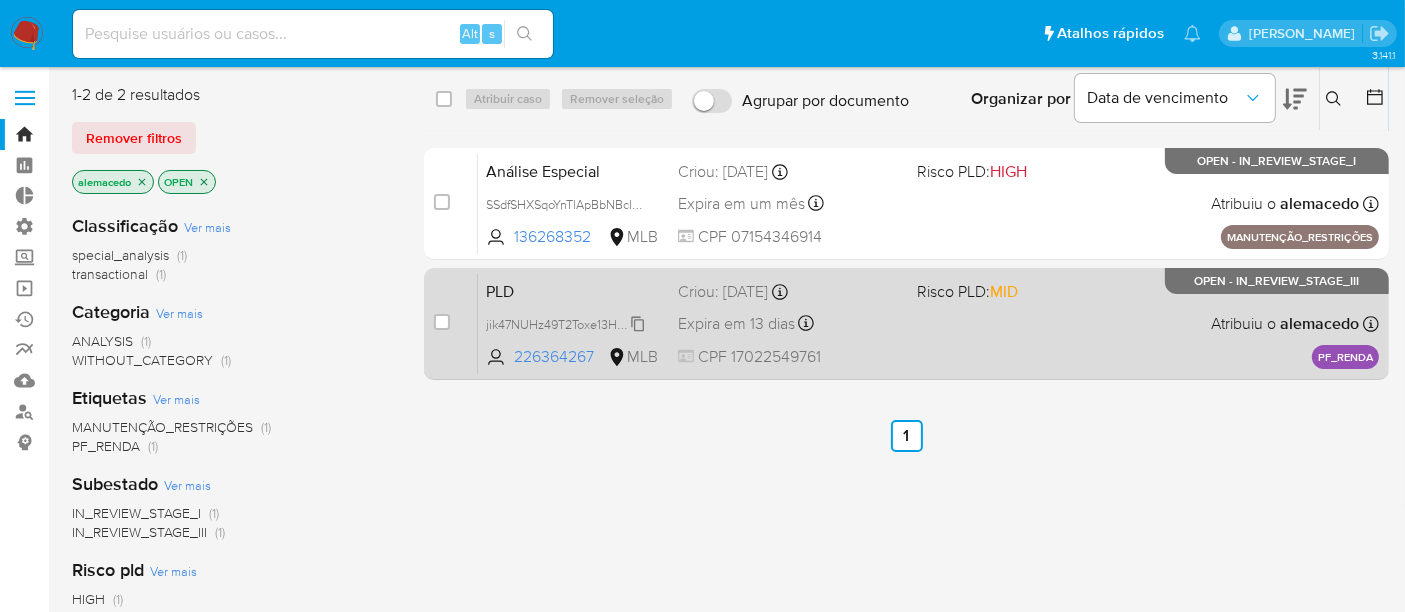 click on "jik47NUHz49T2Toxe13HLQV6" at bounding box center [567, 323] 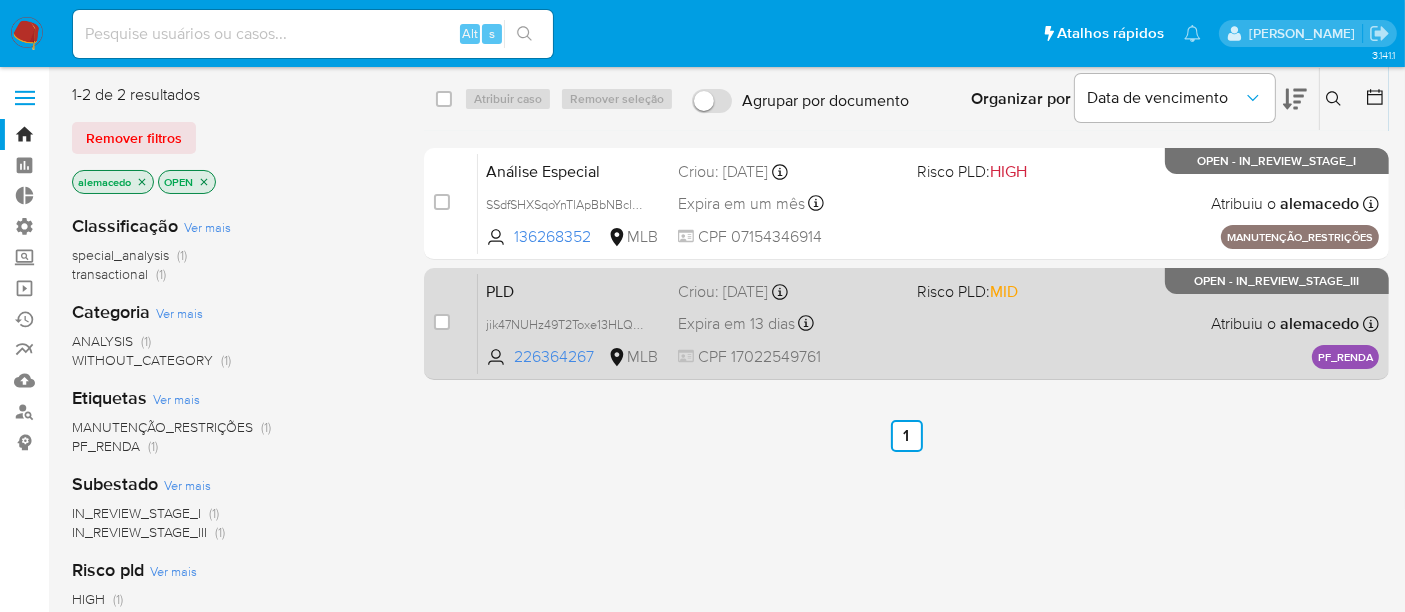 click on "PLD" at bounding box center (574, 290) 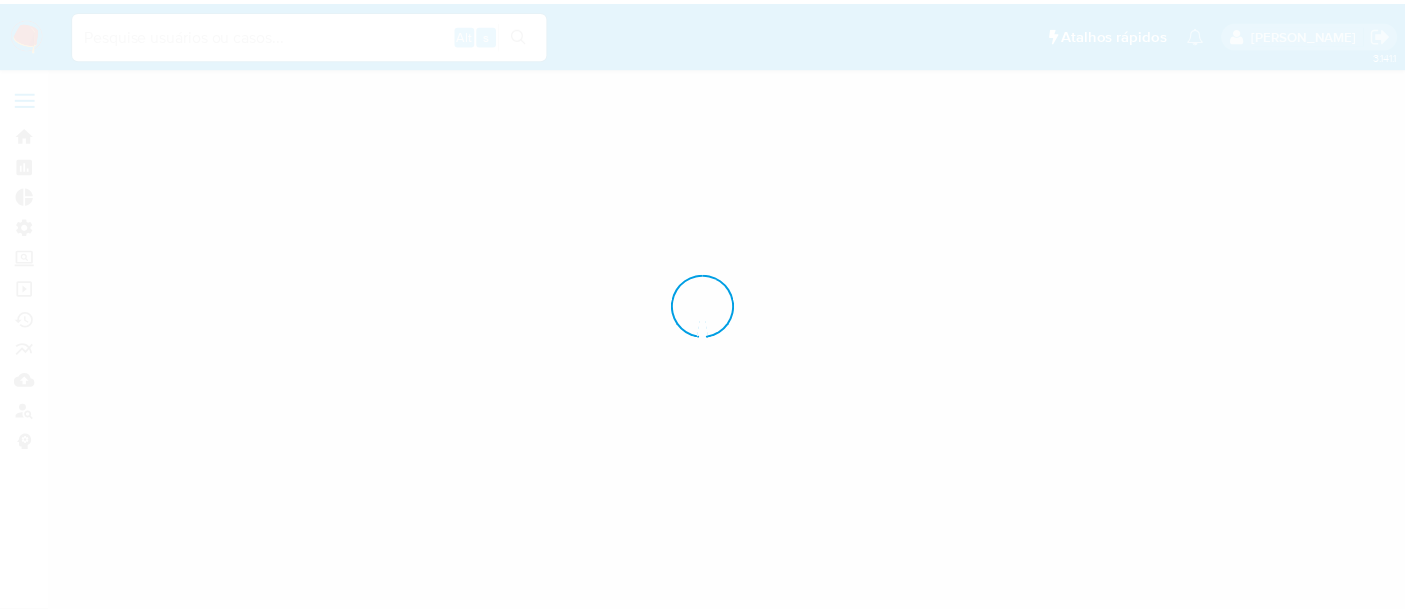 scroll, scrollTop: 0, scrollLeft: 0, axis: both 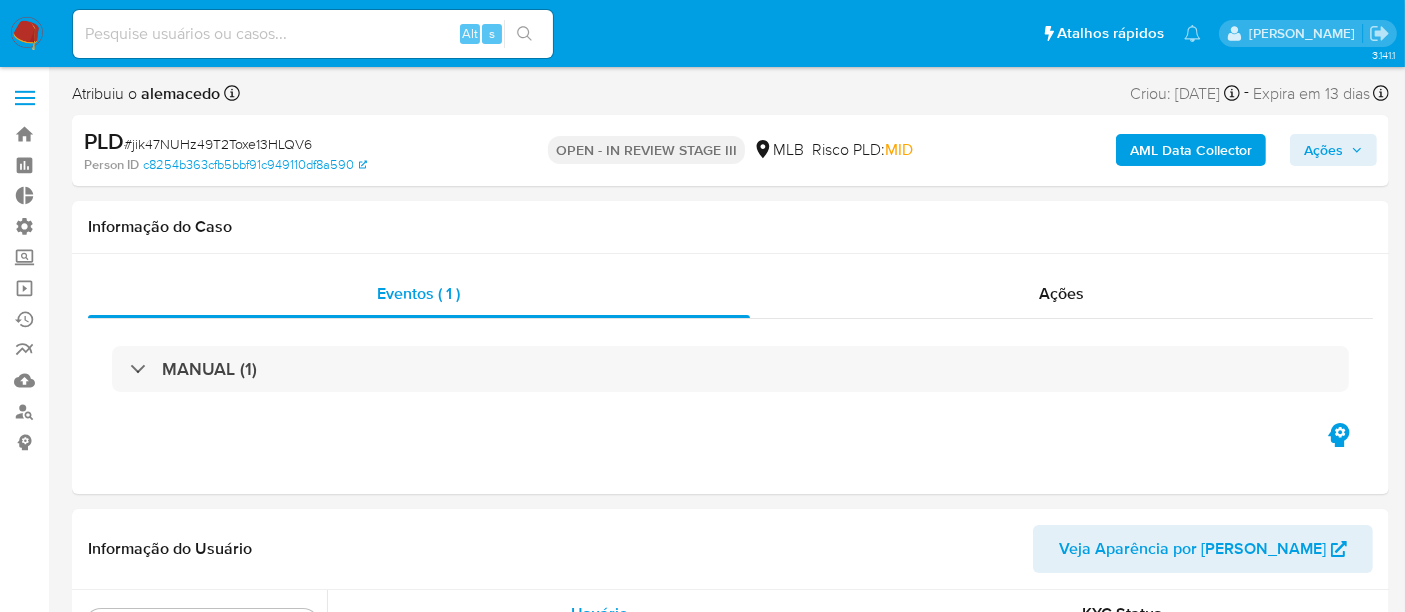 select on "10" 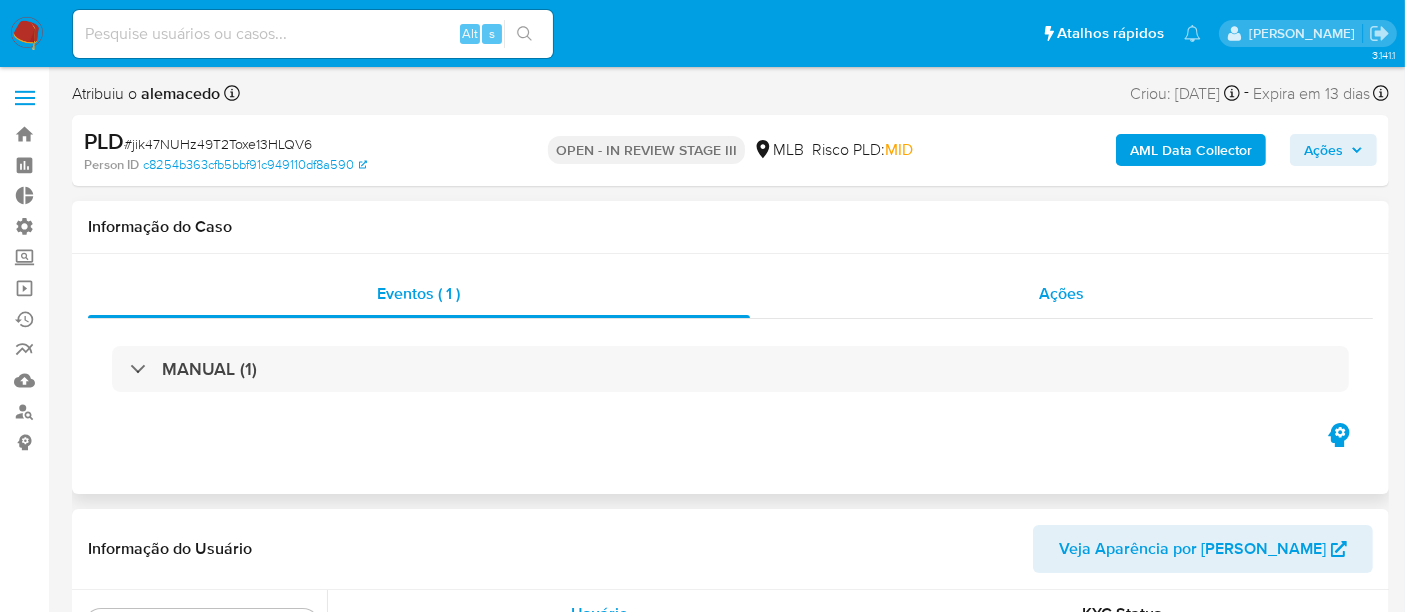 click on "Ações" at bounding box center [1061, 293] 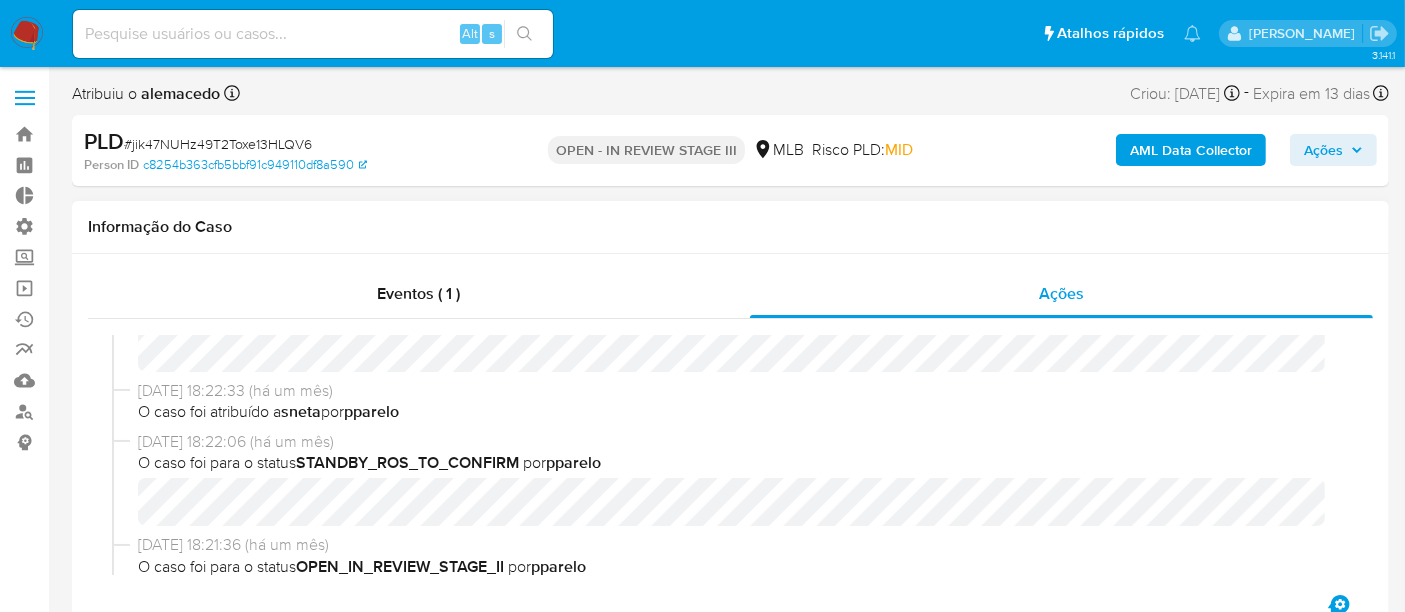 scroll, scrollTop: 555, scrollLeft: 0, axis: vertical 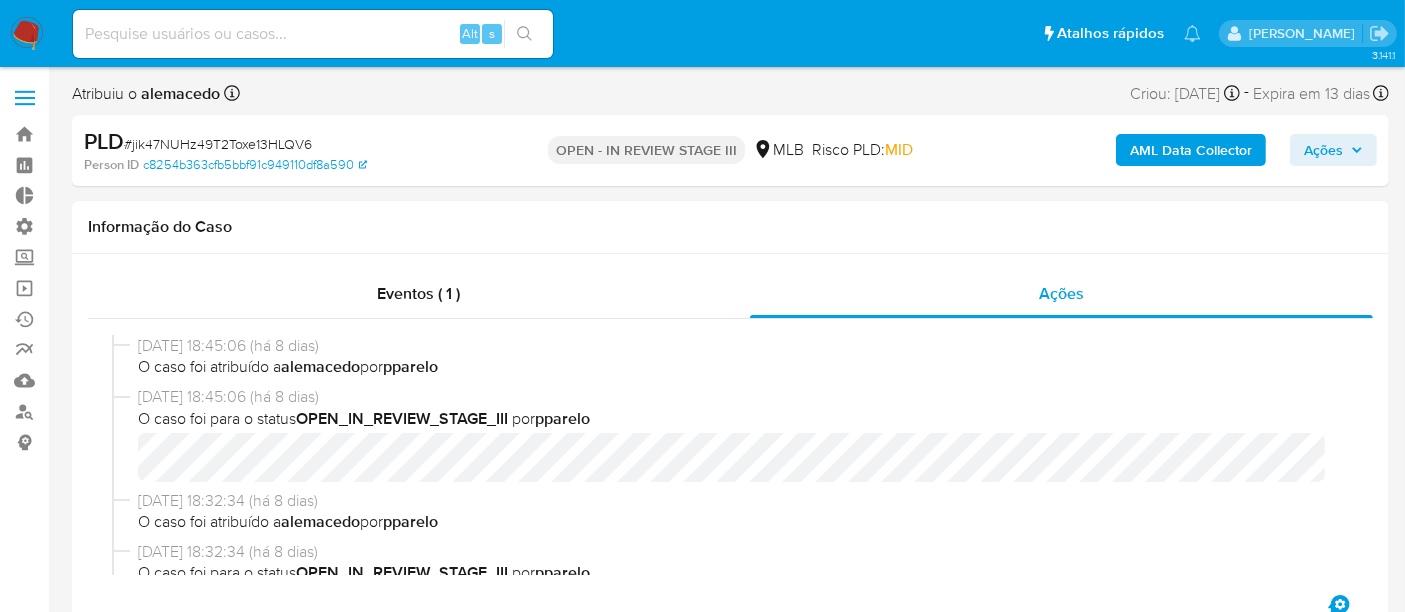 click on "Ações" at bounding box center (1323, 150) 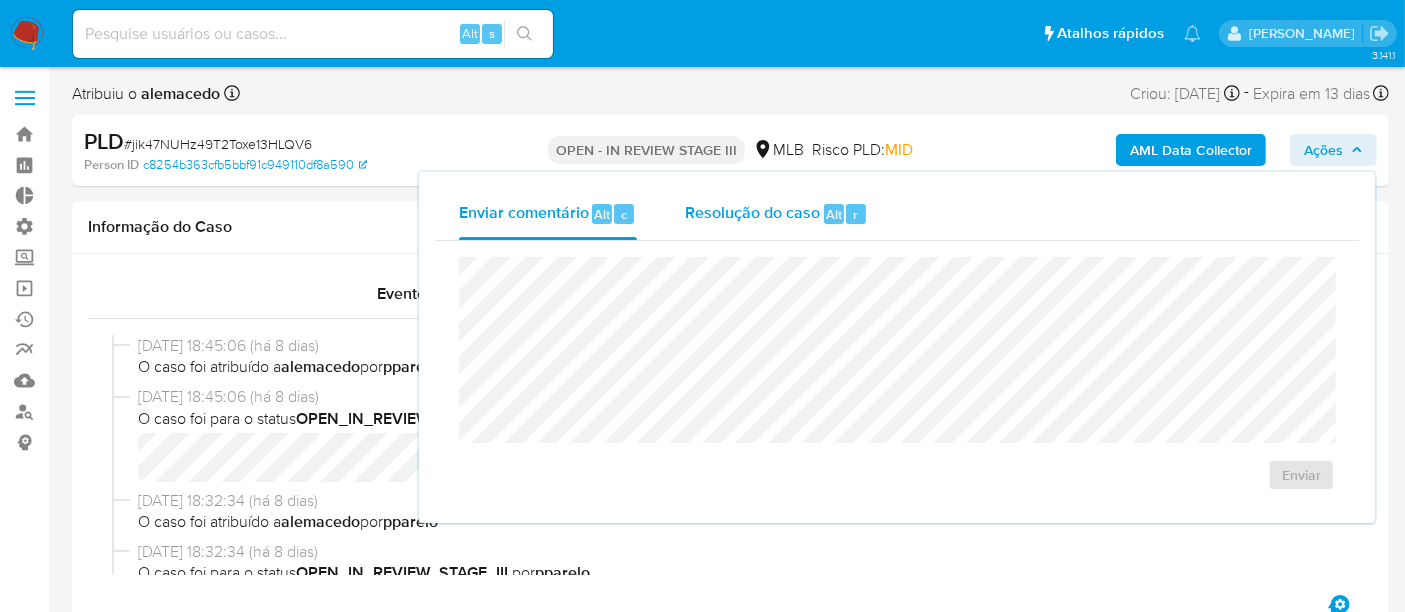 click on "Resolução do caso" at bounding box center (752, 213) 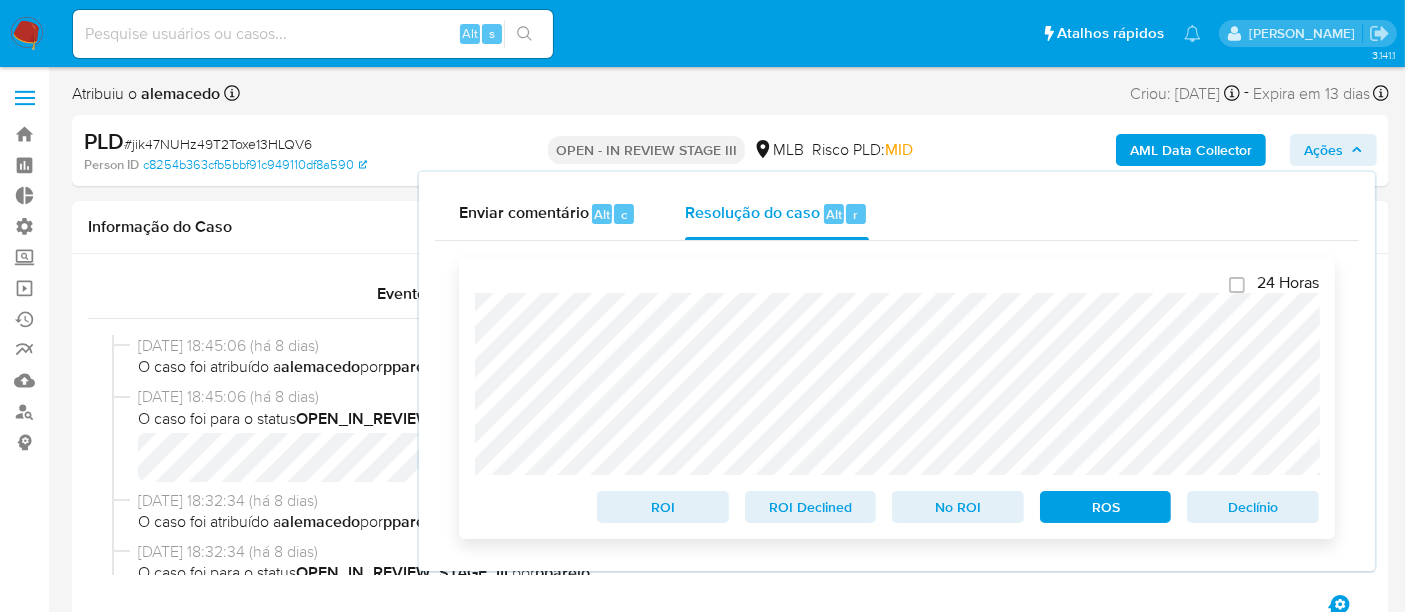 click on "ROS" at bounding box center [1106, 507] 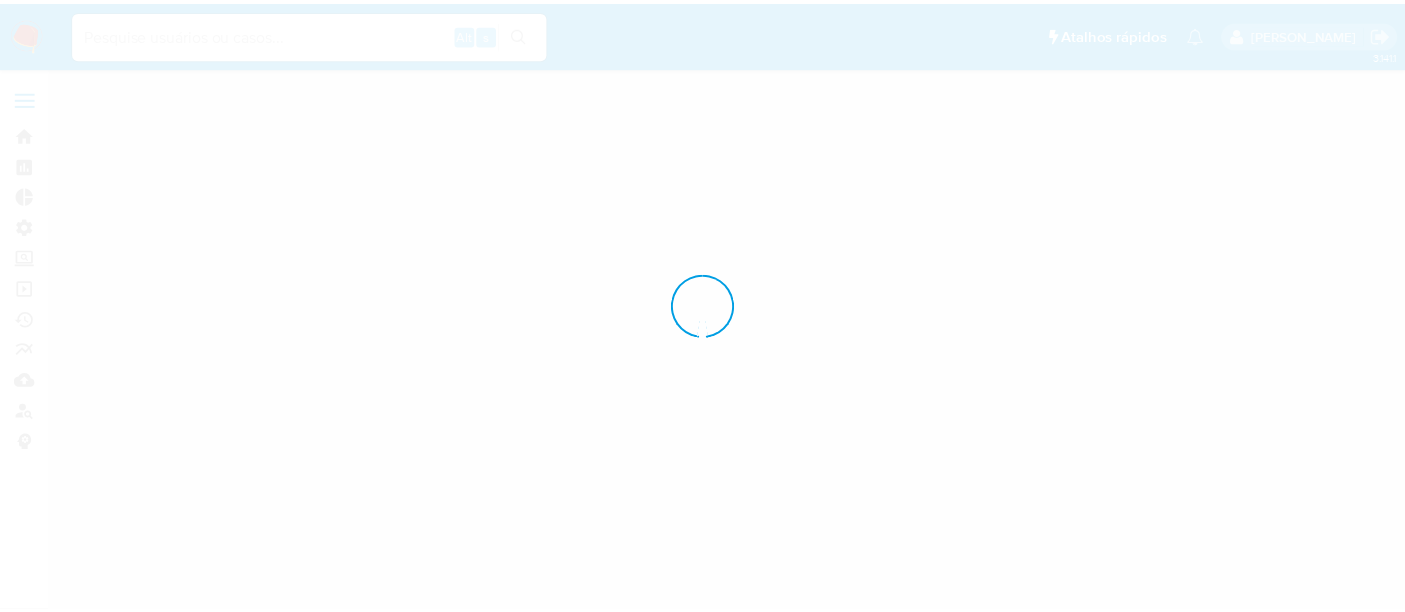 scroll, scrollTop: 0, scrollLeft: 0, axis: both 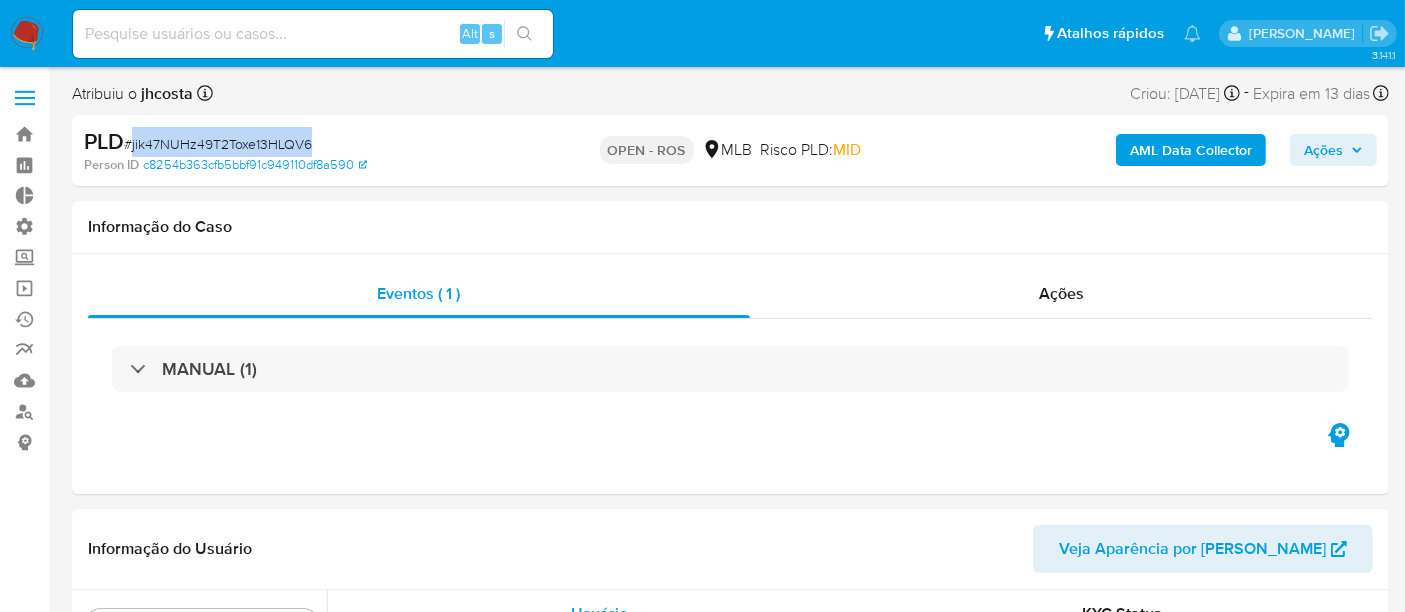 drag, startPoint x: 131, startPoint y: 145, endPoint x: 315, endPoint y: 150, distance: 184.06792 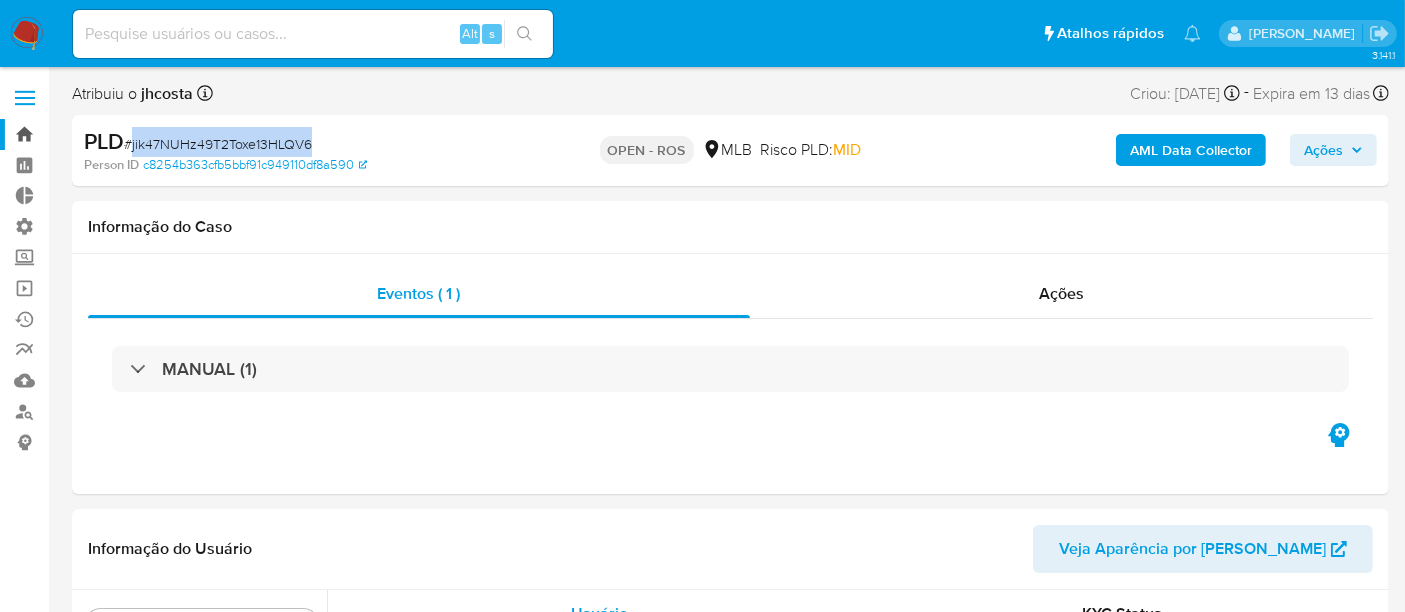 click on "Bandeja" at bounding box center [119, 134] 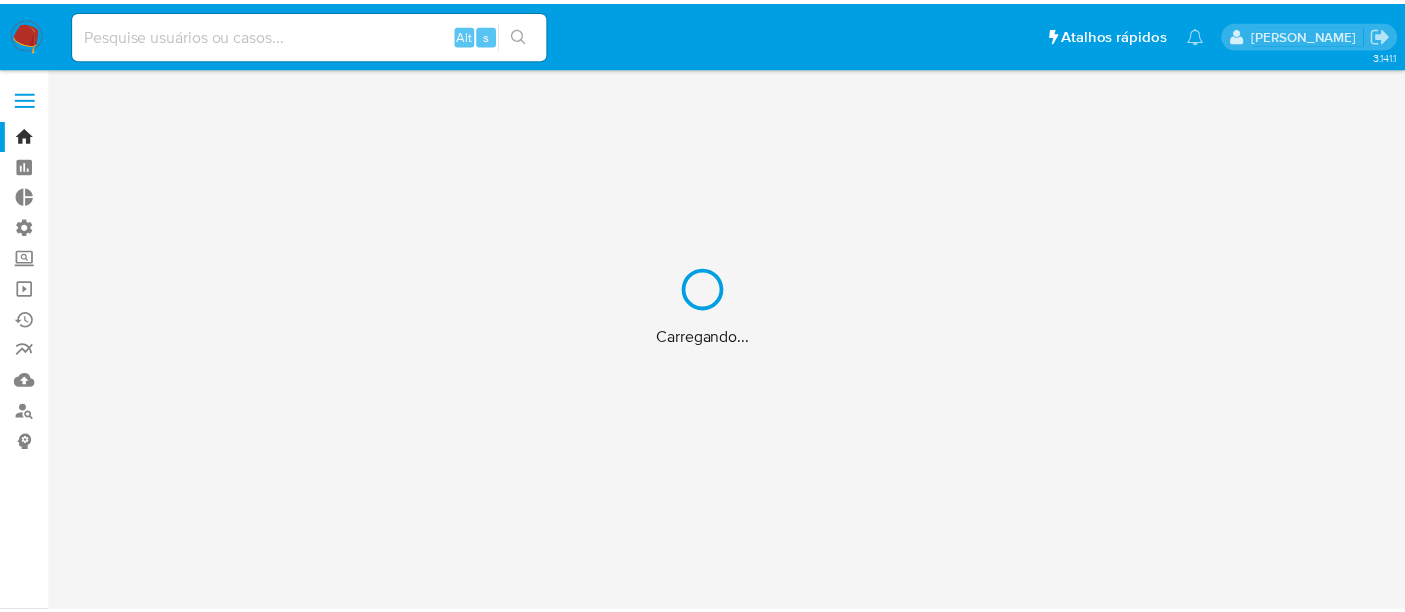 scroll, scrollTop: 0, scrollLeft: 0, axis: both 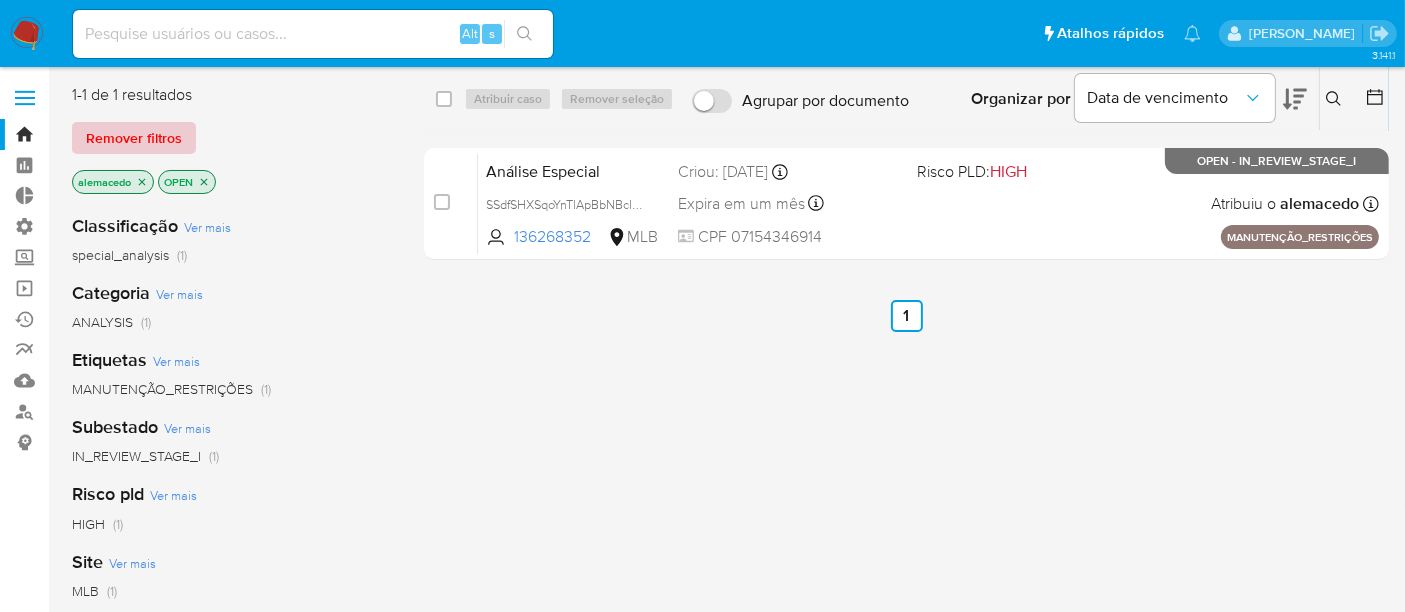 click on "Remover filtros" at bounding box center [134, 138] 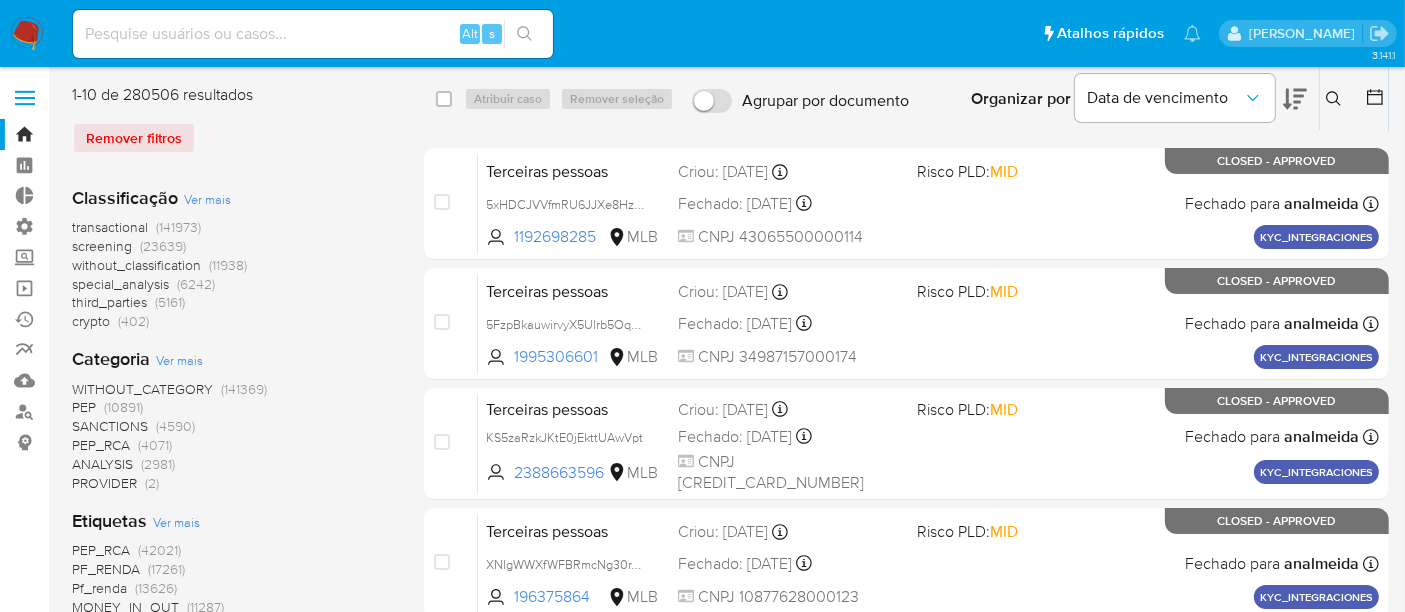 drag, startPoint x: 1332, startPoint y: 98, endPoint x: 1291, endPoint y: 120, distance: 46.52956 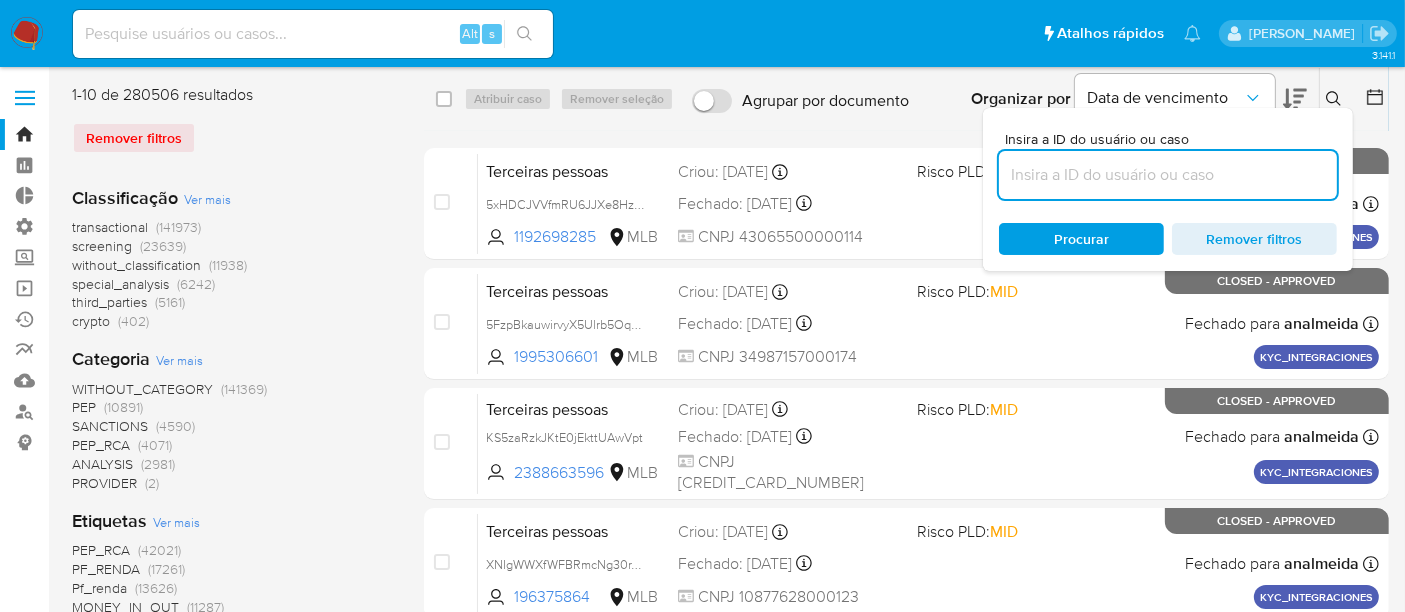 click at bounding box center (1168, 175) 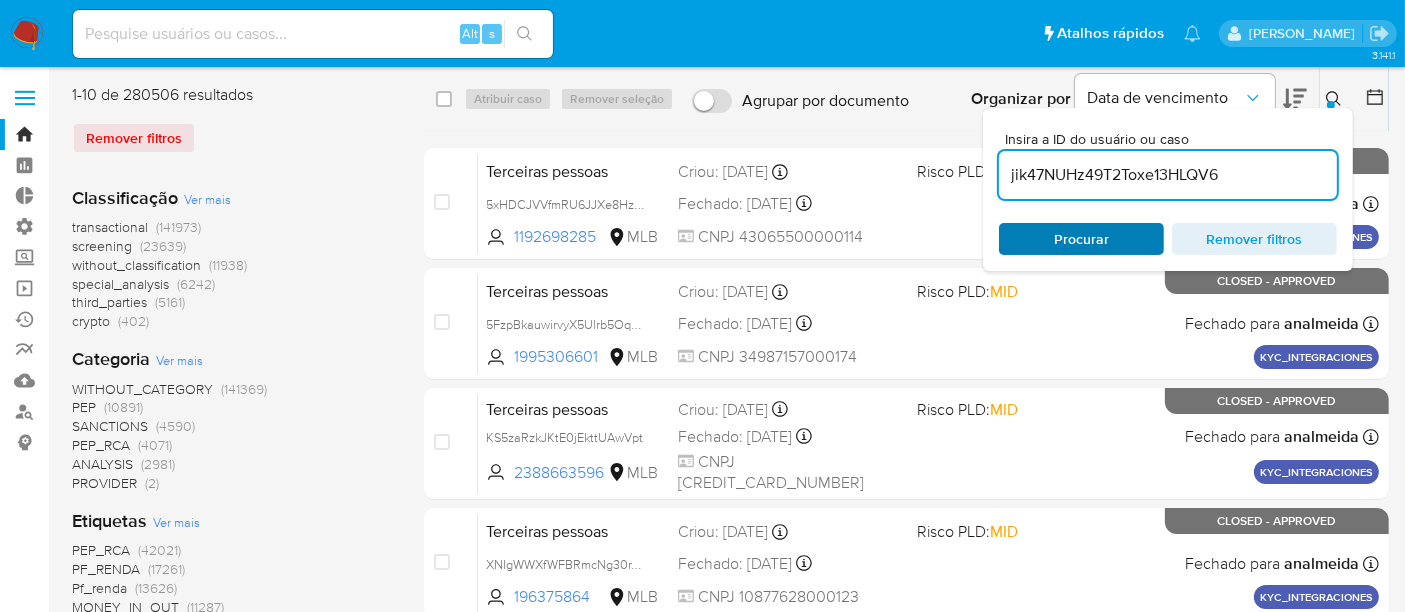 type on "jik47NUHz49T2Toxe13HLQV6" 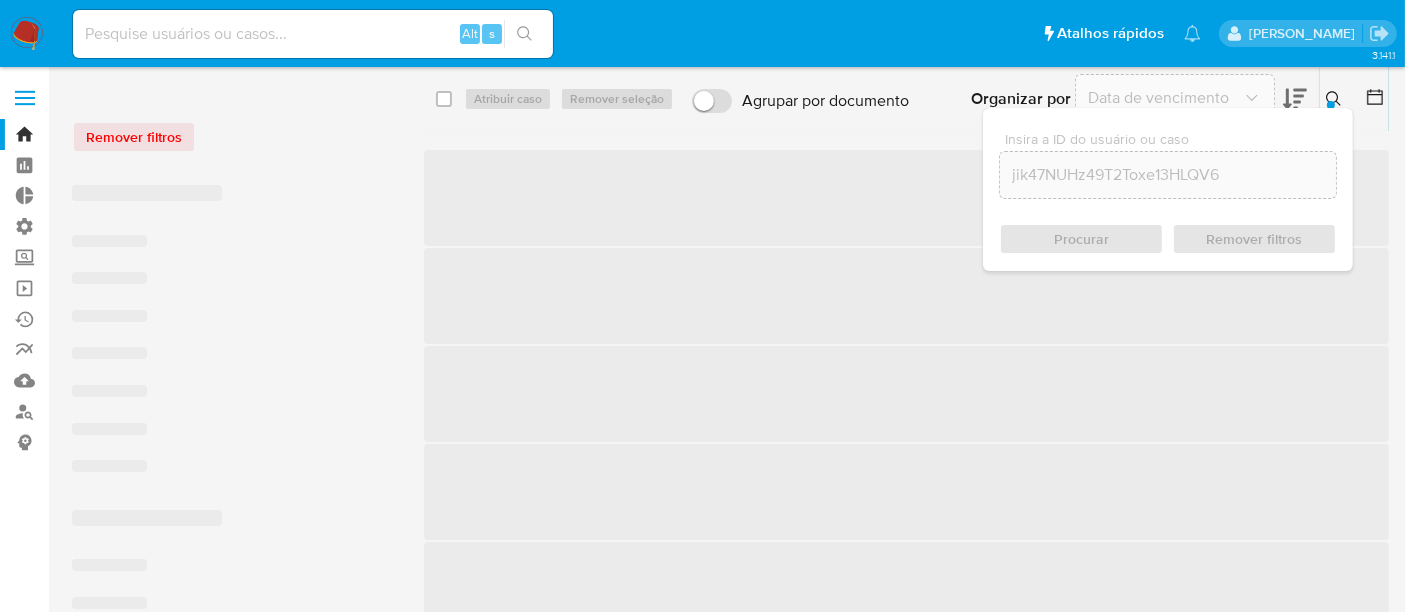 click on "Procurar Remover filtros" at bounding box center [1168, 239] 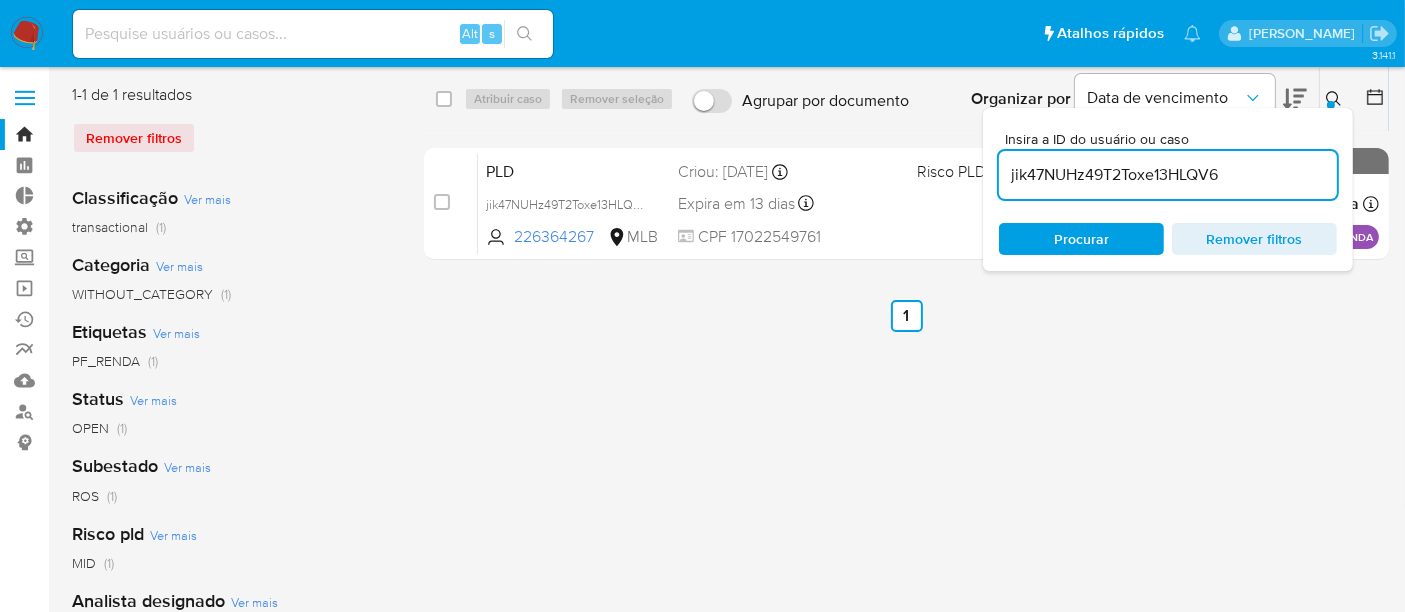 click 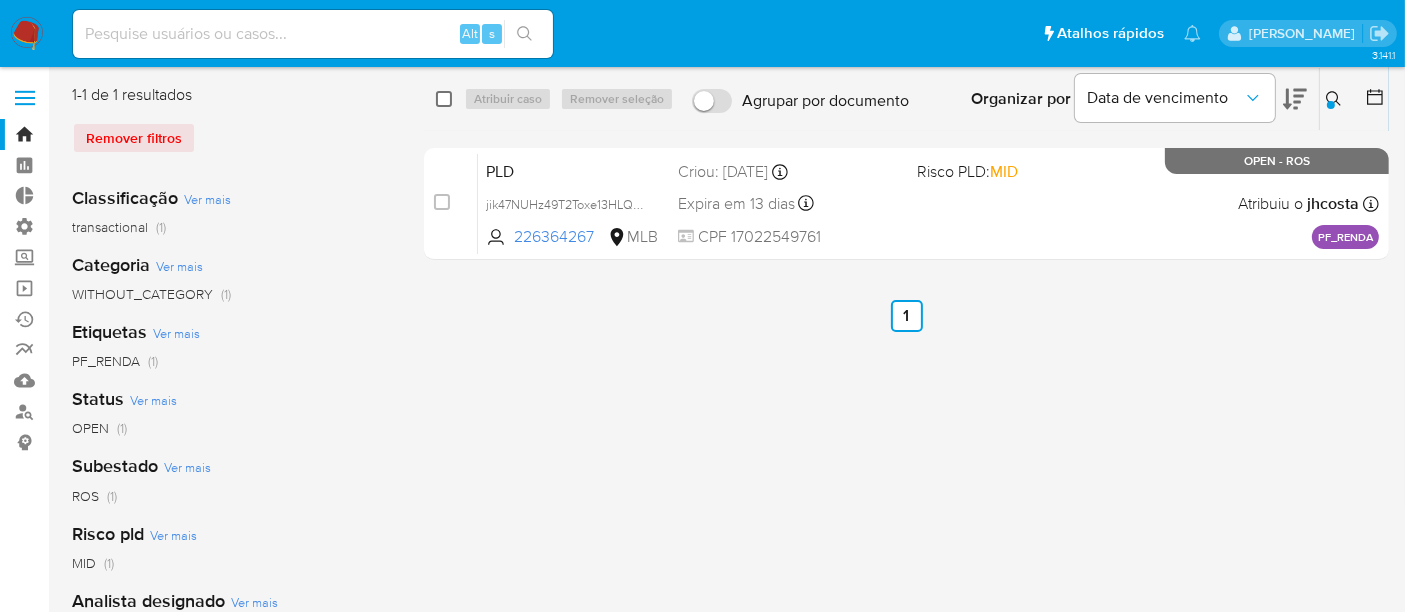 click at bounding box center (444, 99) 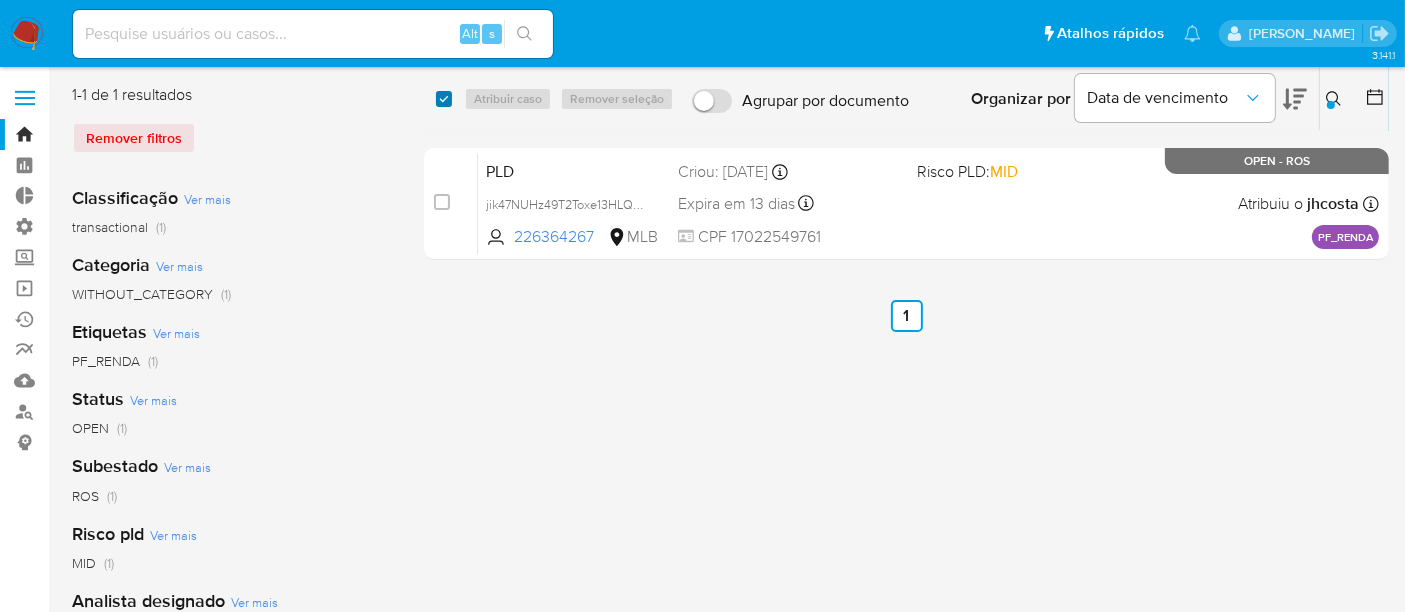 checkbox on "true" 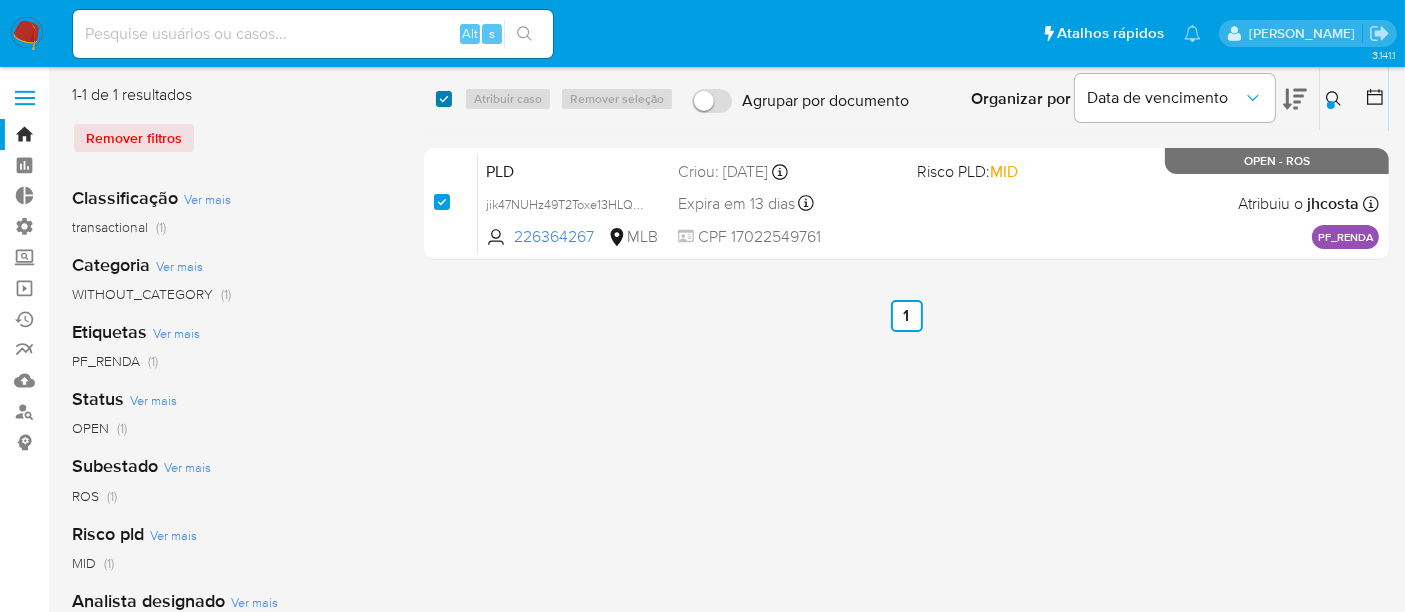 checkbox on "true" 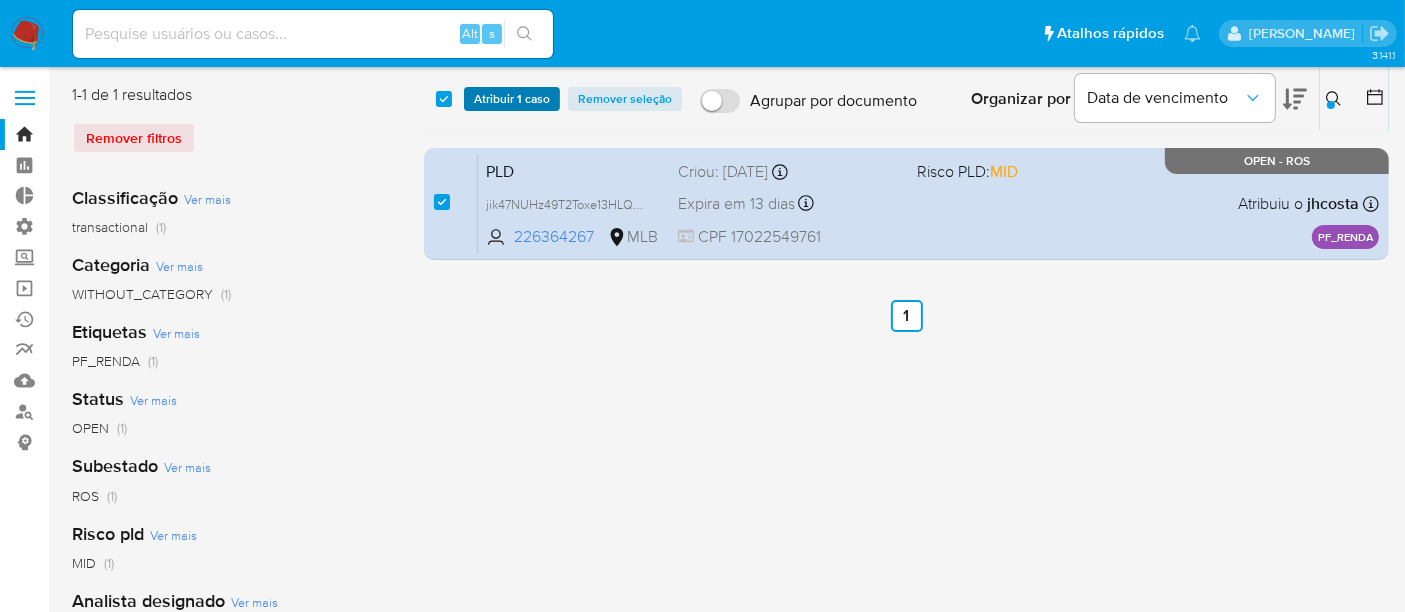 click on "Atribuir 1 caso" at bounding box center [512, 99] 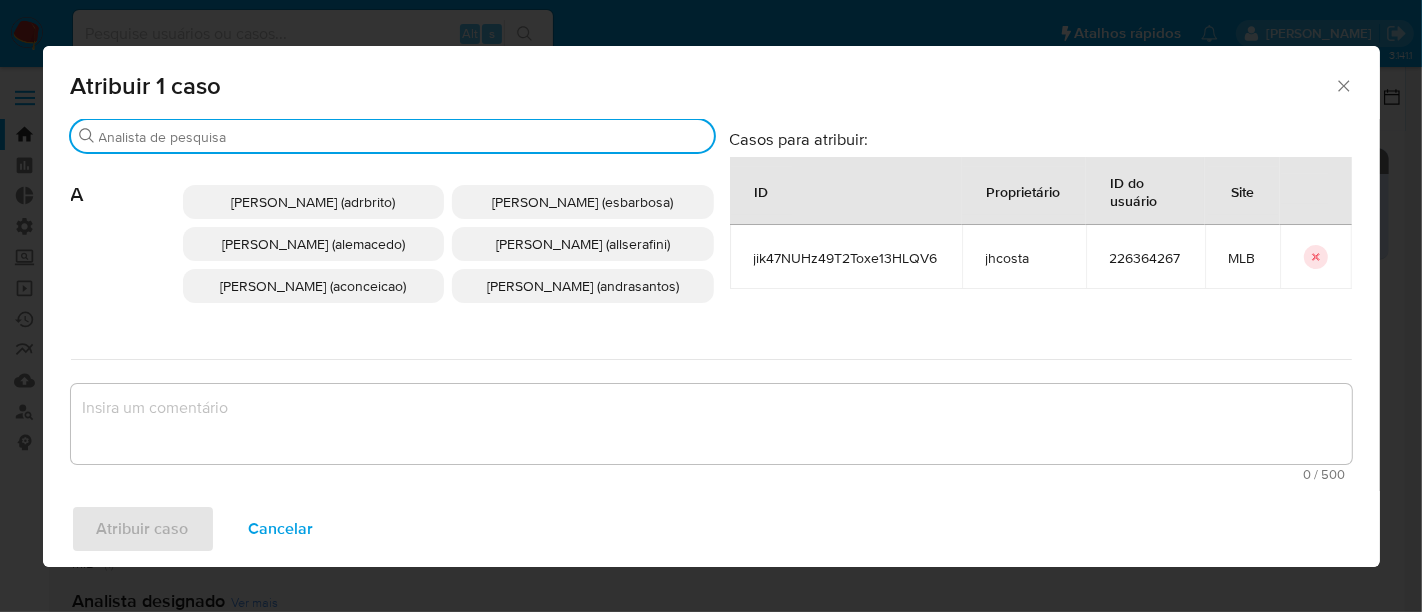 click on "Procurar" at bounding box center (402, 137) 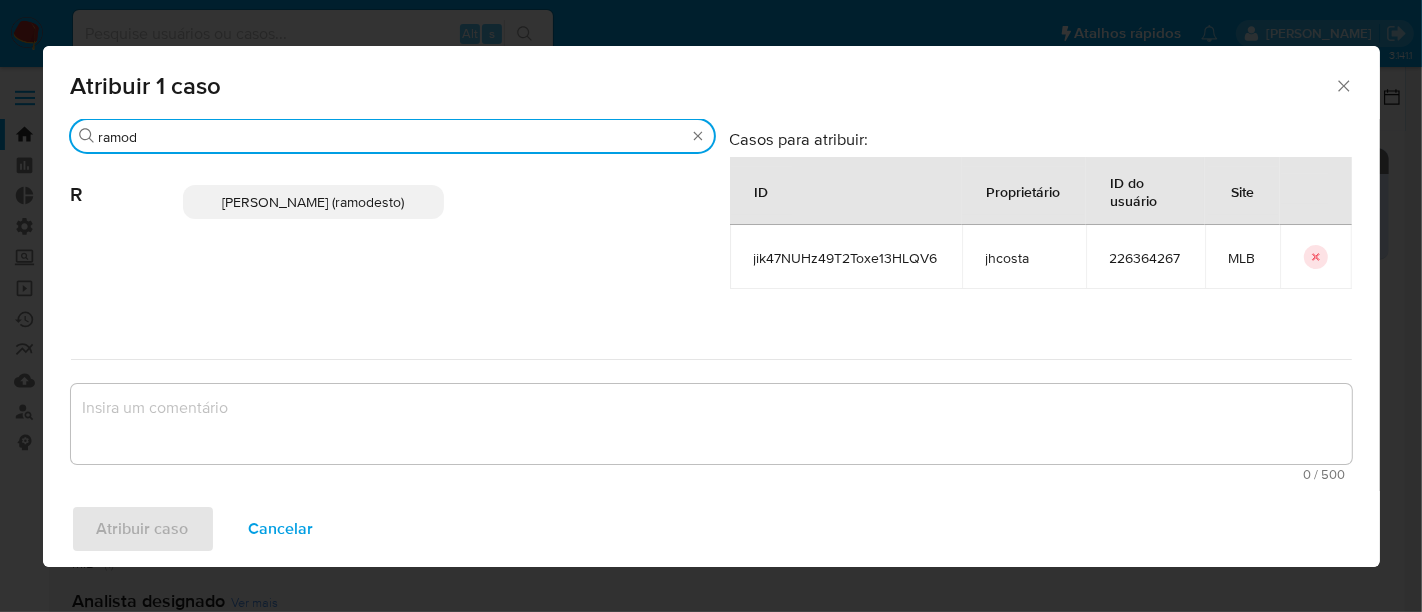 type on "ramod" 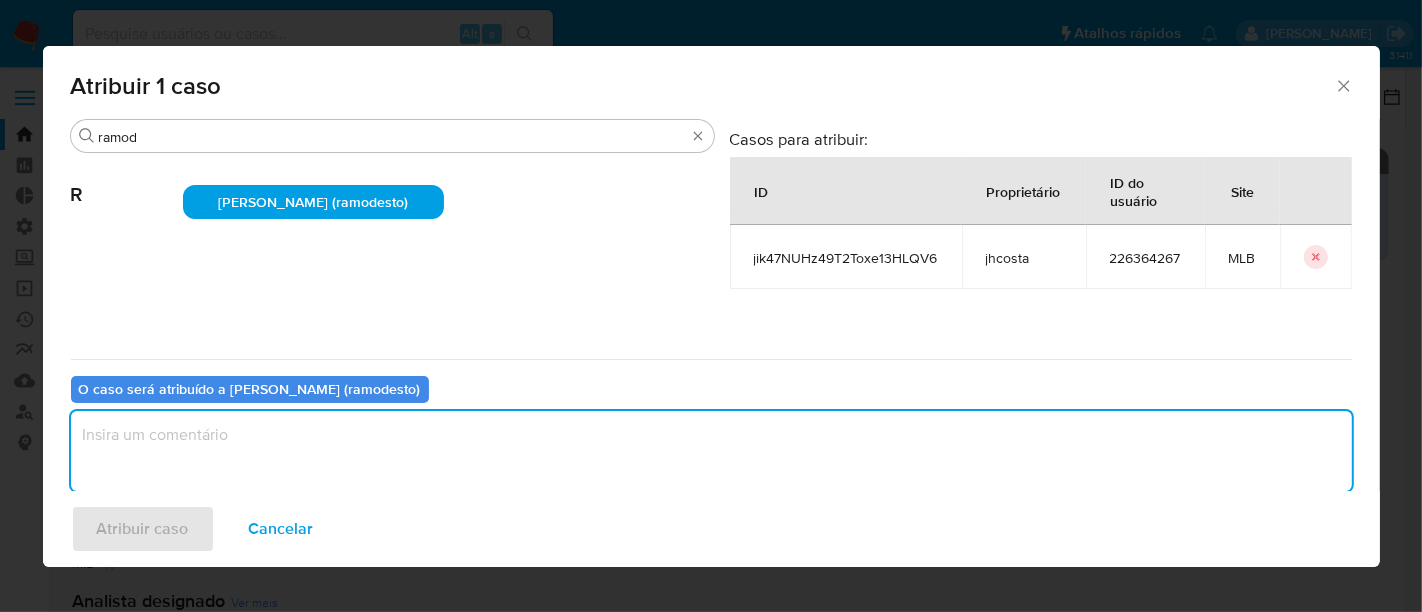 click at bounding box center [711, 451] 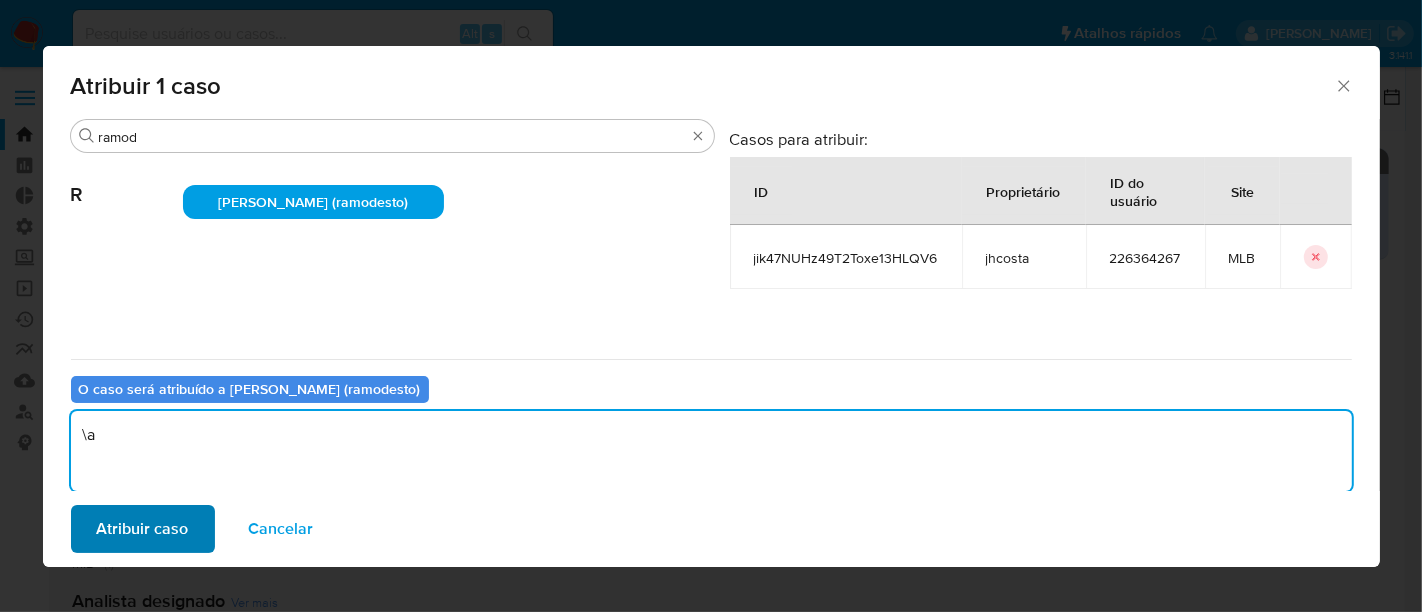 type on "\a" 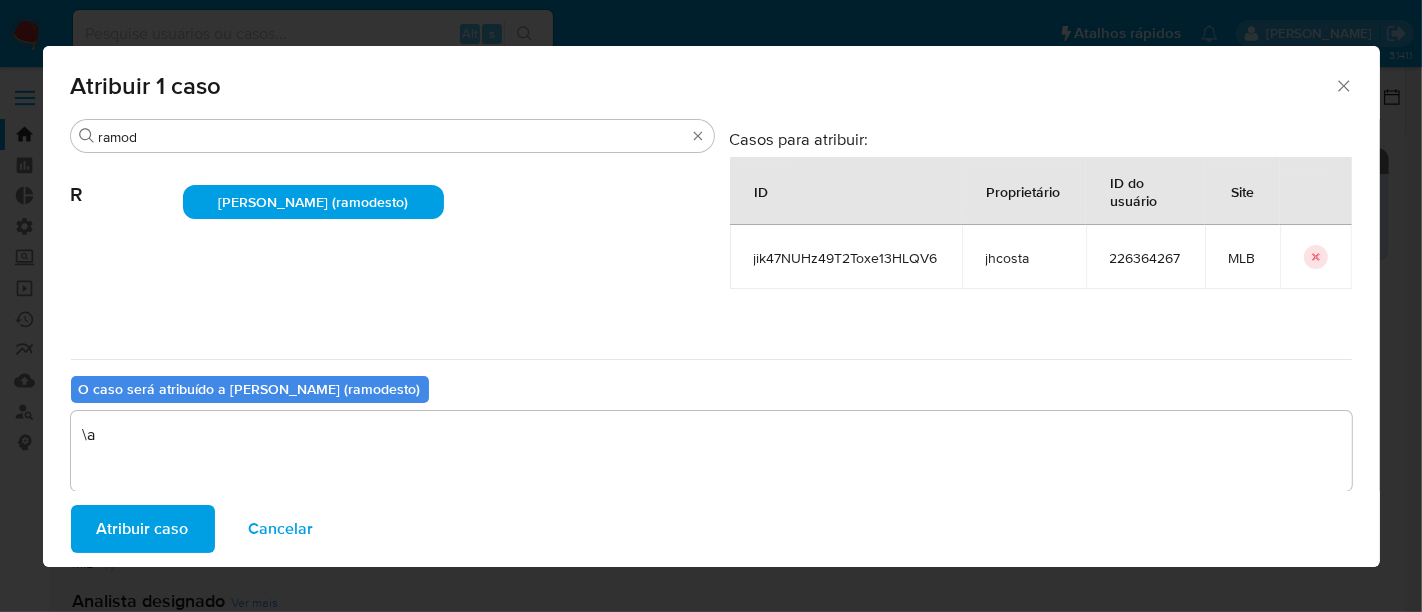 click on "Atribuir caso" at bounding box center [143, 529] 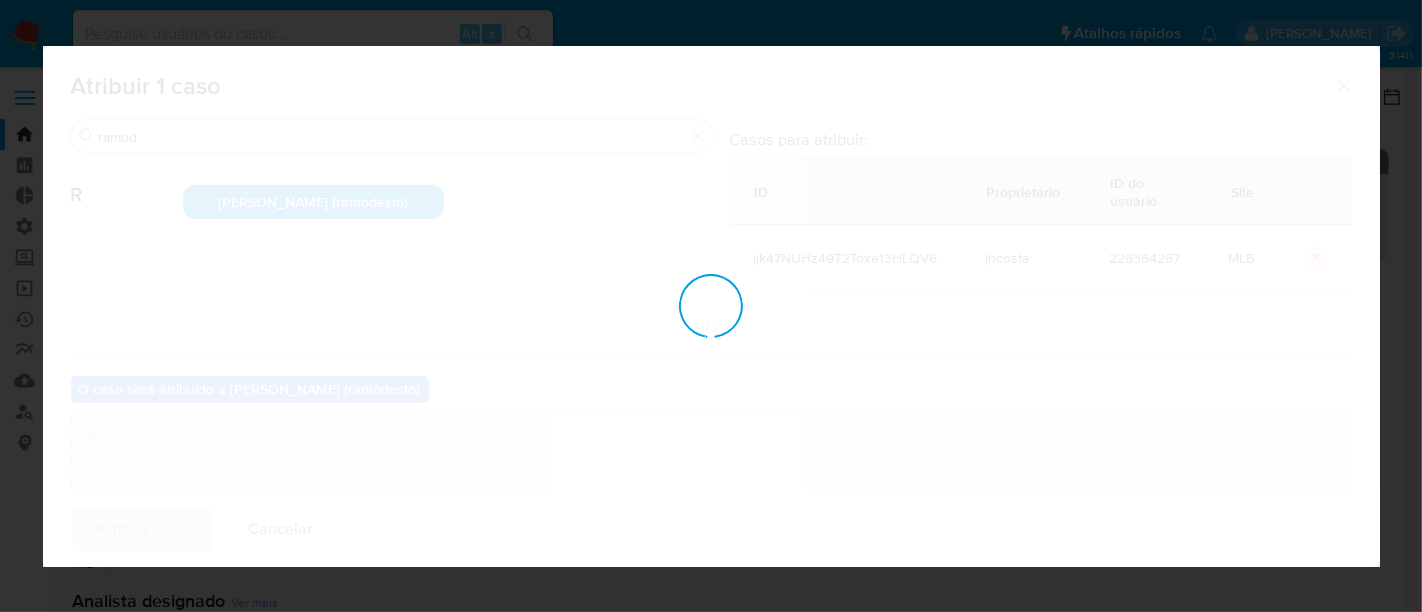 type 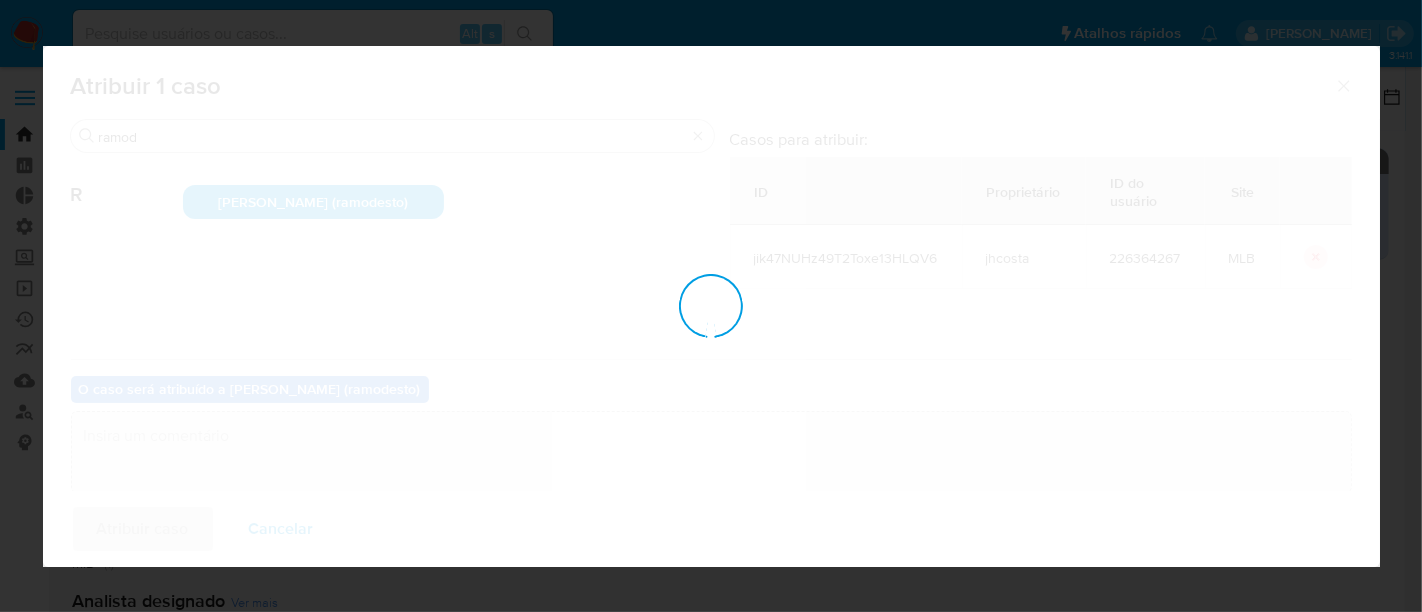 checkbox on "false" 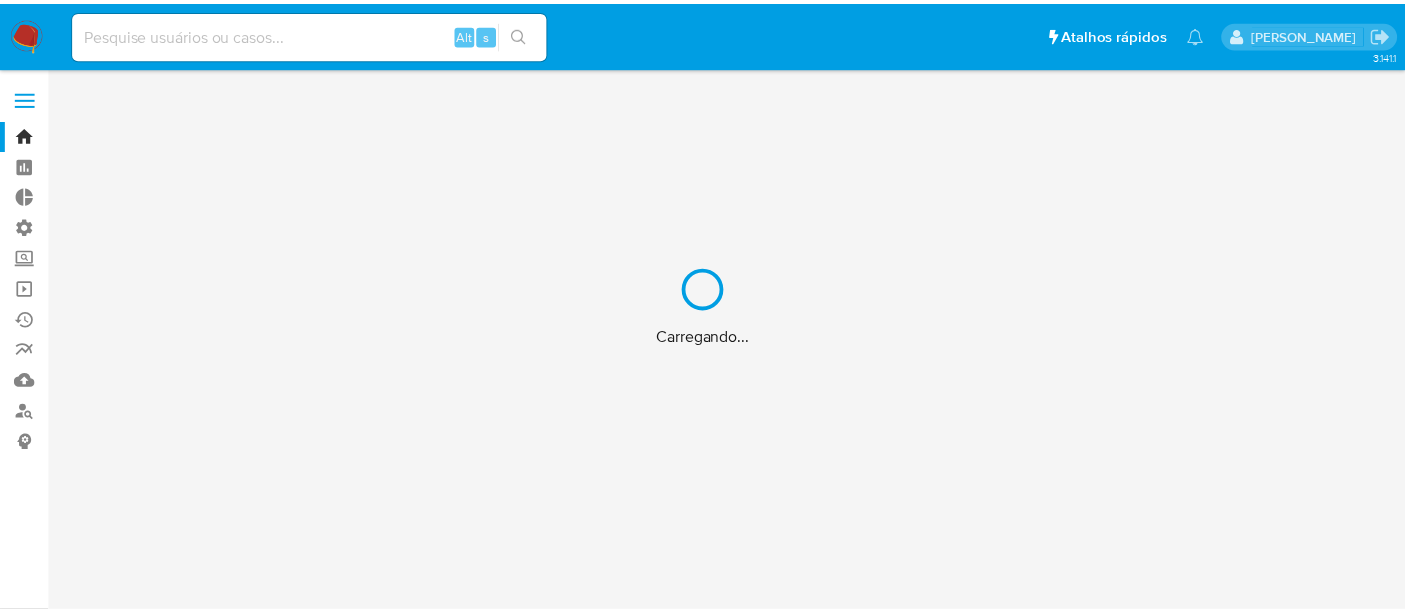 scroll, scrollTop: 0, scrollLeft: 0, axis: both 